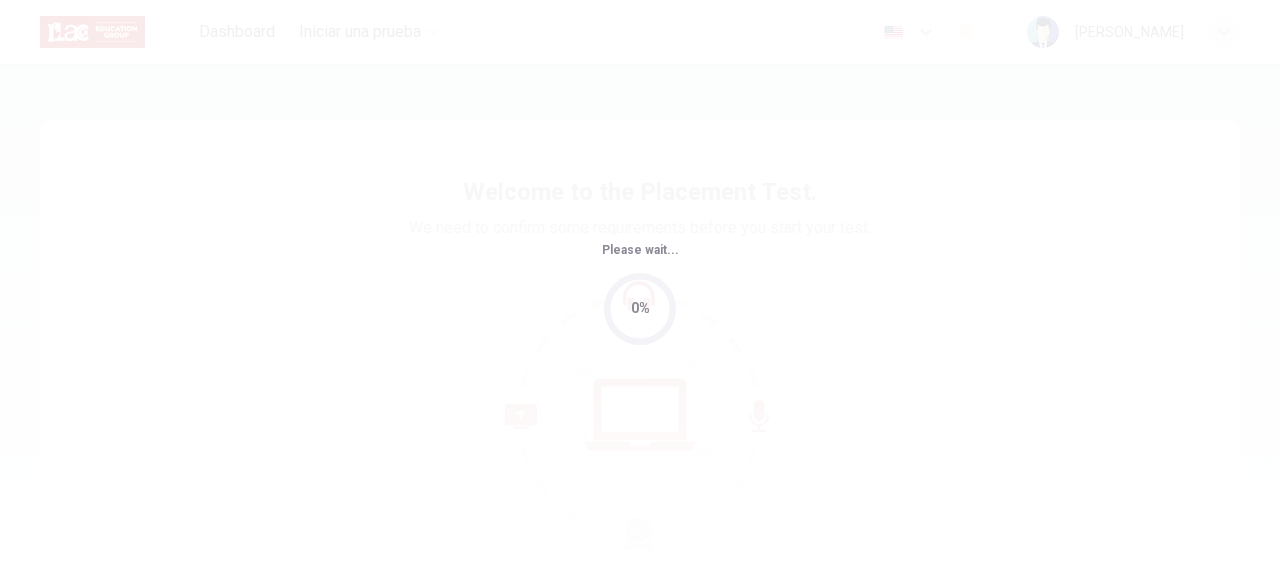 scroll, scrollTop: 0, scrollLeft: 0, axis: both 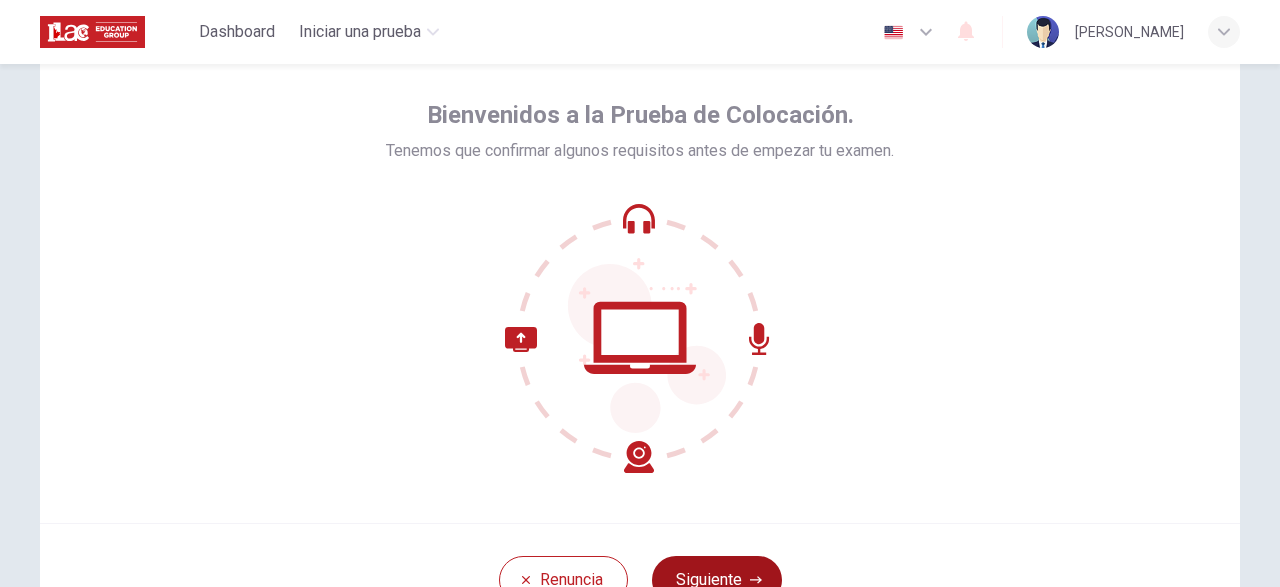 click on "Siguiente" at bounding box center (717, 580) 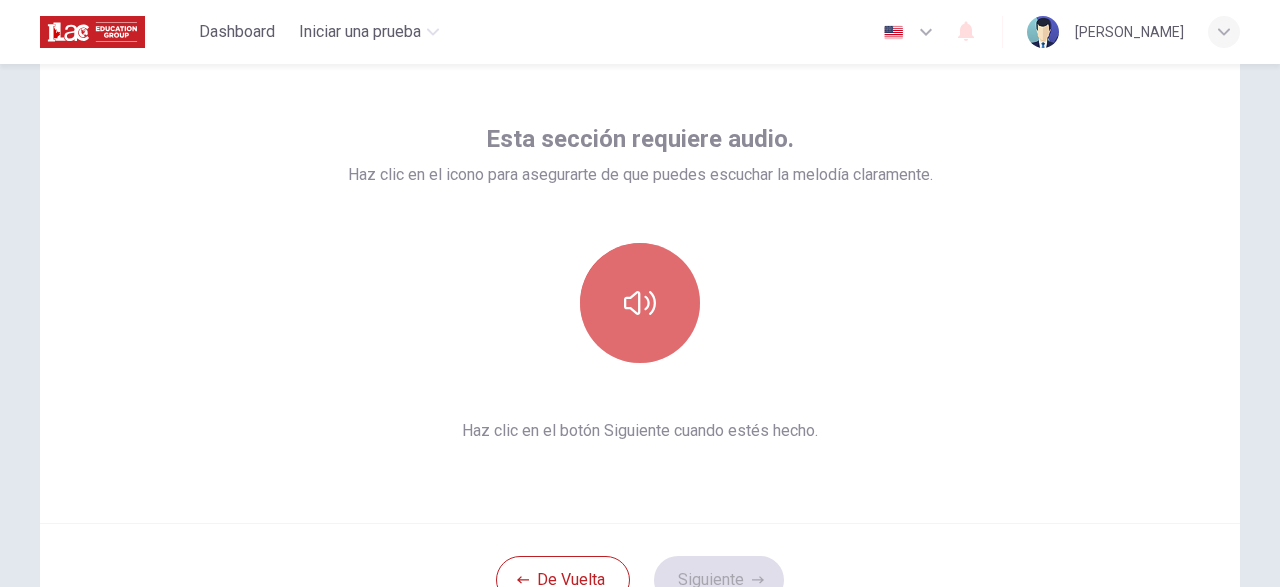 click at bounding box center [640, 303] 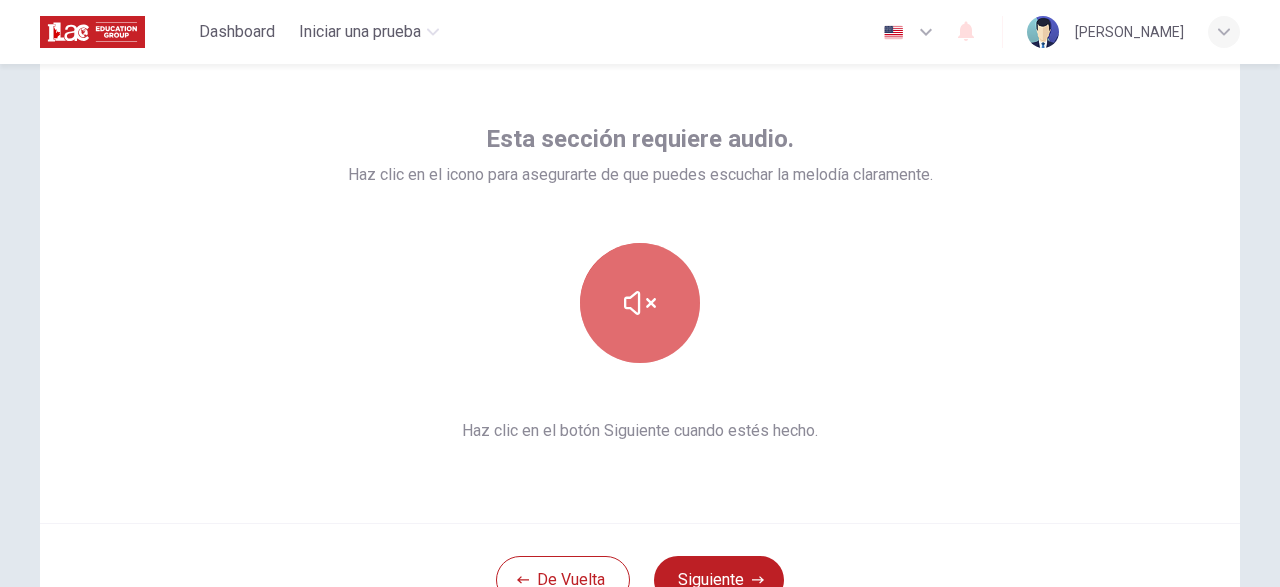 click 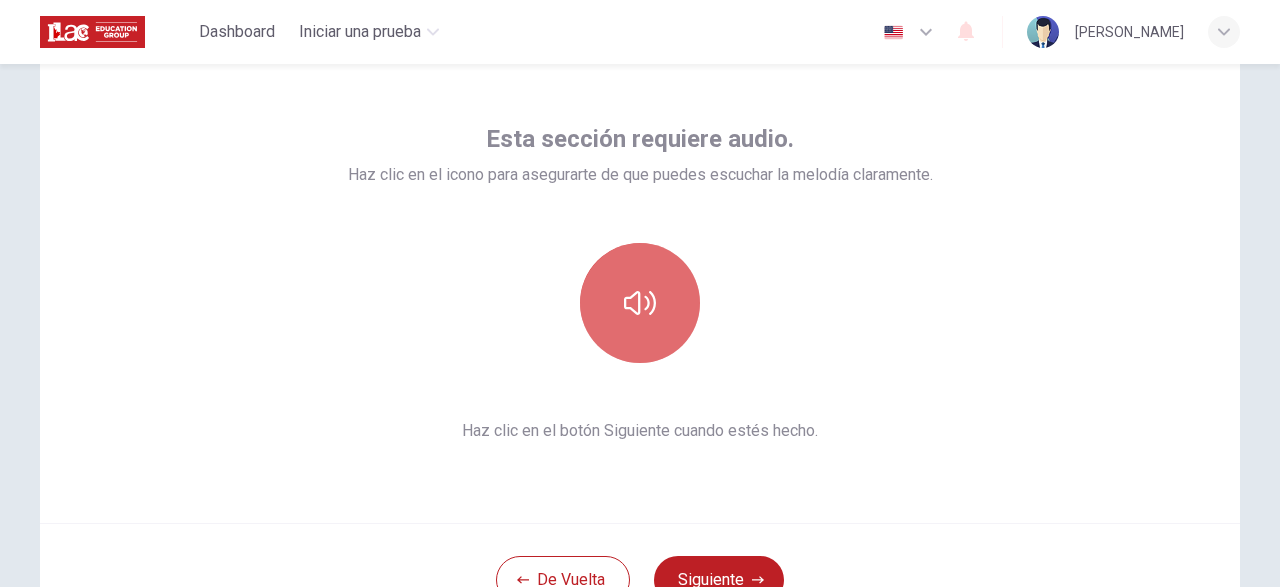 click 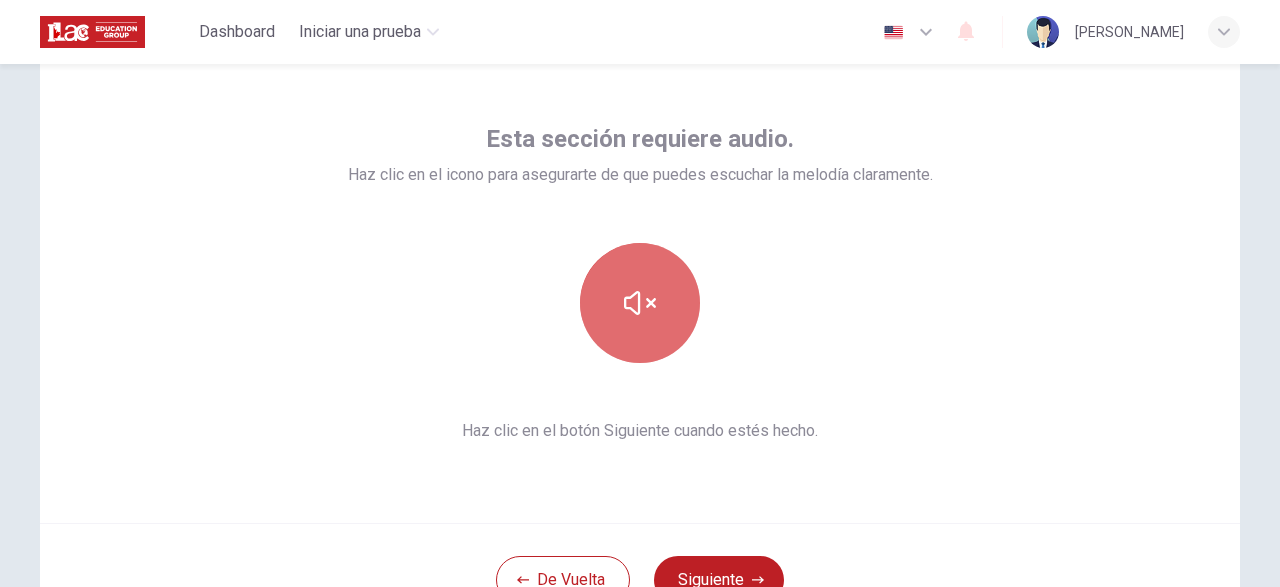 click 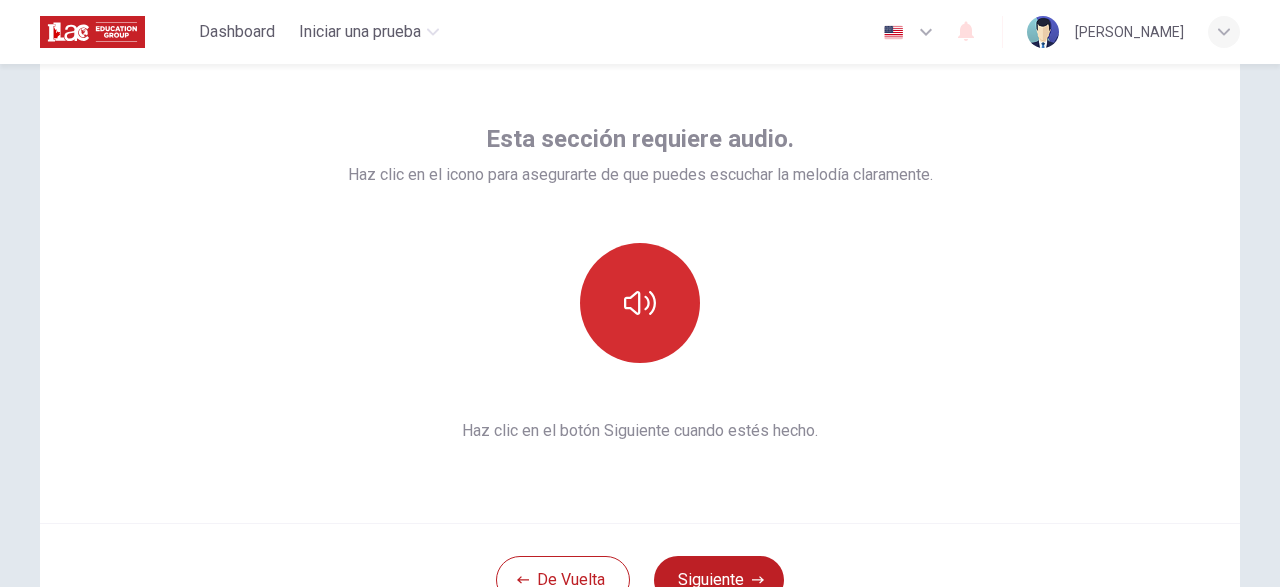 type 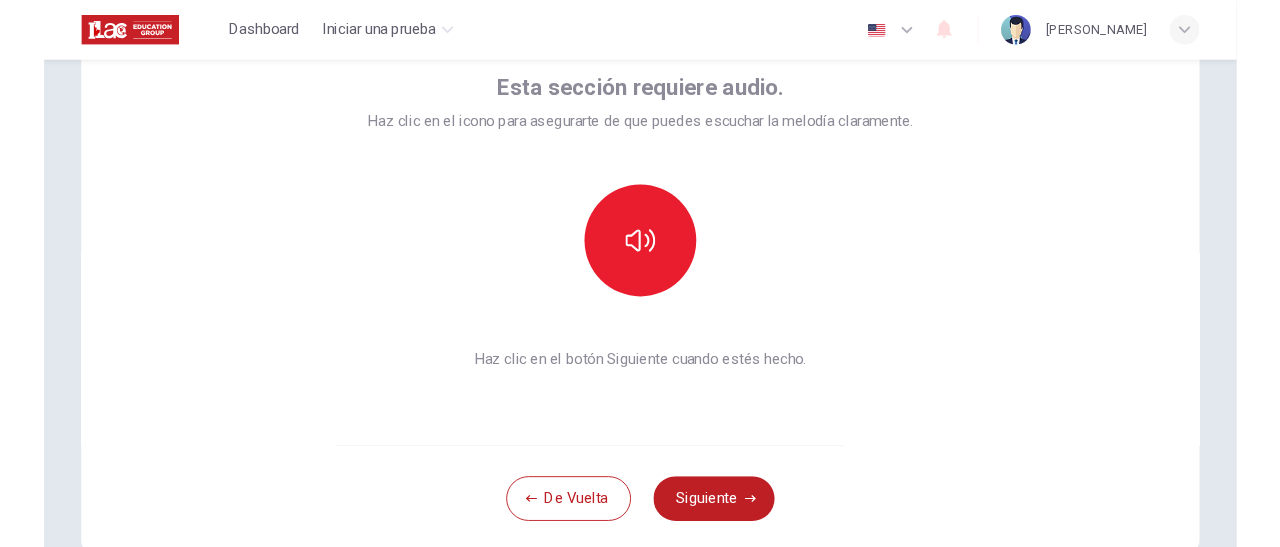 scroll, scrollTop: 129, scrollLeft: 0, axis: vertical 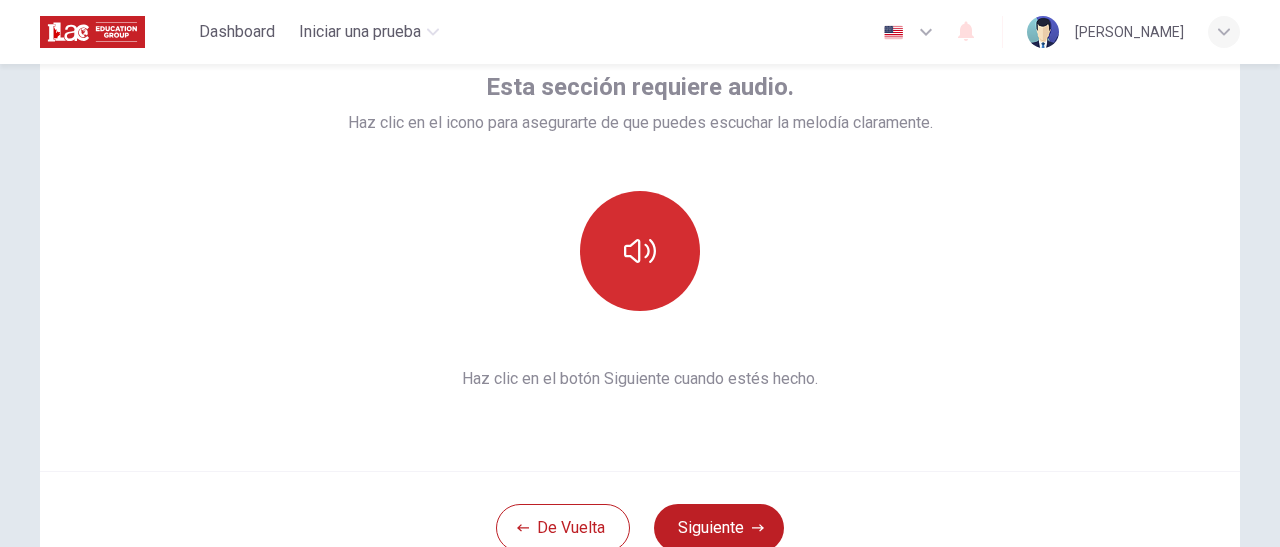 click 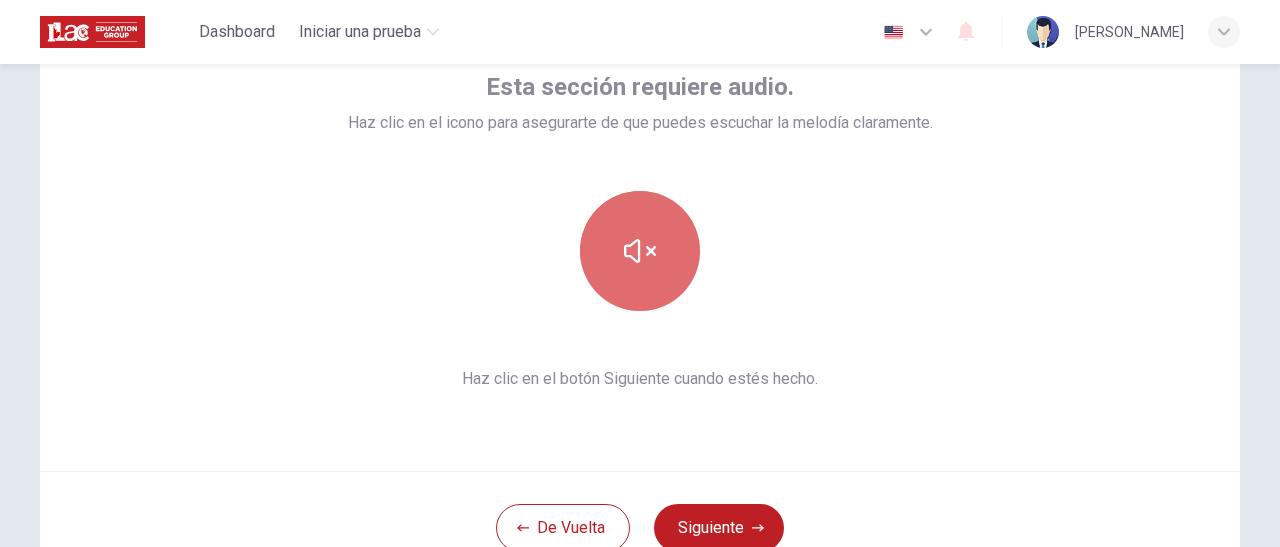 click 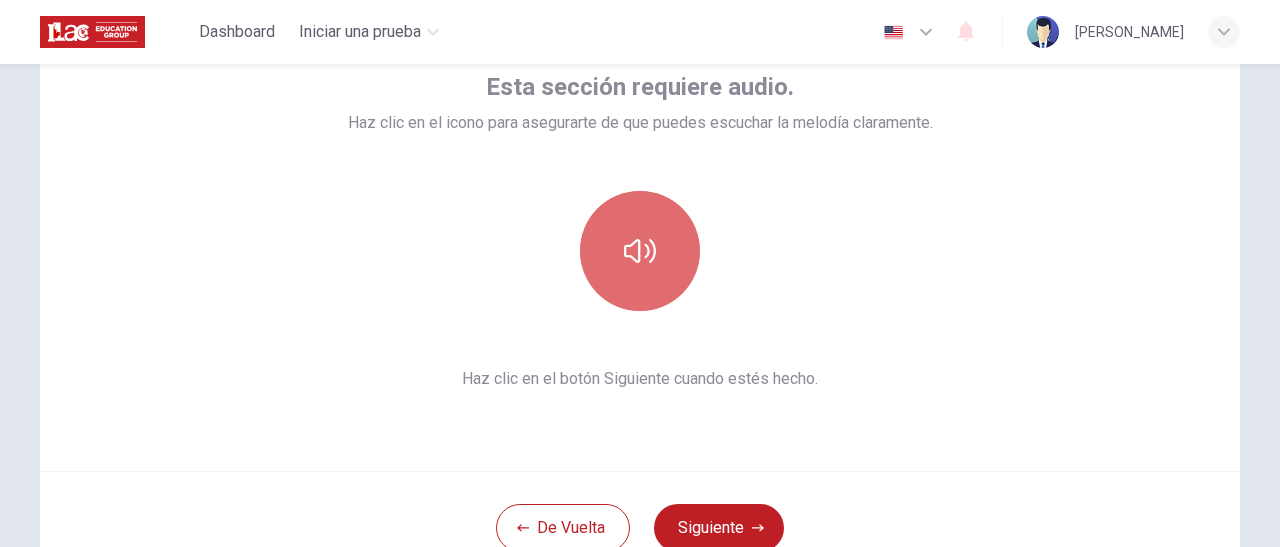 click 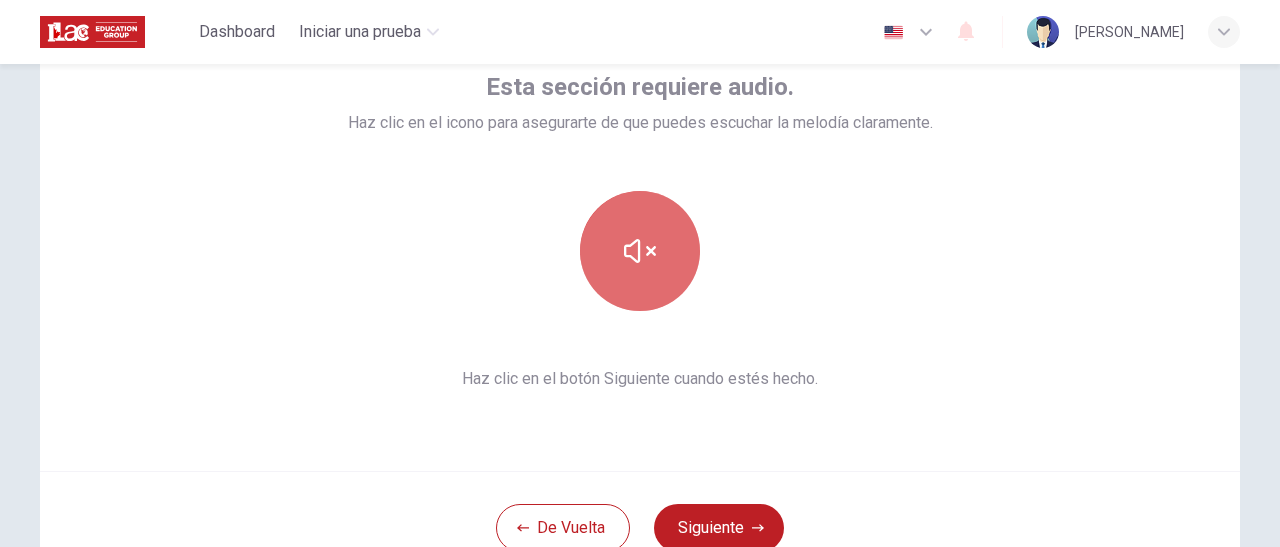 click 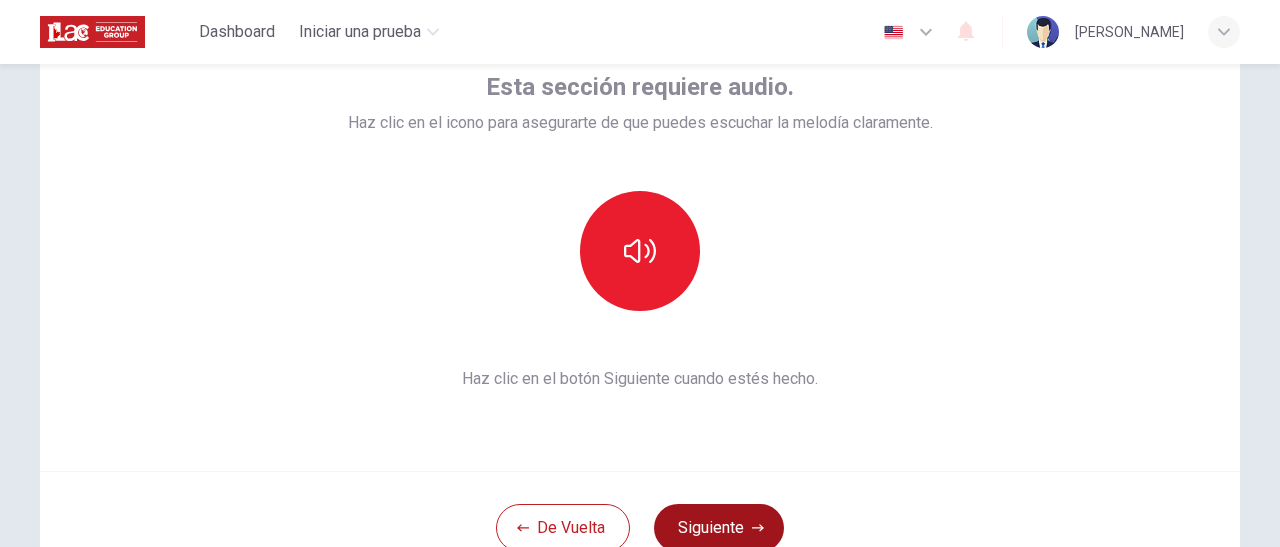 click on "Siguiente" at bounding box center (719, 528) 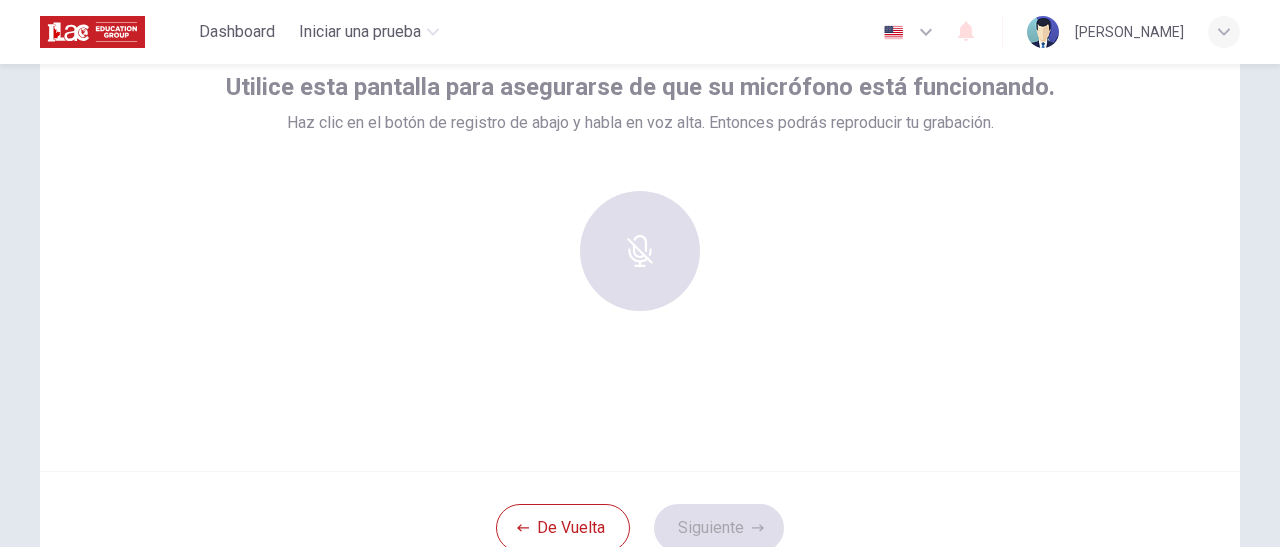click on "Utilice esta pantalla para asegurarse de que su micrófono está funcionando. Haz clic en el botón de registro de abajo y habla en voz alta. Entonces podrás reproducir tu grabación." at bounding box center [640, 231] 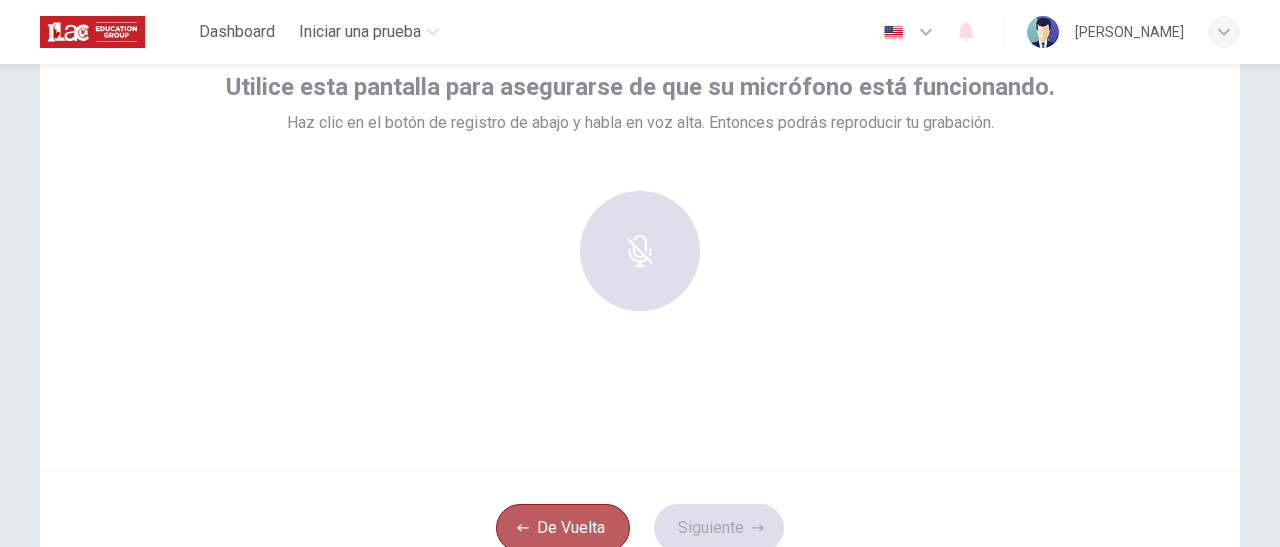 click on "De vuelta" at bounding box center [563, 528] 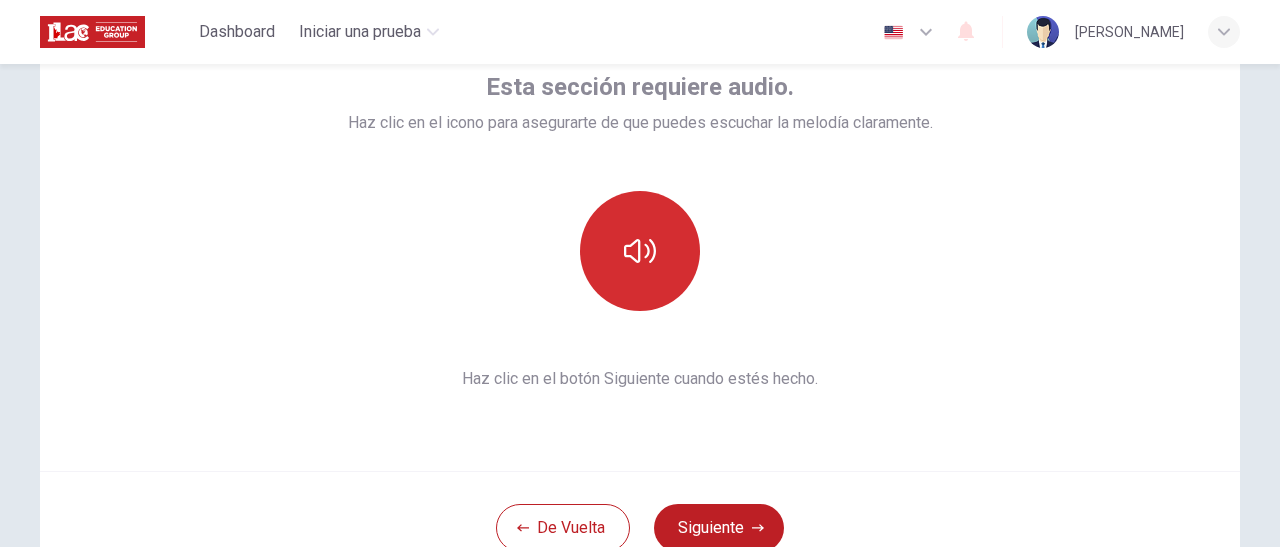 click at bounding box center (640, 251) 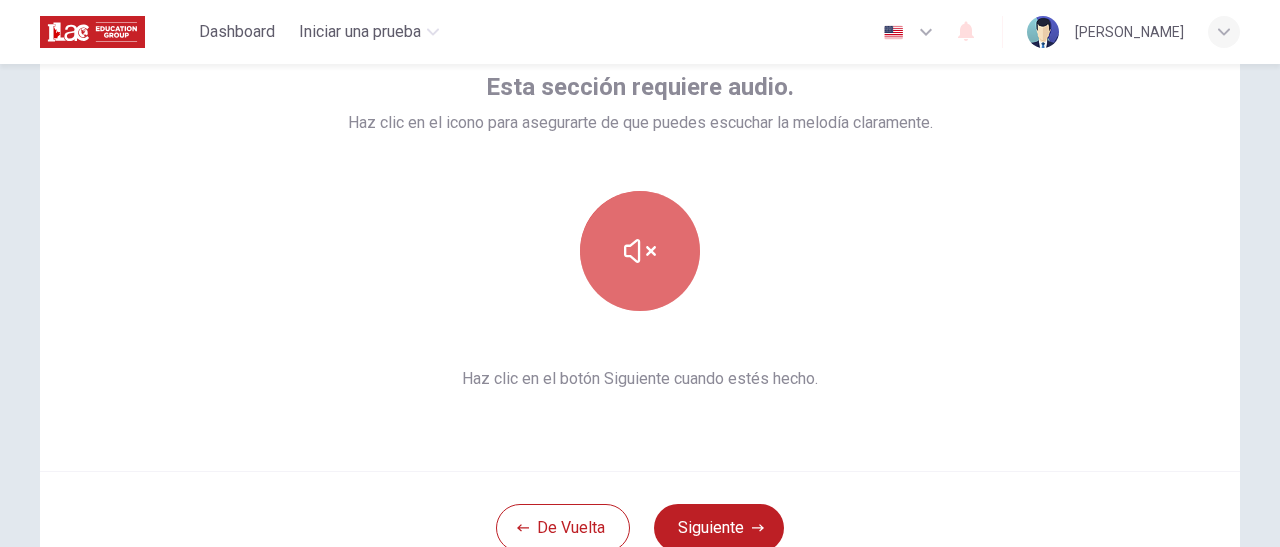 click at bounding box center (640, 251) 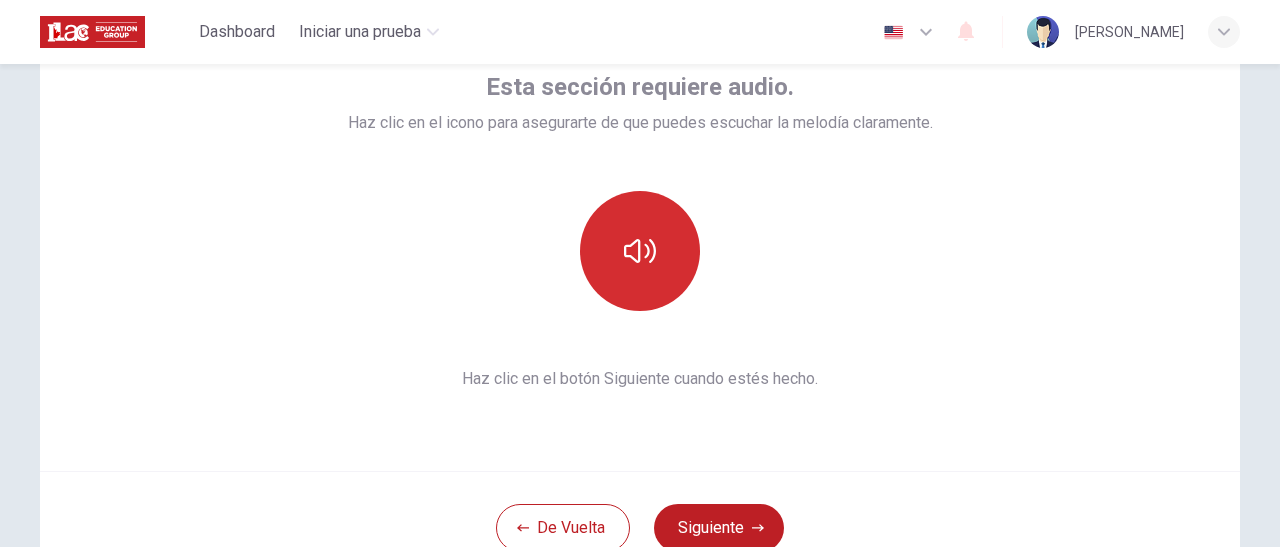 click at bounding box center (640, 251) 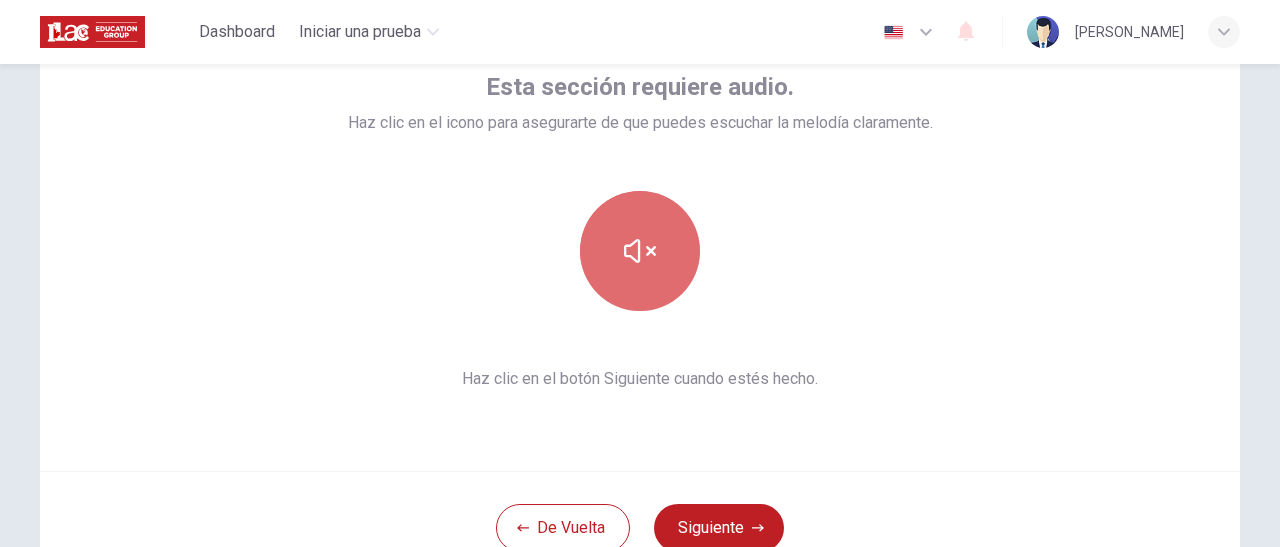 click 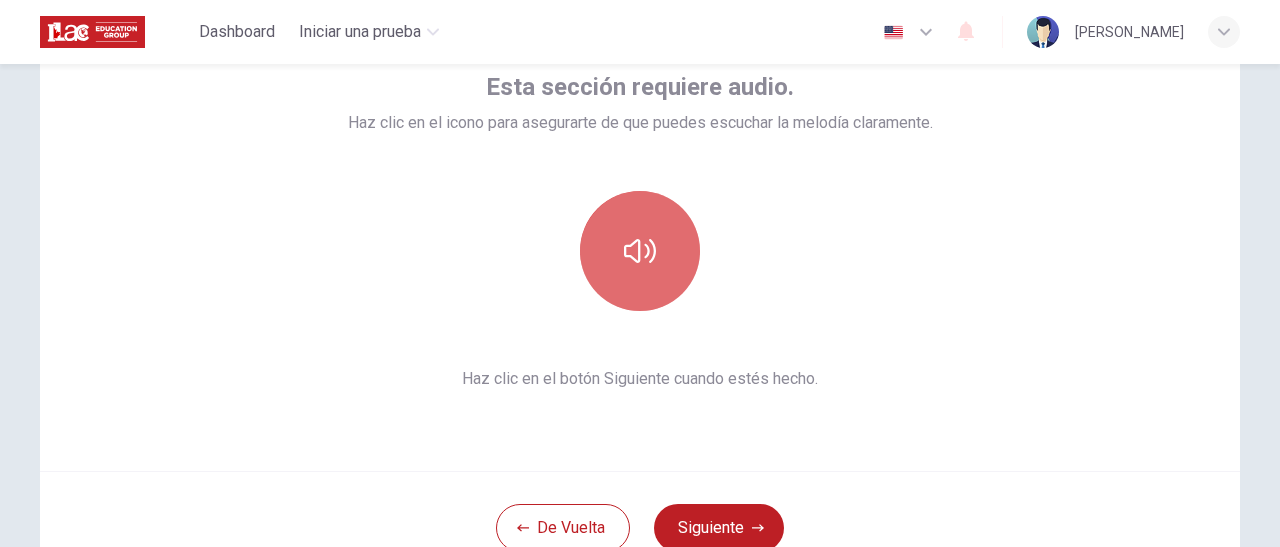 click 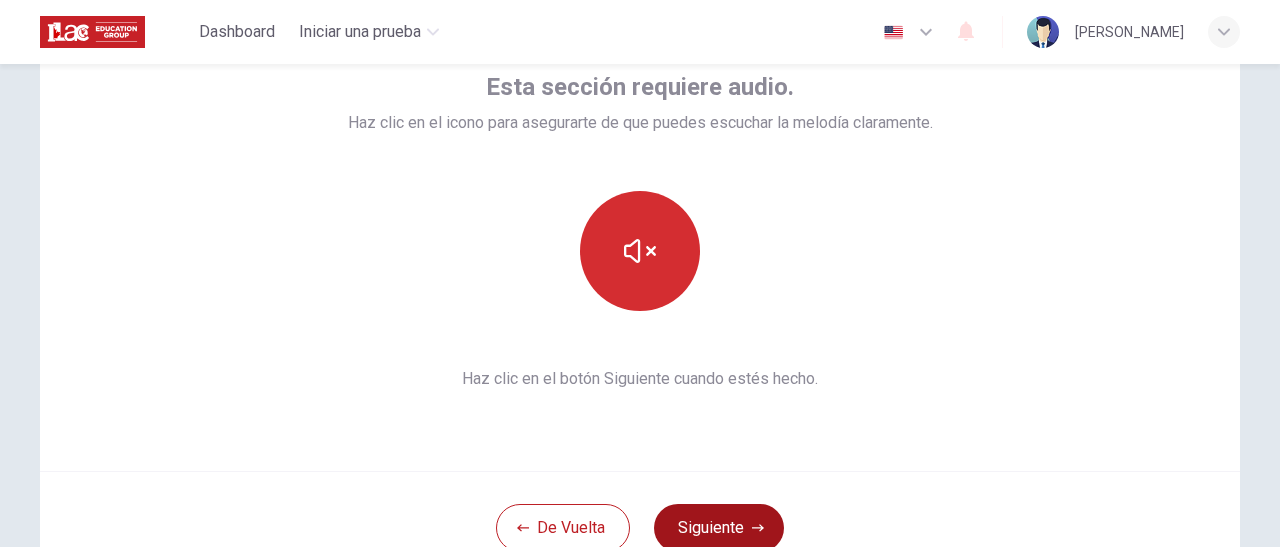 click on "Siguiente" at bounding box center (719, 528) 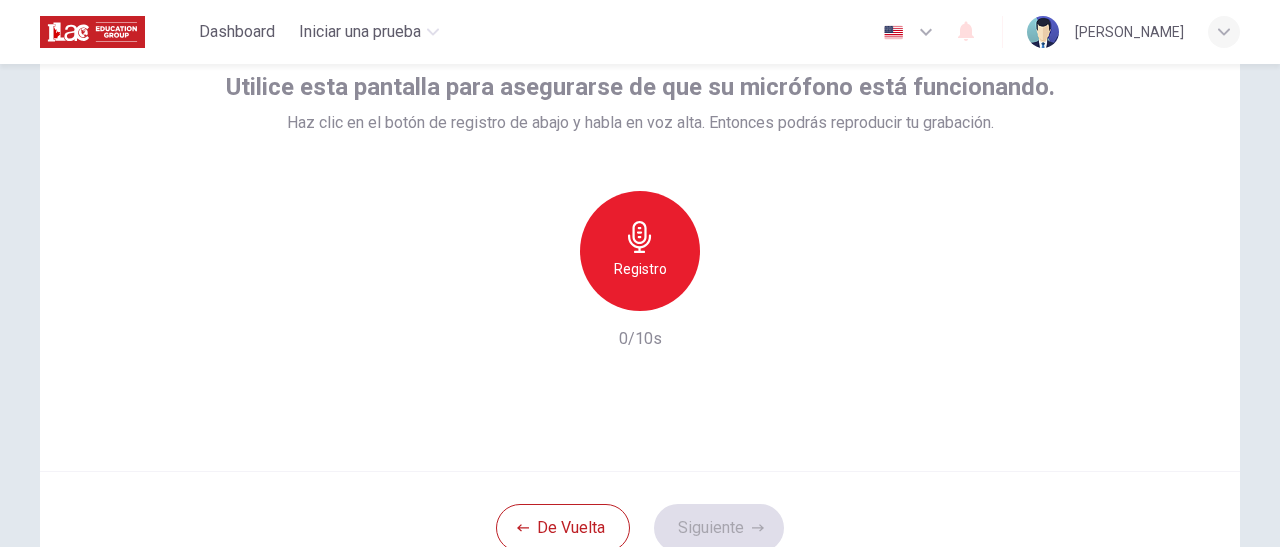 click on "Registro" at bounding box center [640, 269] 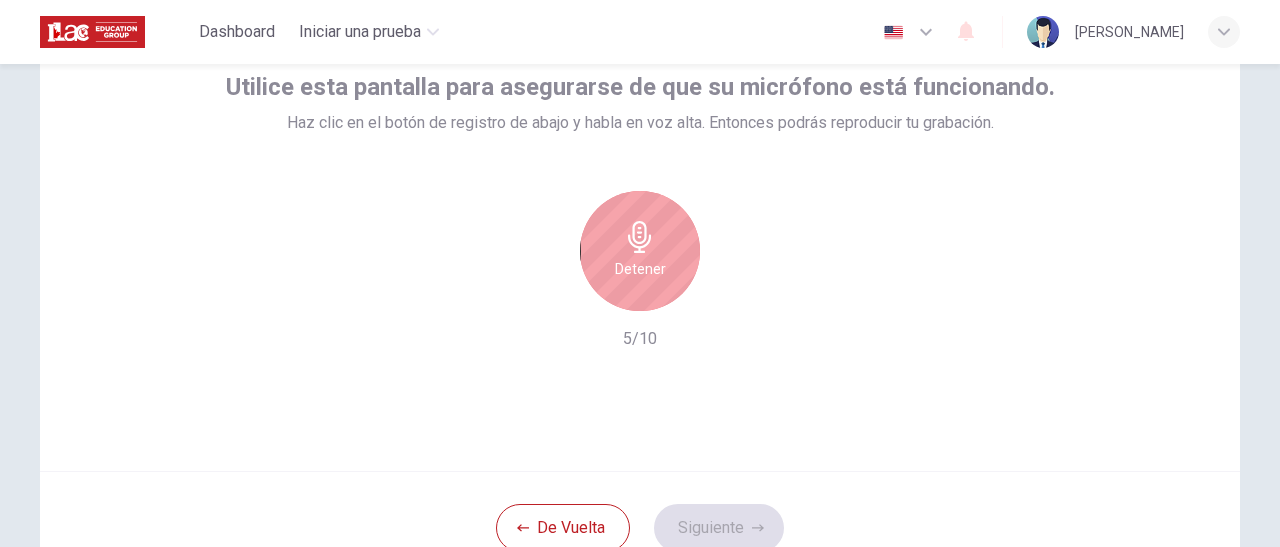 type 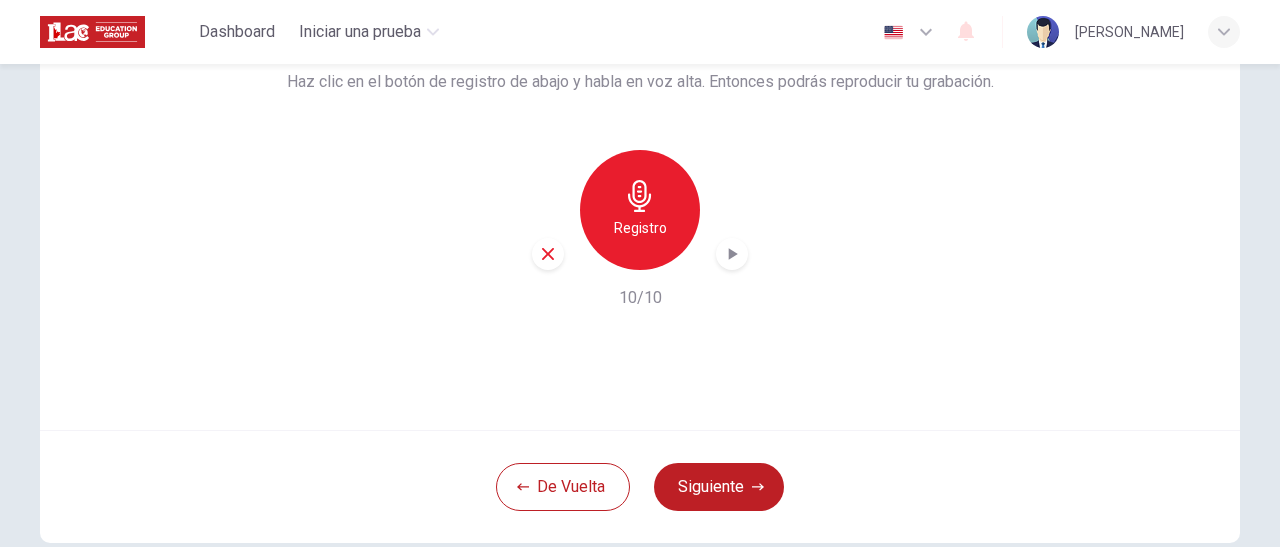 scroll, scrollTop: 228, scrollLeft: 0, axis: vertical 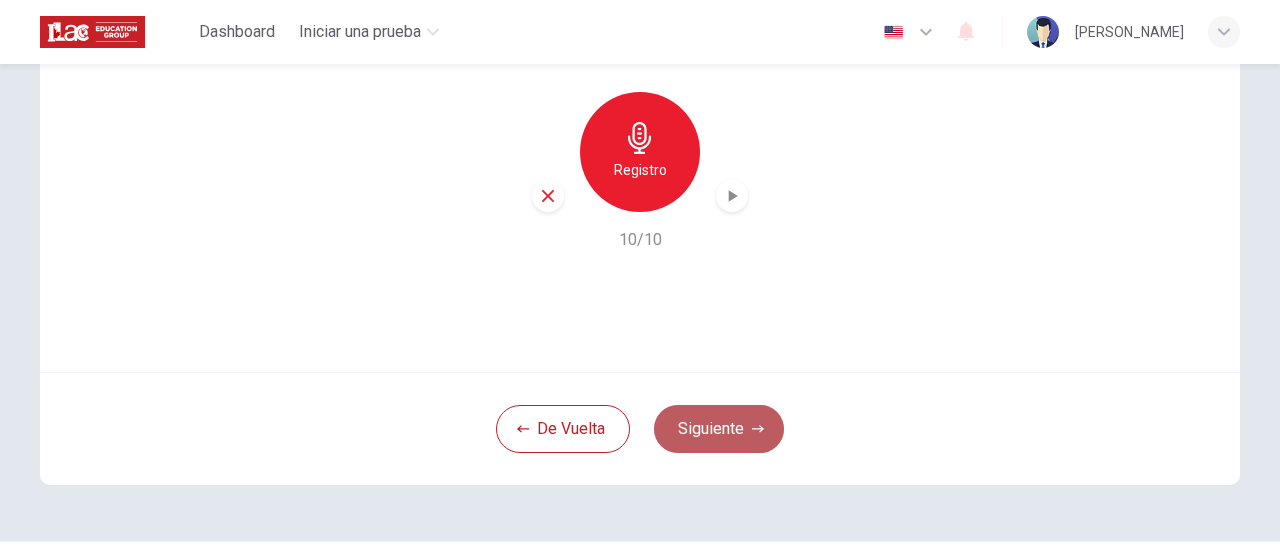 click on "Siguiente" at bounding box center [719, 429] 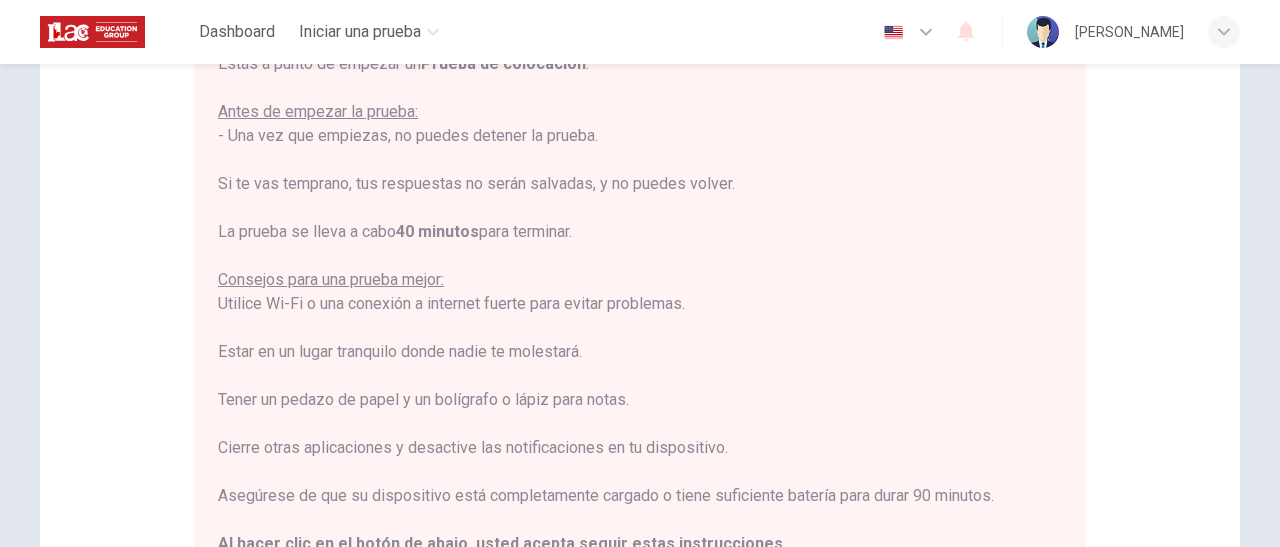 type 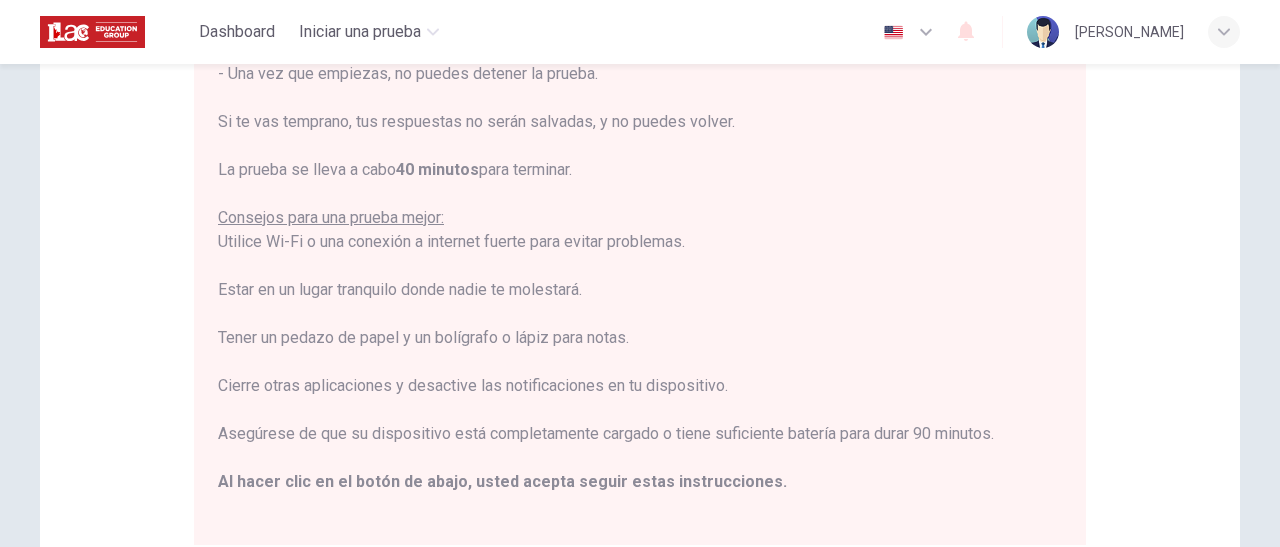 scroll, scrollTop: 348, scrollLeft: 0, axis: vertical 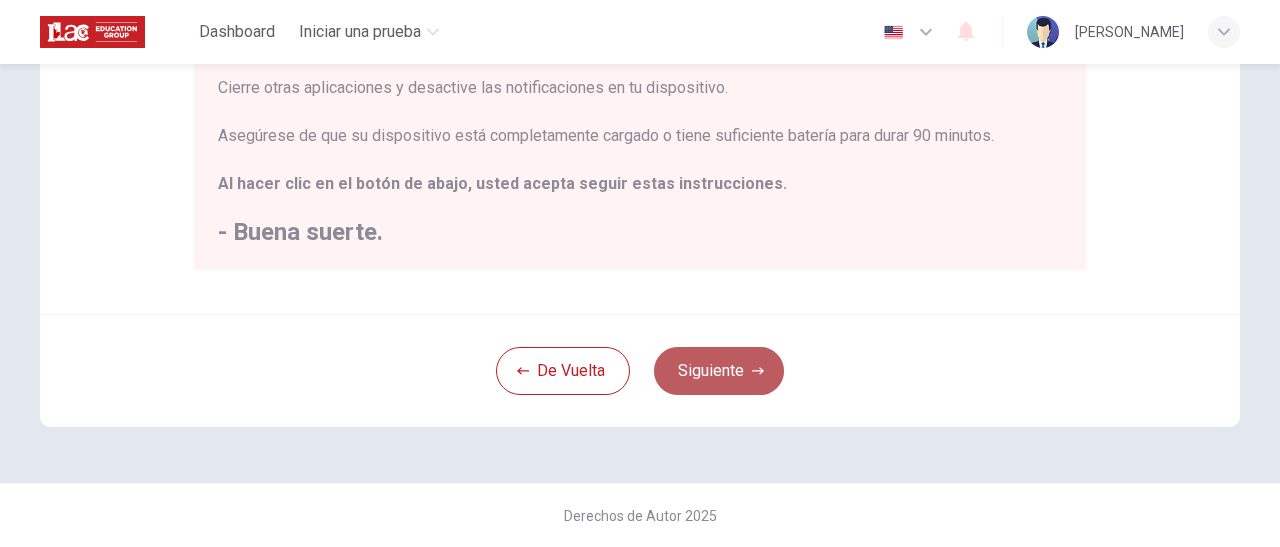 click on "Siguiente" at bounding box center (719, 371) 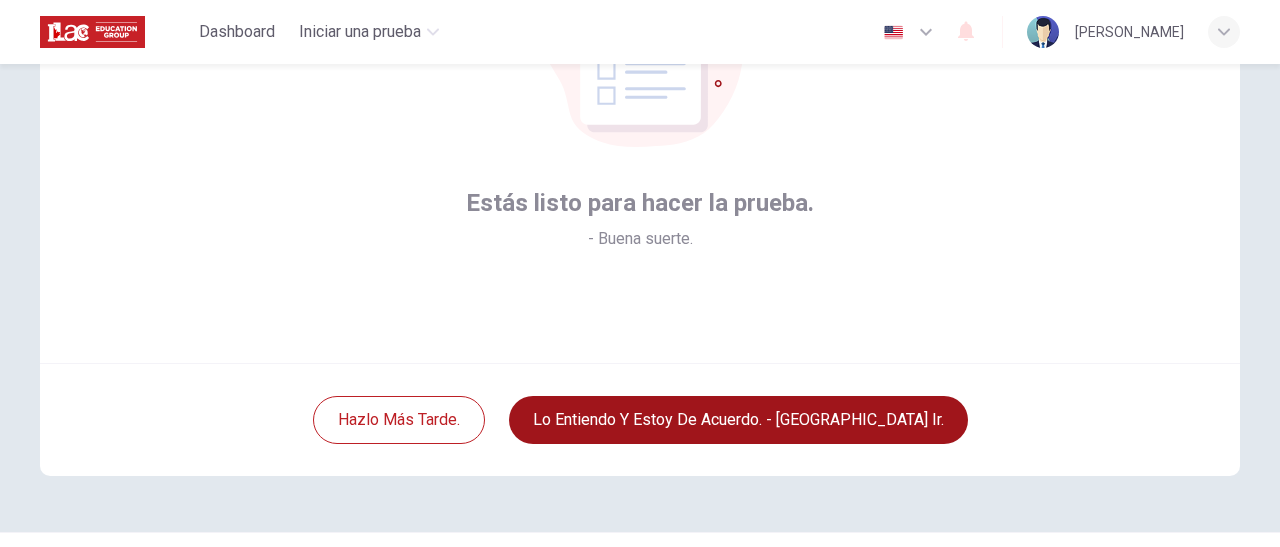 scroll, scrollTop: 286, scrollLeft: 0, axis: vertical 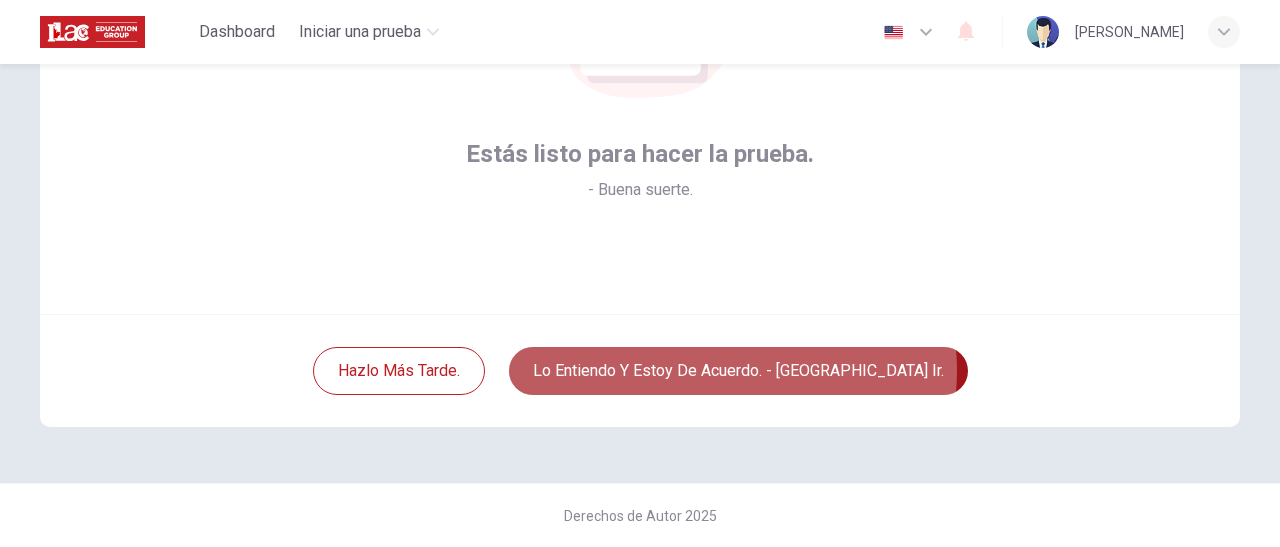 click on "Lo entiendo y estoy de acuerdo. - [GEOGRAPHIC_DATA] ir." at bounding box center [738, 371] 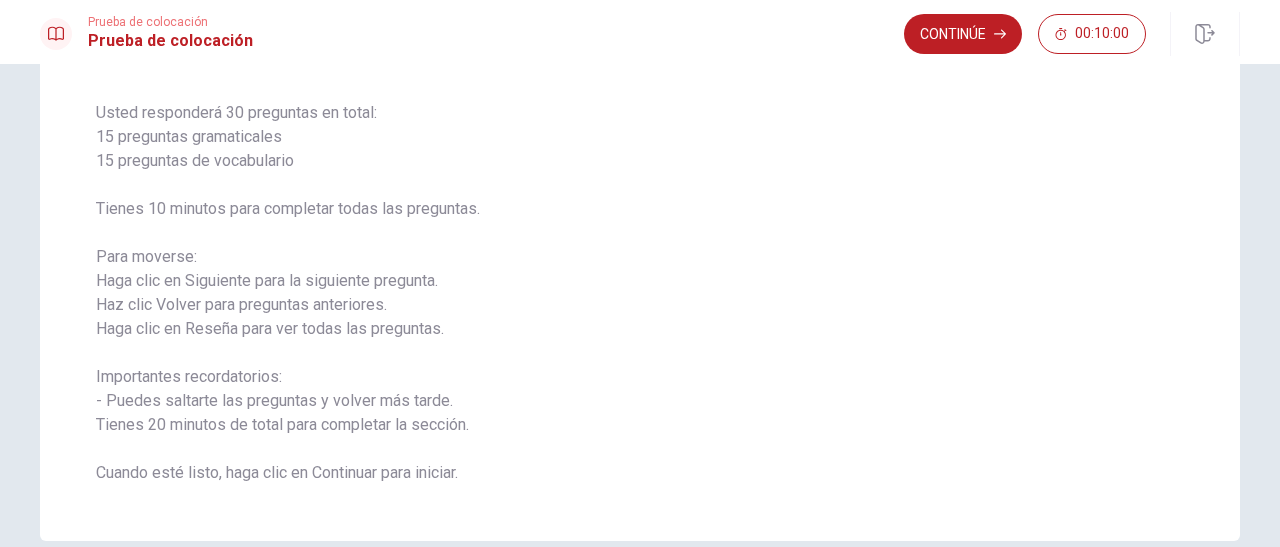 scroll, scrollTop: 139, scrollLeft: 0, axis: vertical 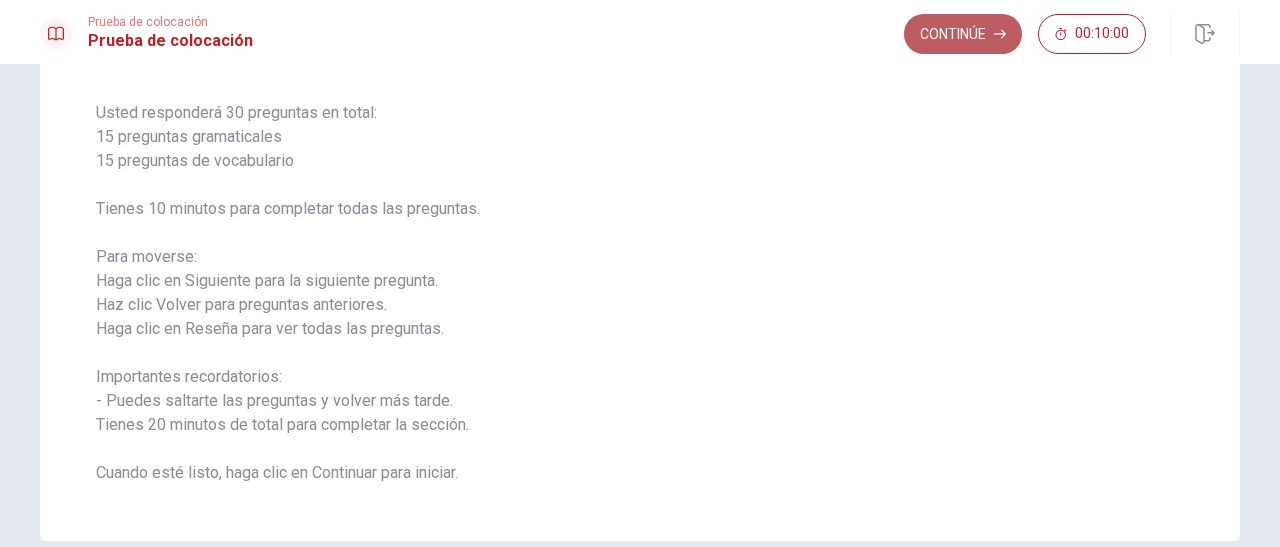 click on "Continúe" at bounding box center (963, 34) 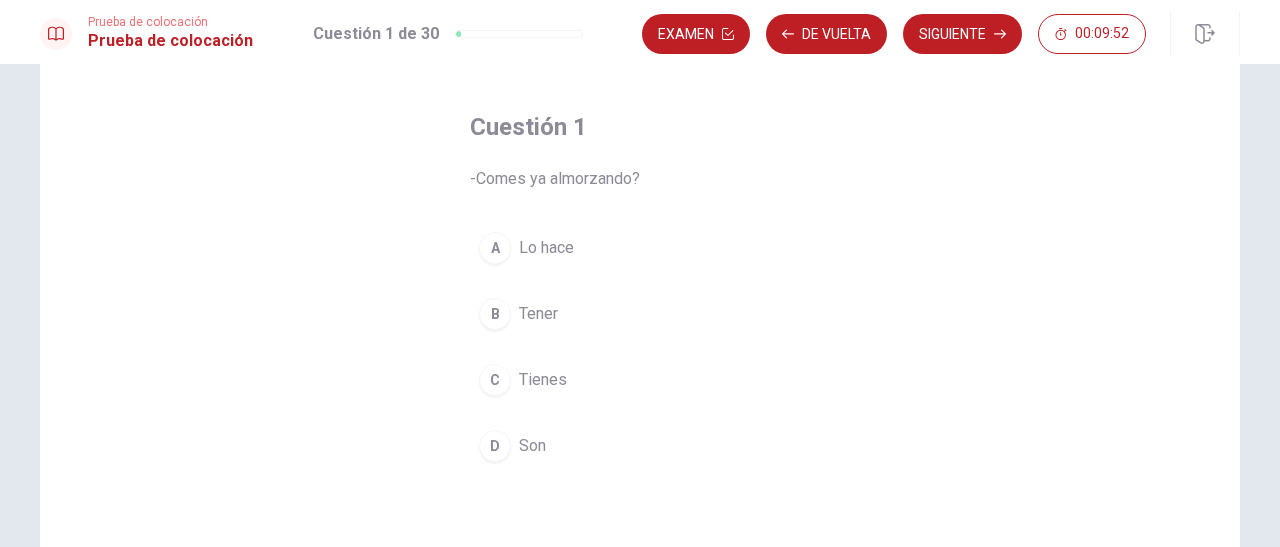 scroll, scrollTop: 76, scrollLeft: 0, axis: vertical 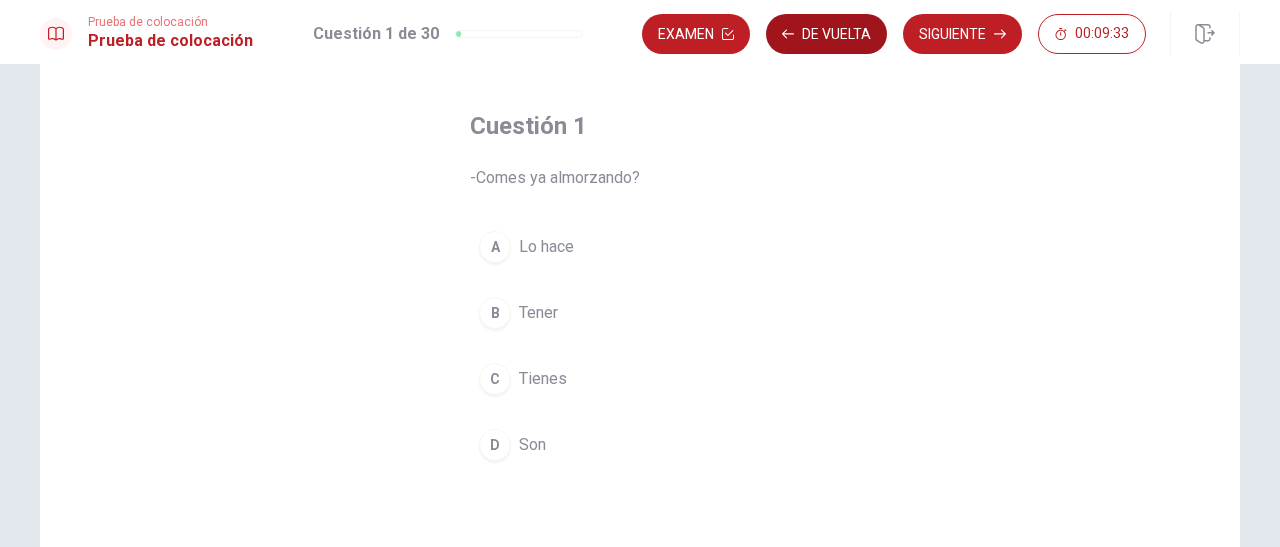 click on "De vuelta" at bounding box center (826, 34) 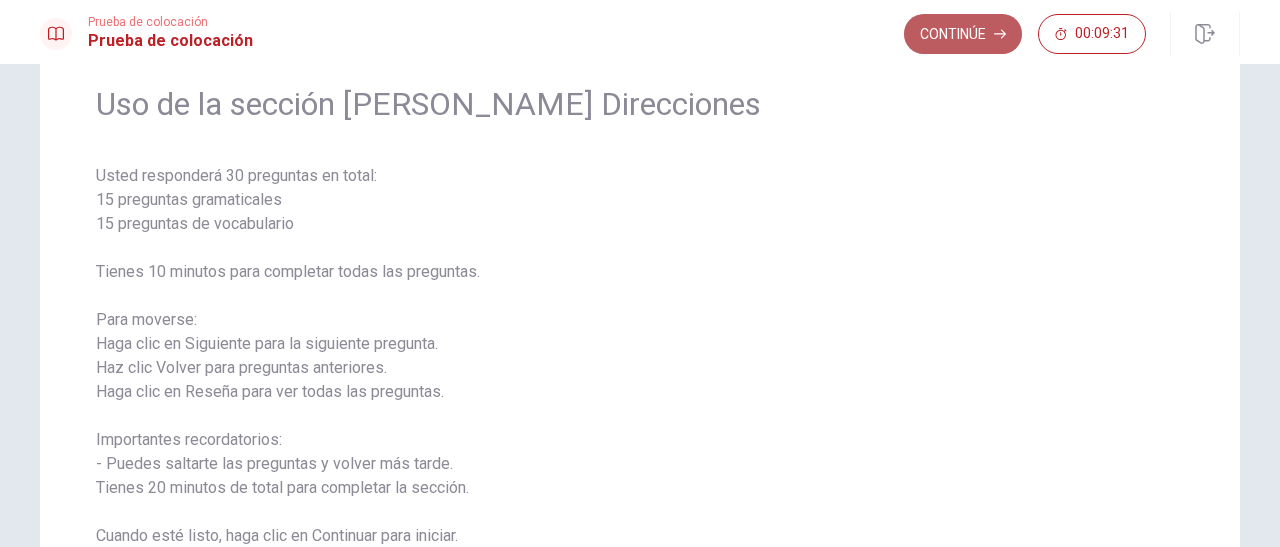 click on "Continúe" at bounding box center (963, 34) 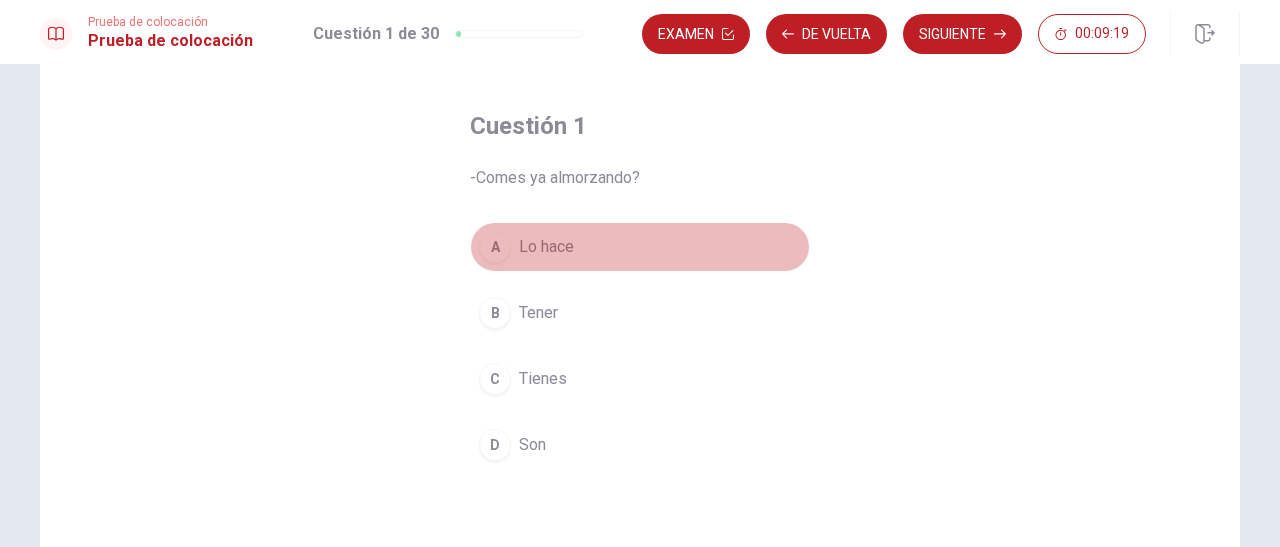 click on "A Lo hace" at bounding box center [640, 247] 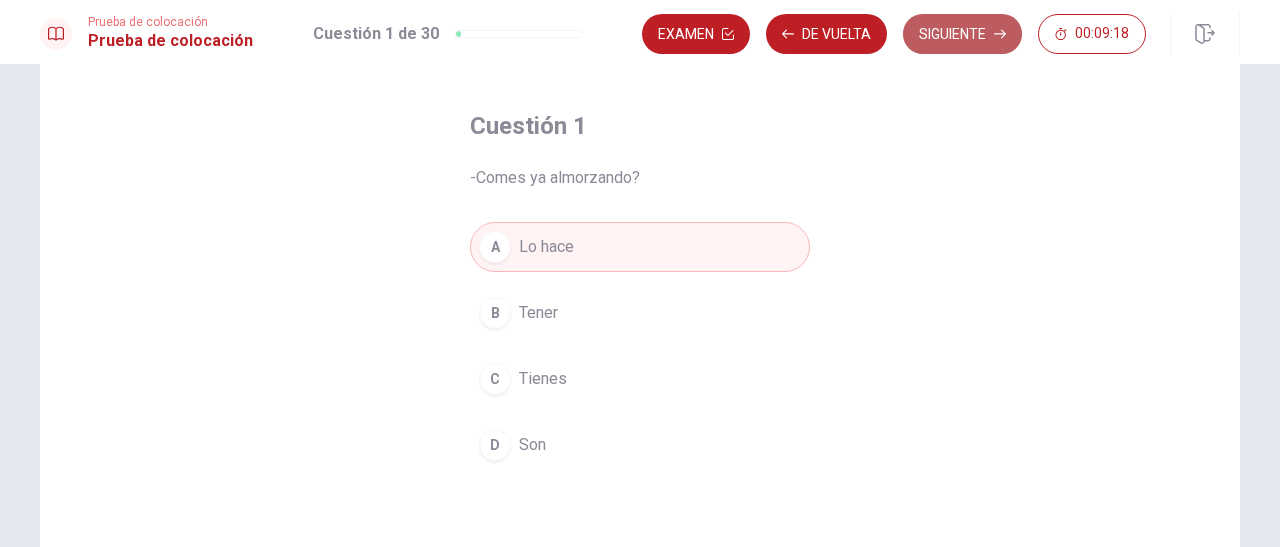 click on "Siguiente" at bounding box center (962, 34) 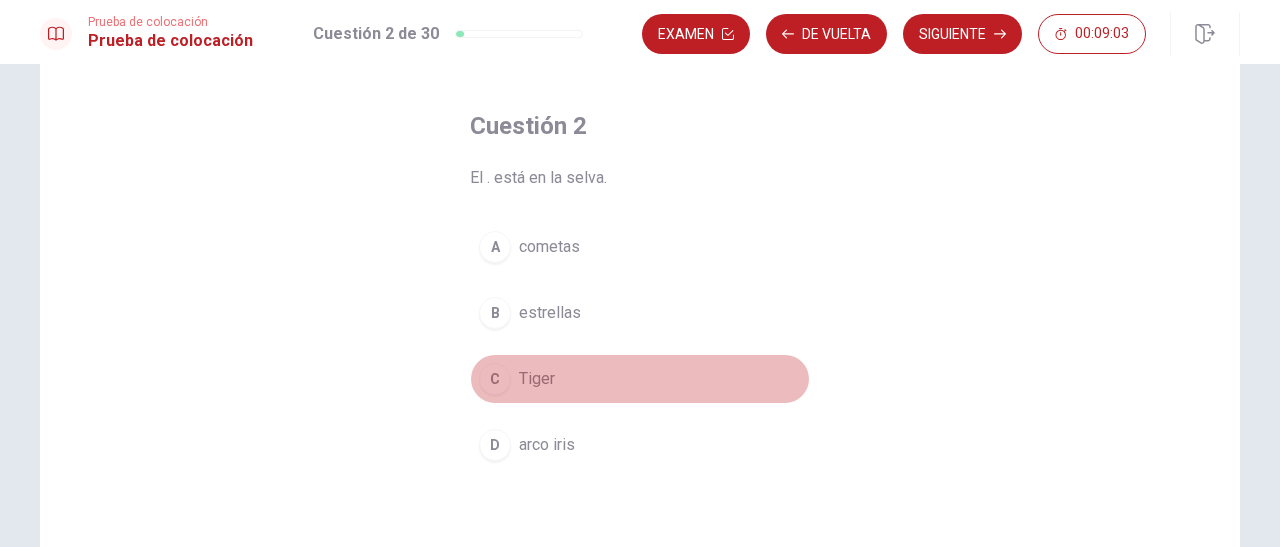 click on "Tiger" at bounding box center [537, 379] 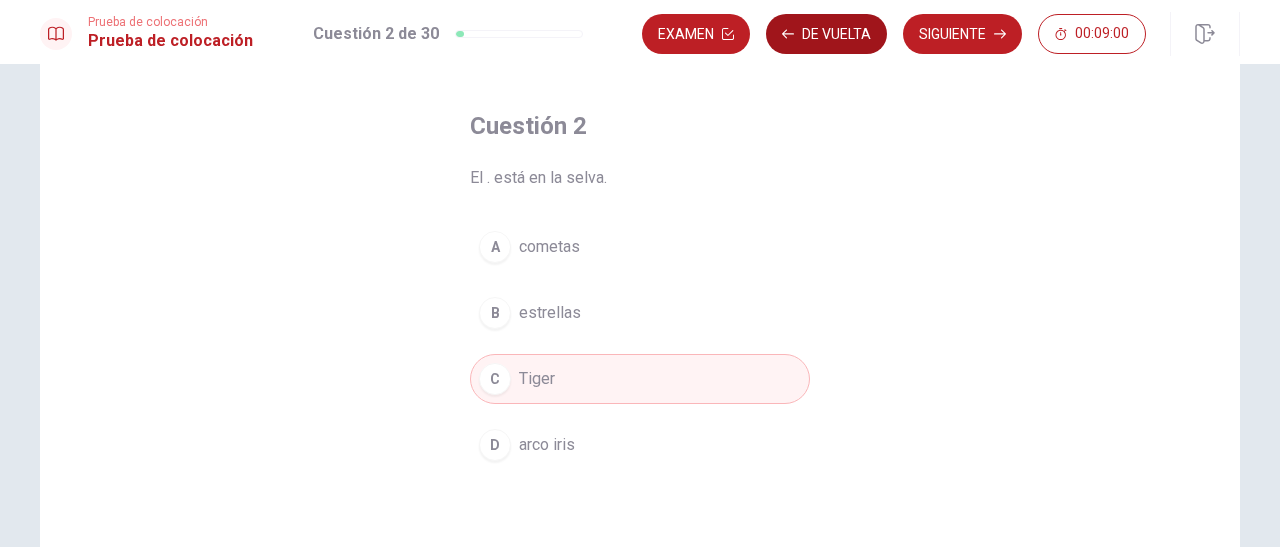 click on "De vuelta" at bounding box center [826, 34] 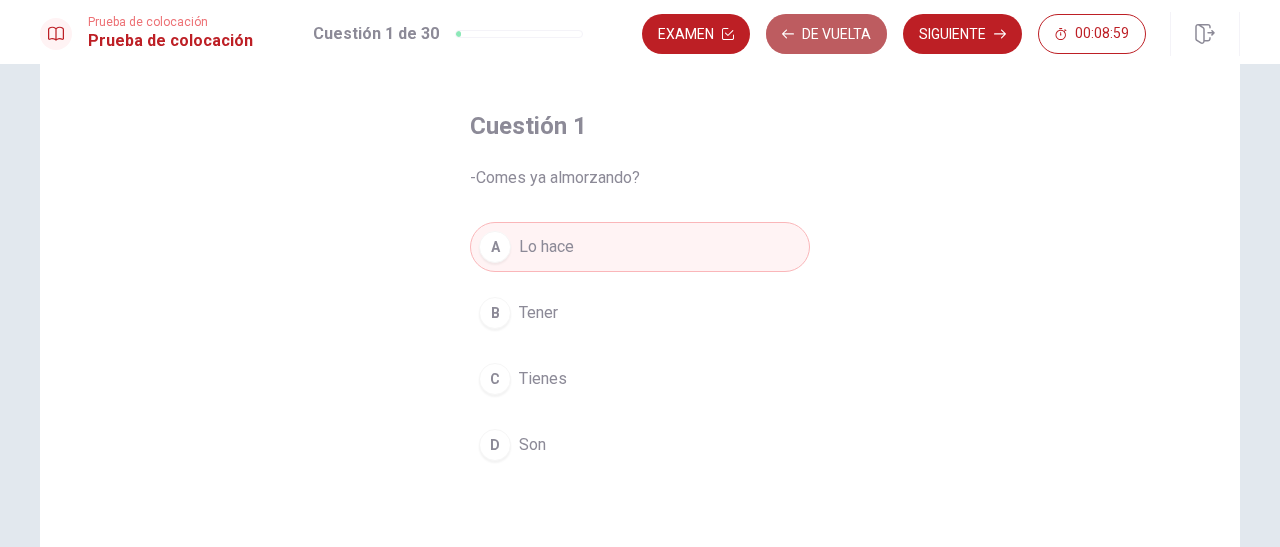 click on "De vuelta" at bounding box center [826, 34] 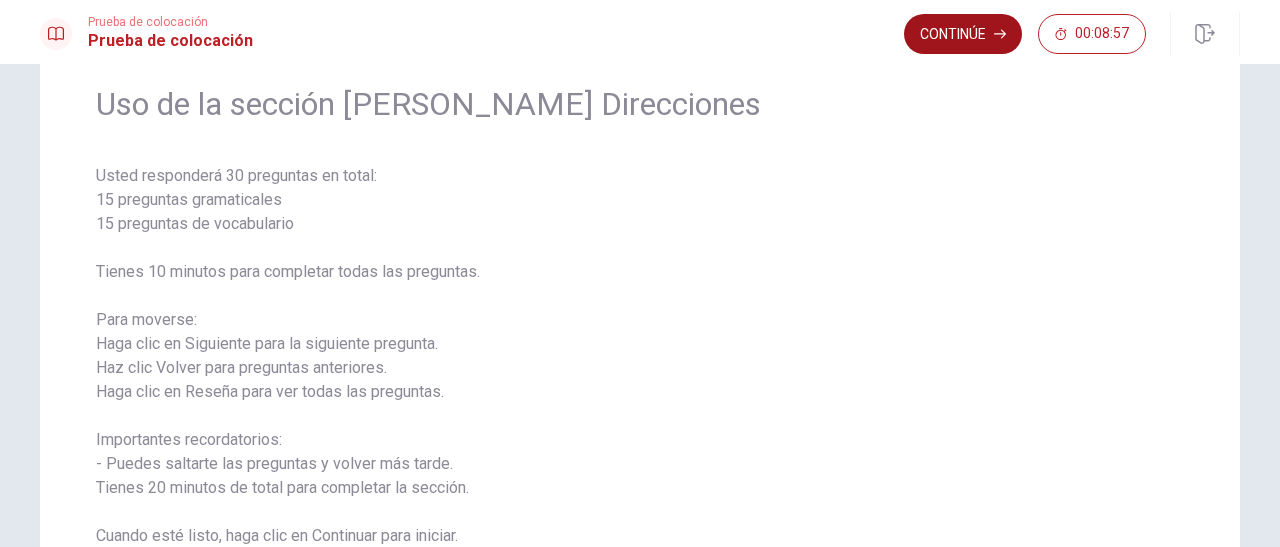 click on "Continúe" at bounding box center [963, 34] 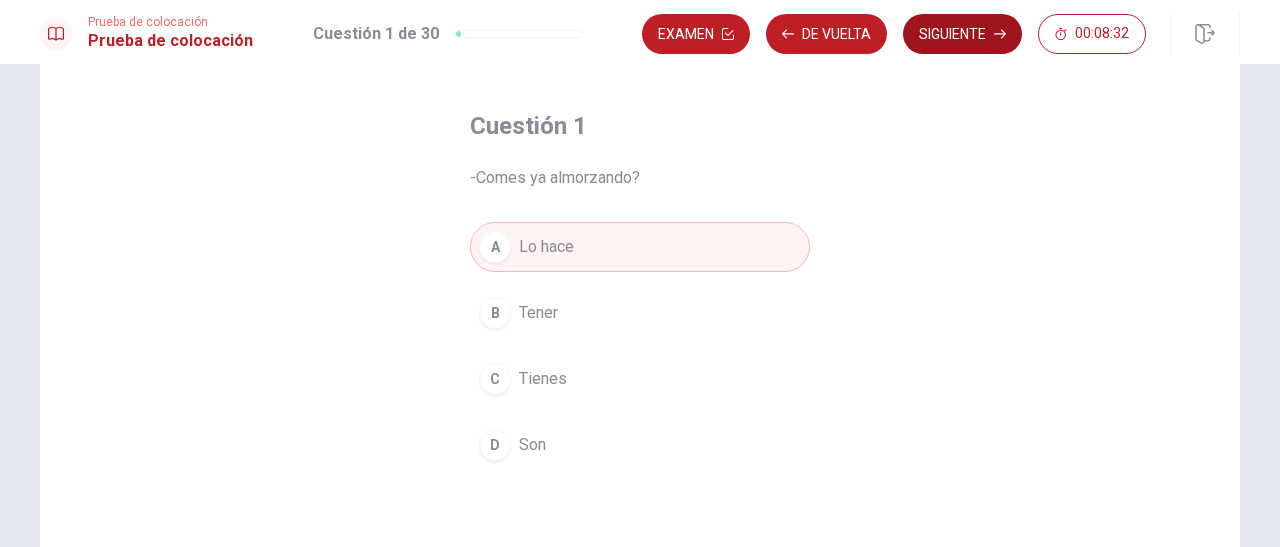 click on "Siguiente" at bounding box center [962, 34] 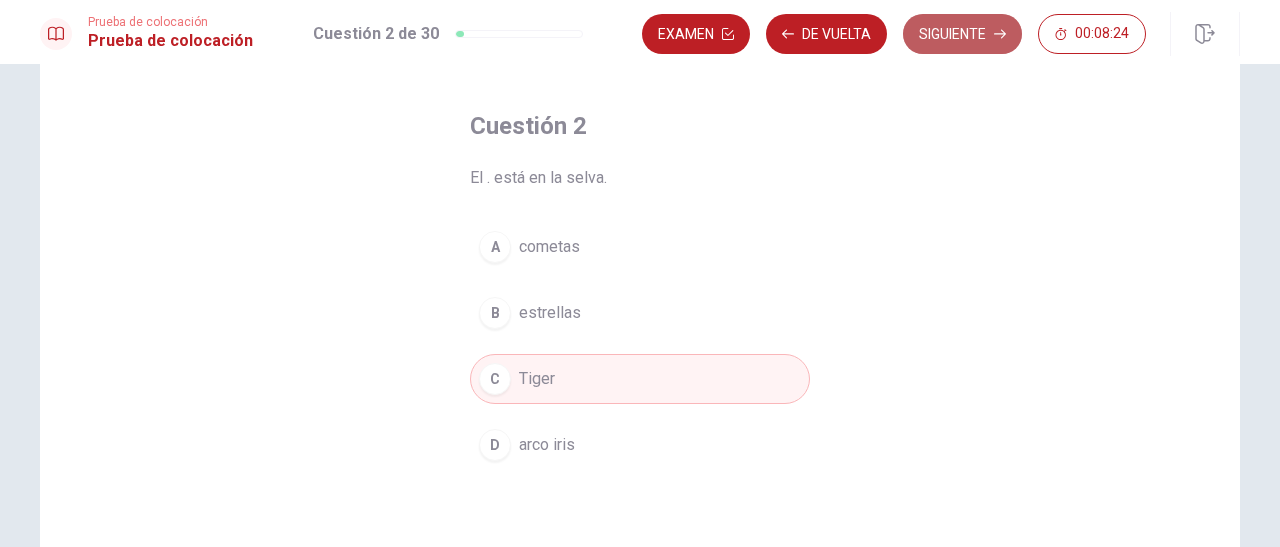click on "Siguiente" at bounding box center [962, 34] 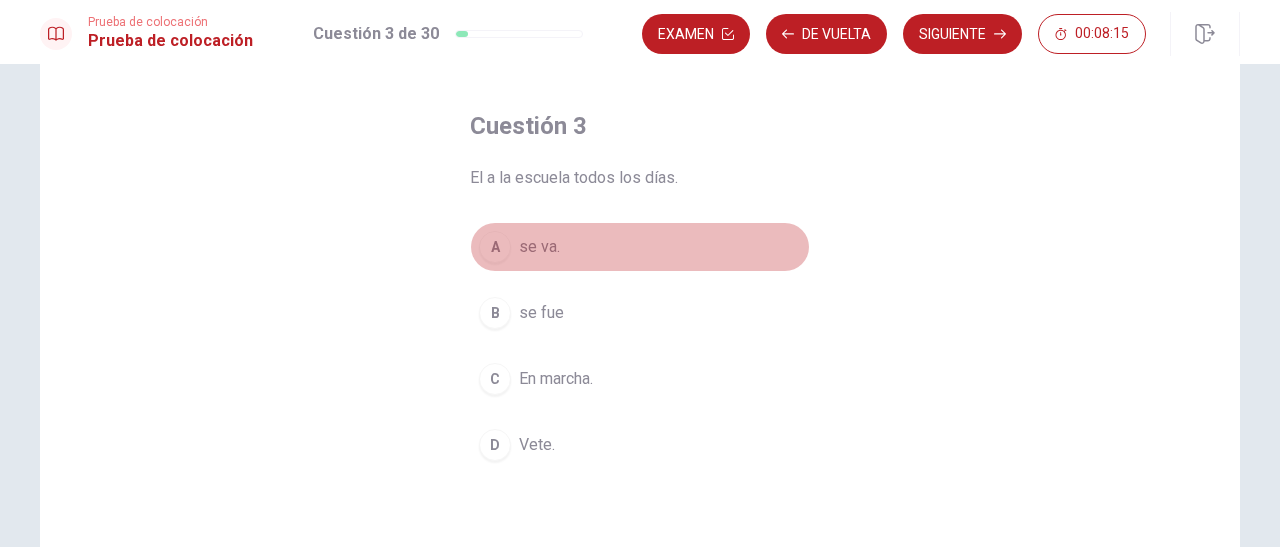 click on "se va." at bounding box center [539, 247] 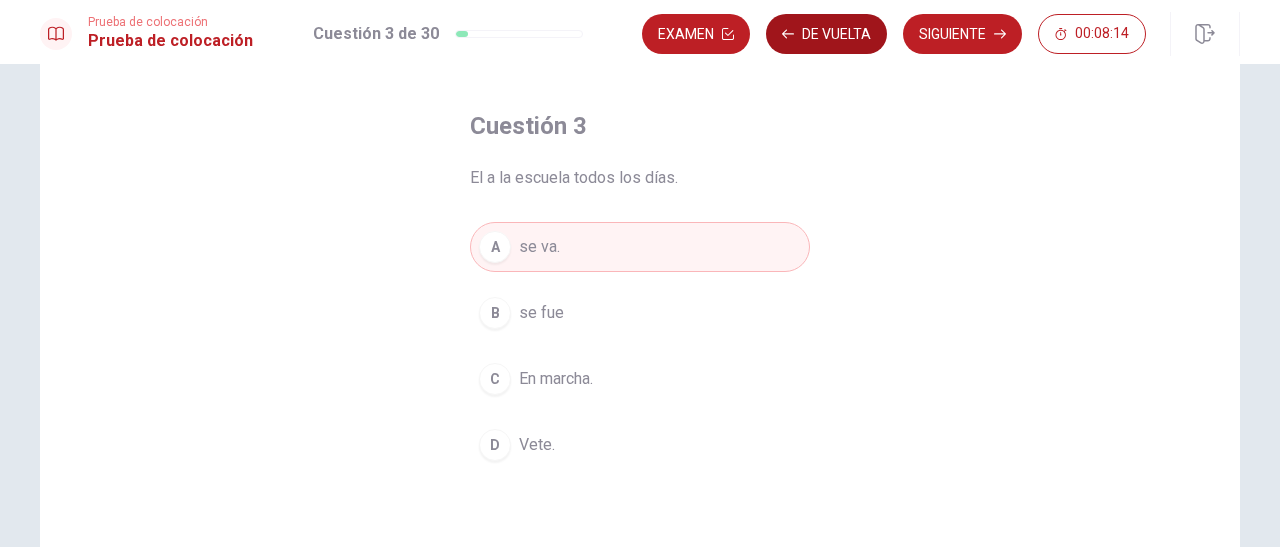 click on "De vuelta" at bounding box center (826, 34) 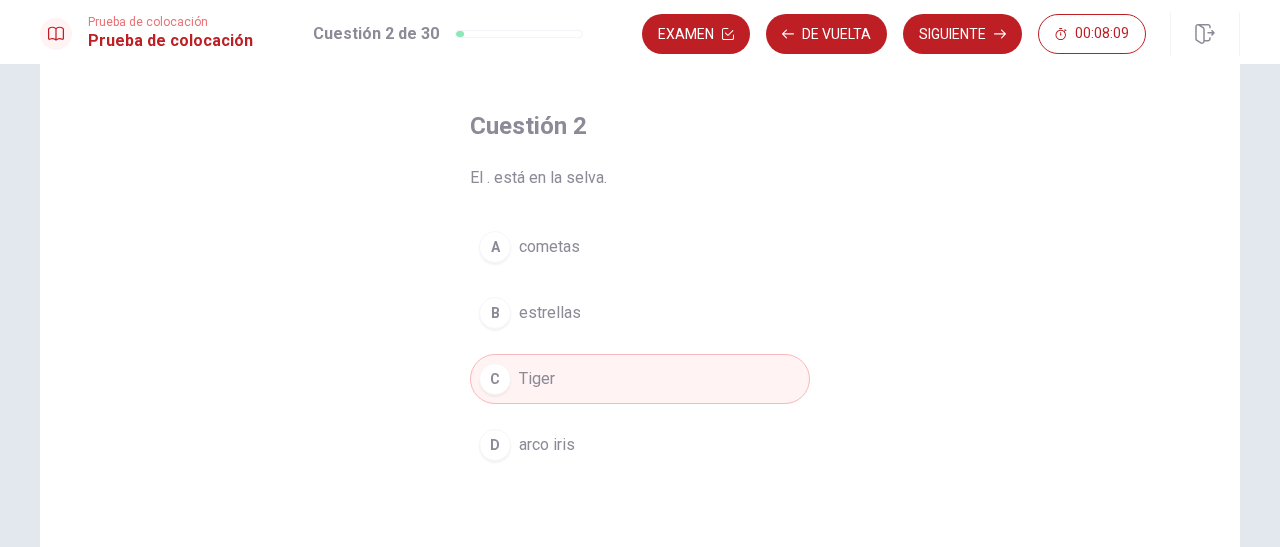 click on "arco iris" at bounding box center [547, 445] 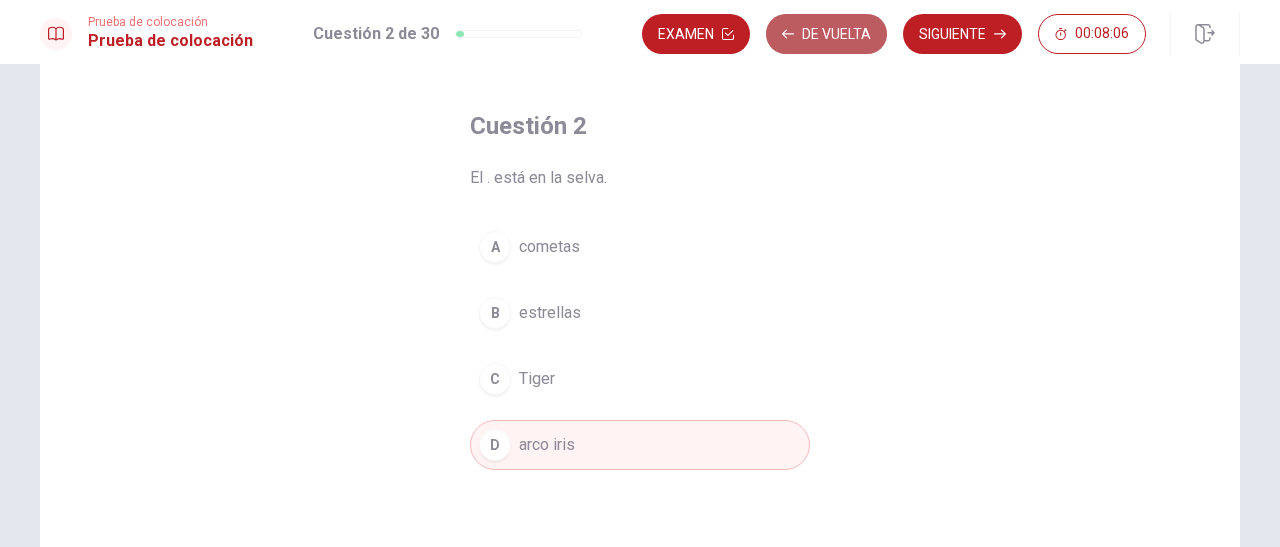 click on "De vuelta" at bounding box center [826, 34] 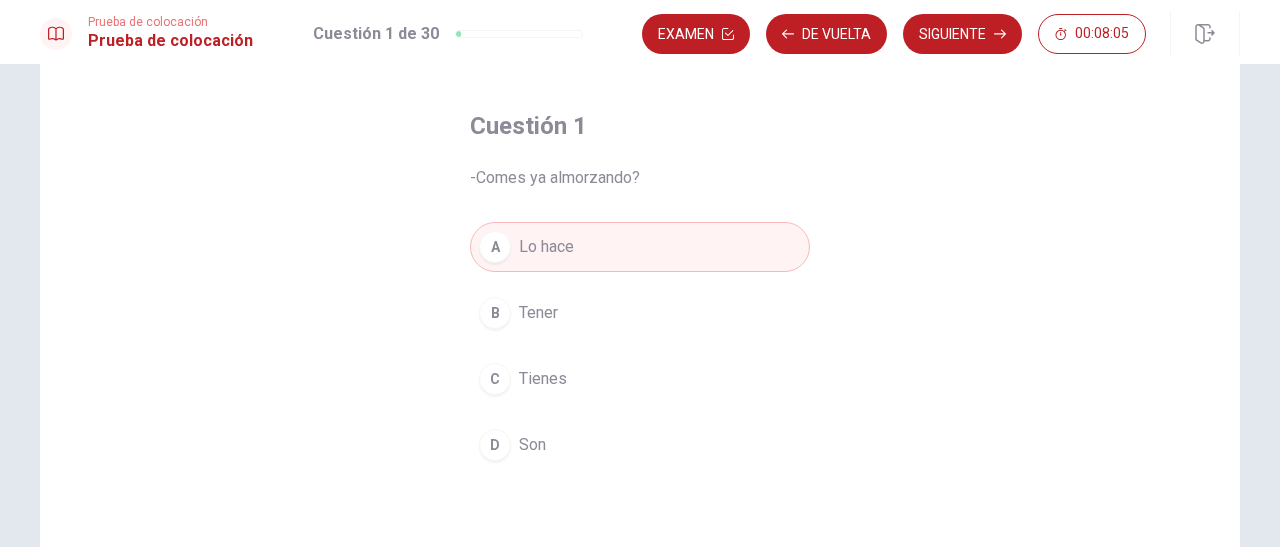 click on "Examen De vuelta Siguiente 00:08:05" at bounding box center [941, 34] 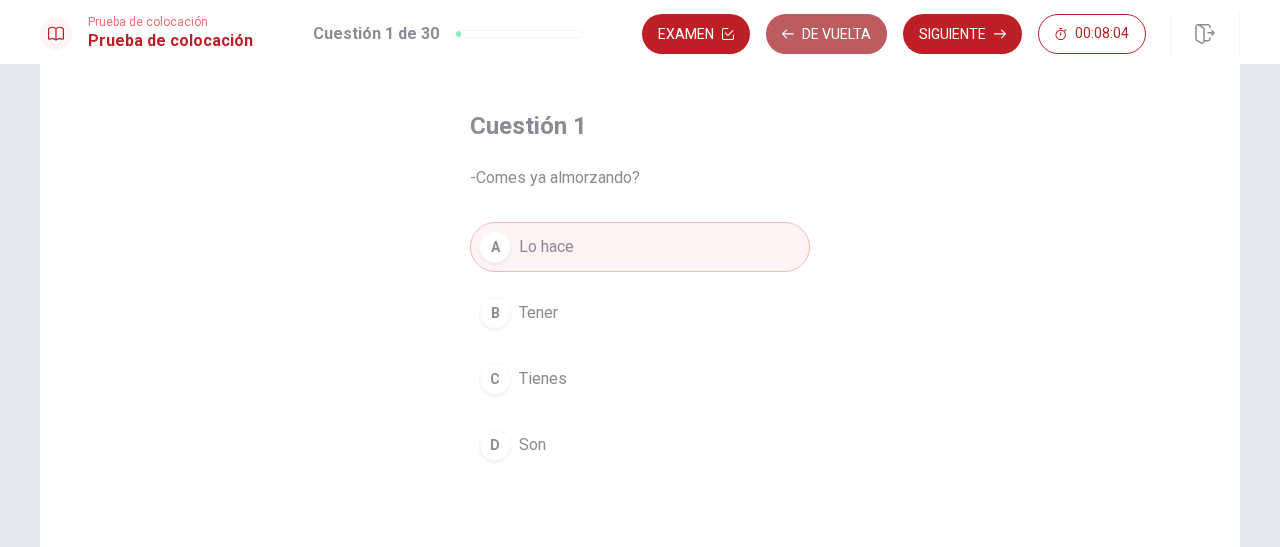 click on "De vuelta" at bounding box center [826, 34] 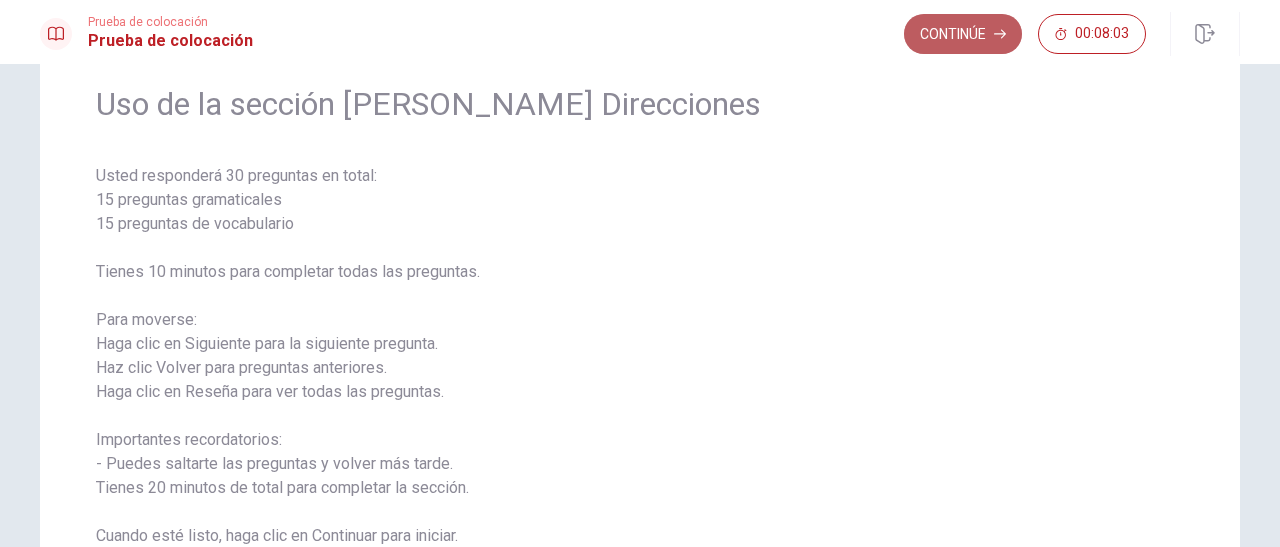 click on "Continúe" at bounding box center [963, 34] 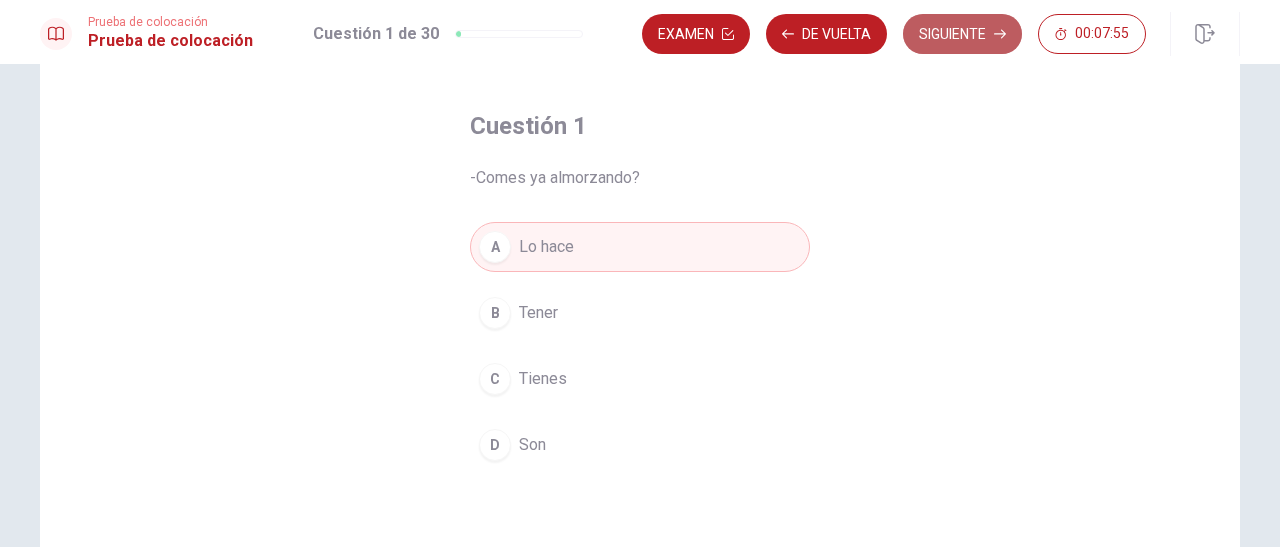 click on "Siguiente" at bounding box center [962, 34] 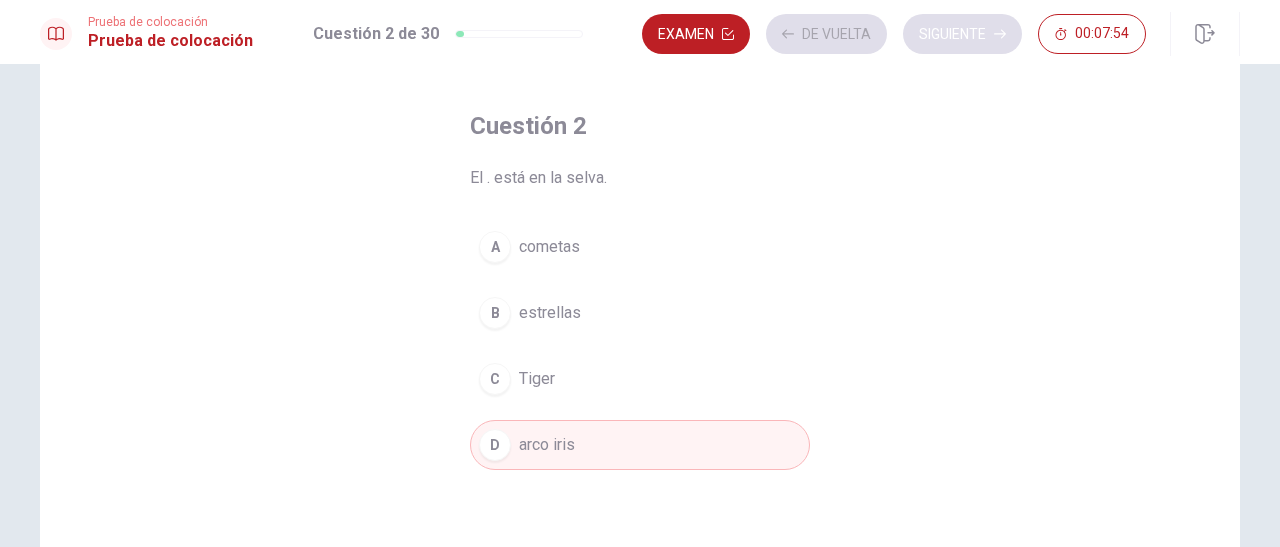 click on "Examen De vuelta Siguiente 00:07:54" at bounding box center (894, 34) 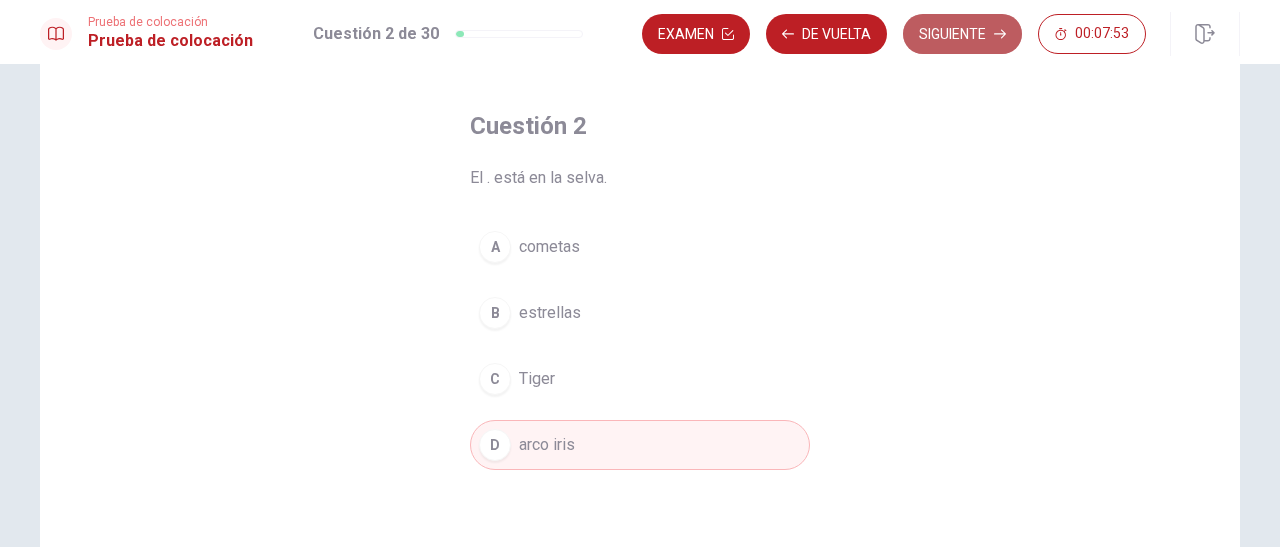 click on "Siguiente" at bounding box center (962, 34) 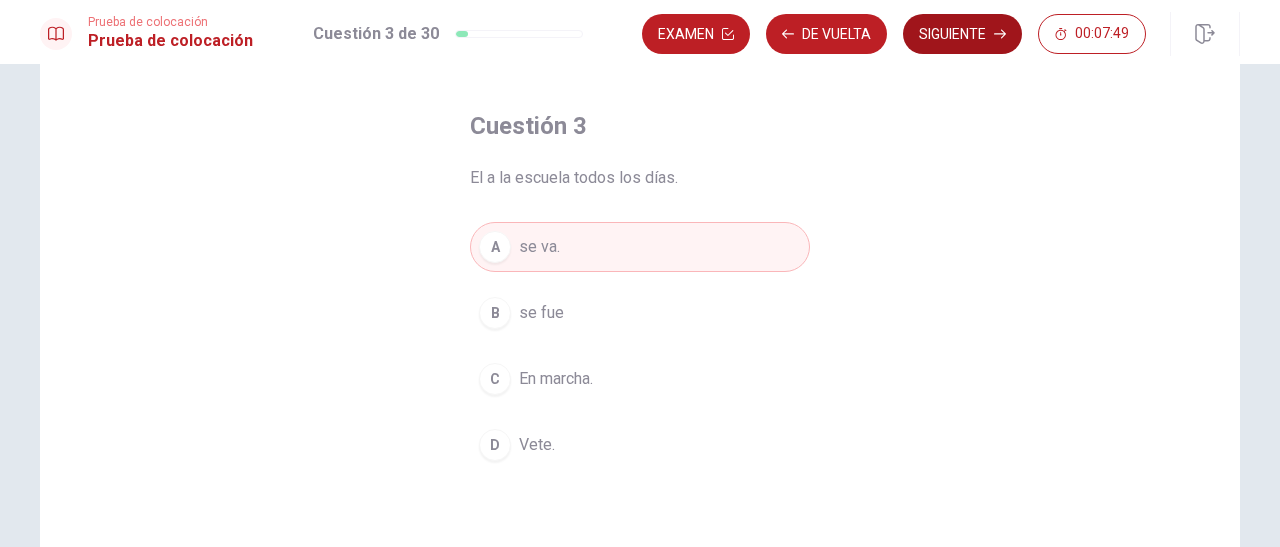 click on "Siguiente" at bounding box center [962, 34] 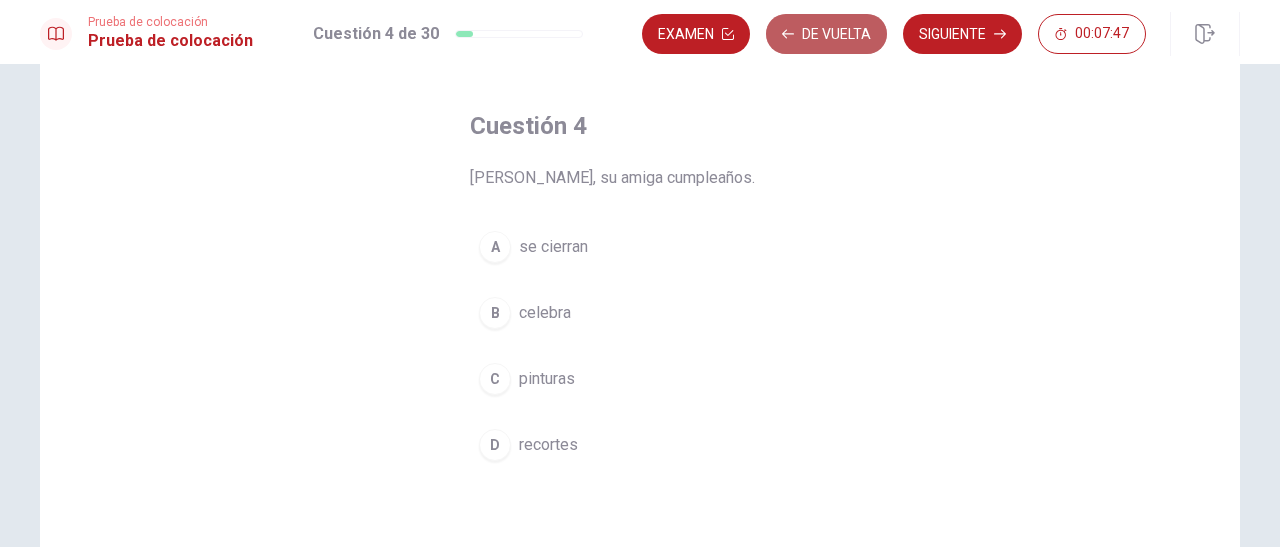 click on "De vuelta" at bounding box center [826, 34] 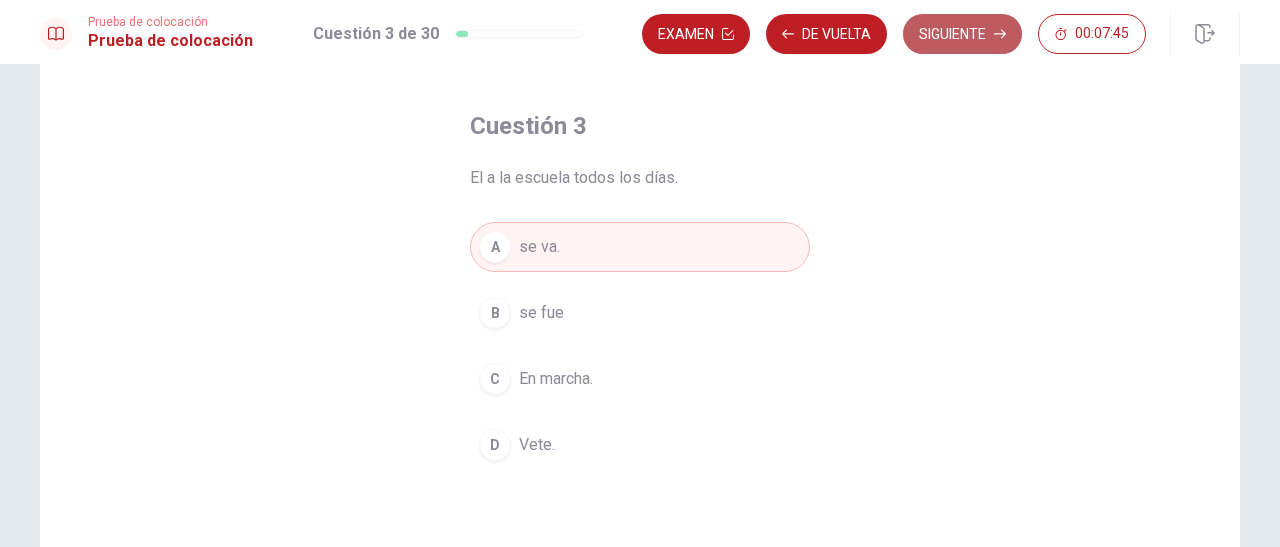 click on "Siguiente" at bounding box center (962, 34) 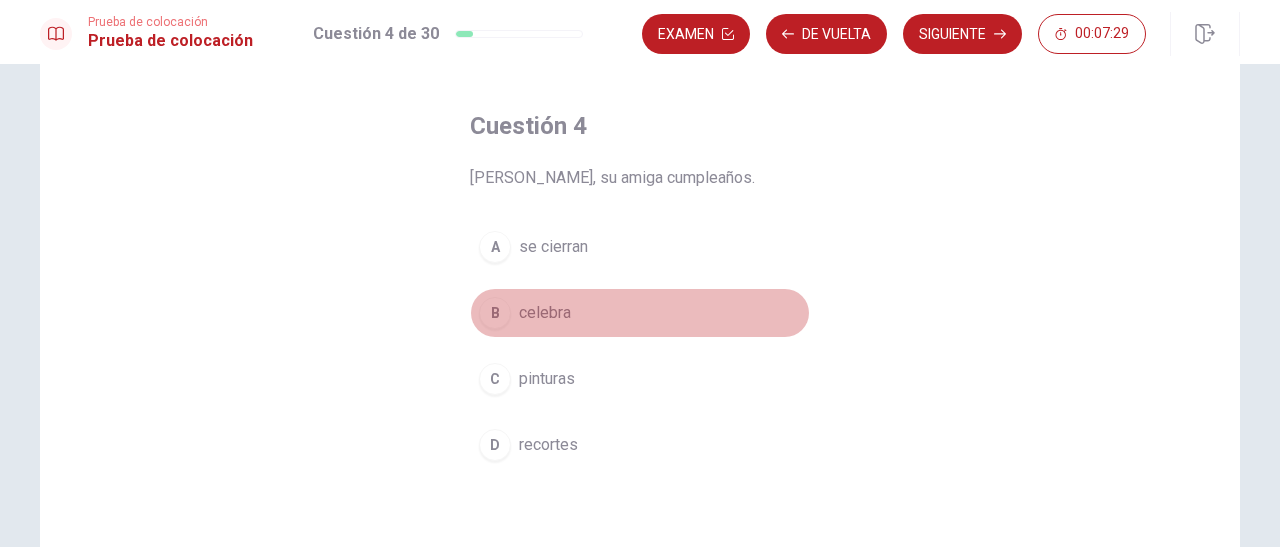 click on "B celebra" at bounding box center (640, 313) 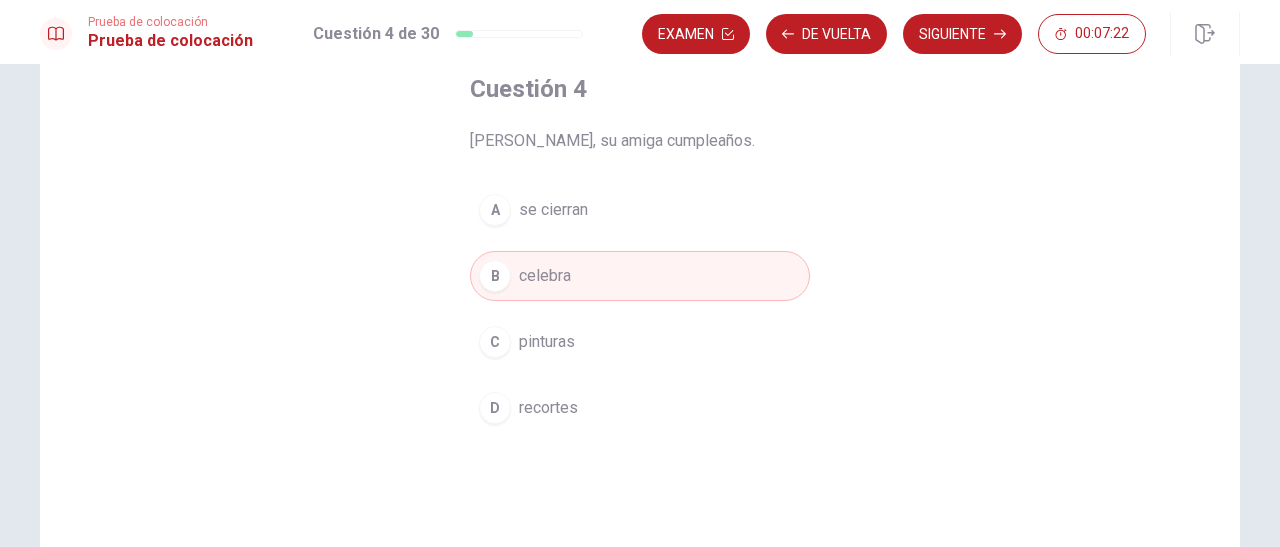 scroll, scrollTop: 111, scrollLeft: 0, axis: vertical 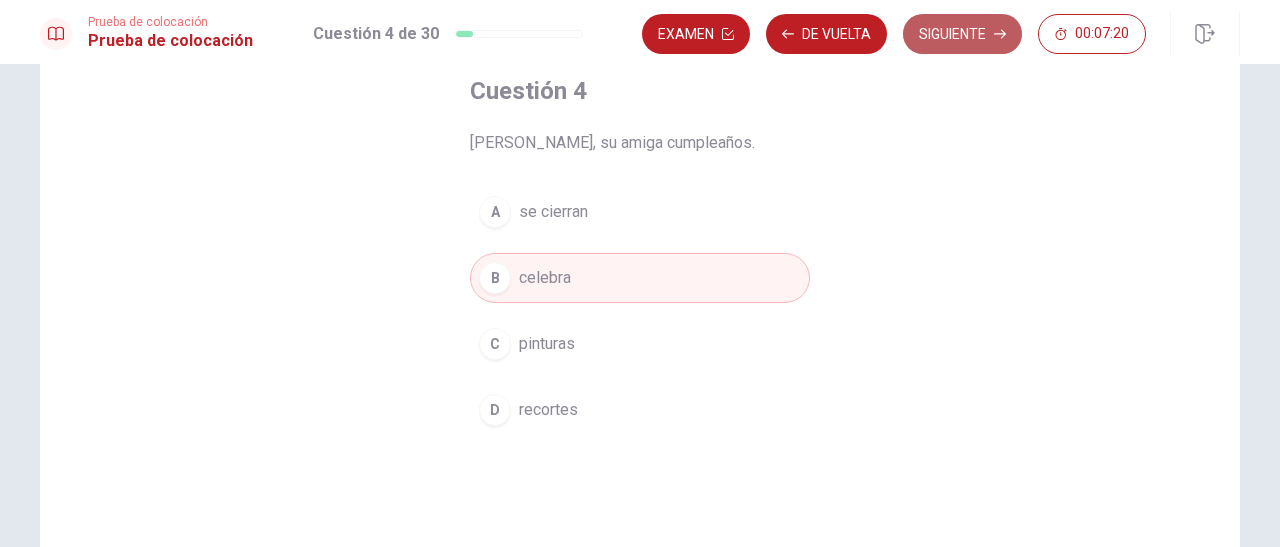 click on "Siguiente" at bounding box center (962, 34) 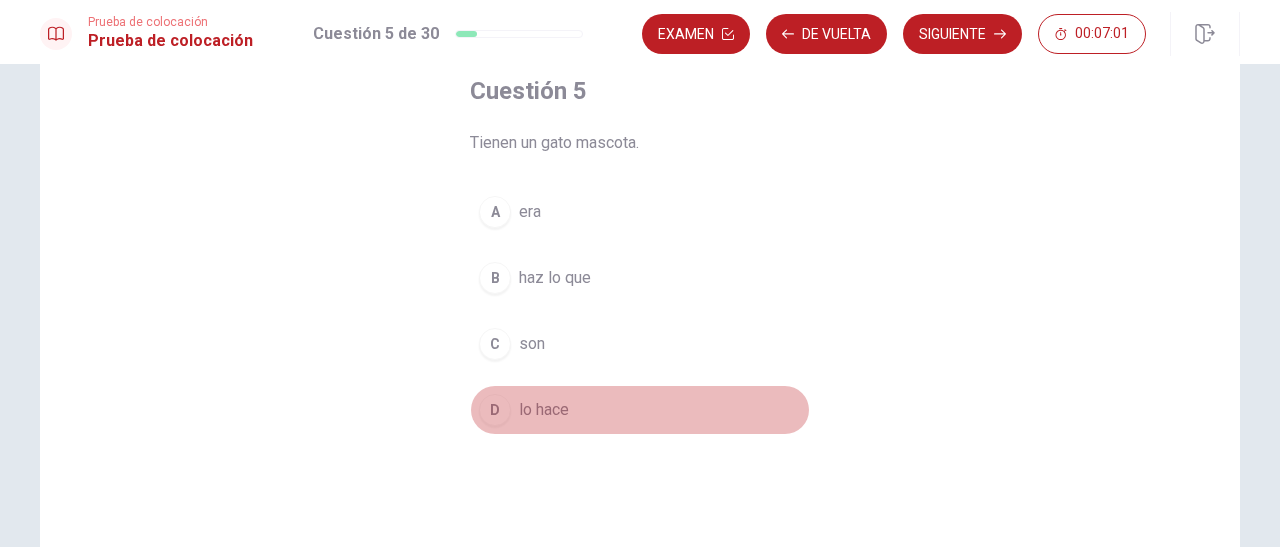 click on "lo hace" at bounding box center [544, 410] 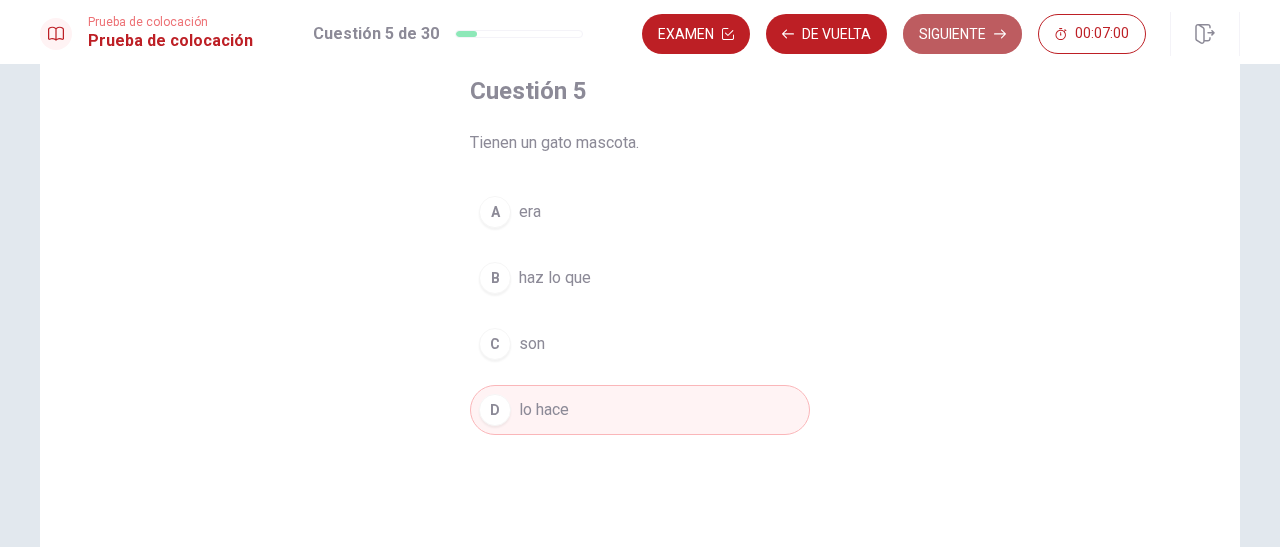 click on "Siguiente" at bounding box center [962, 34] 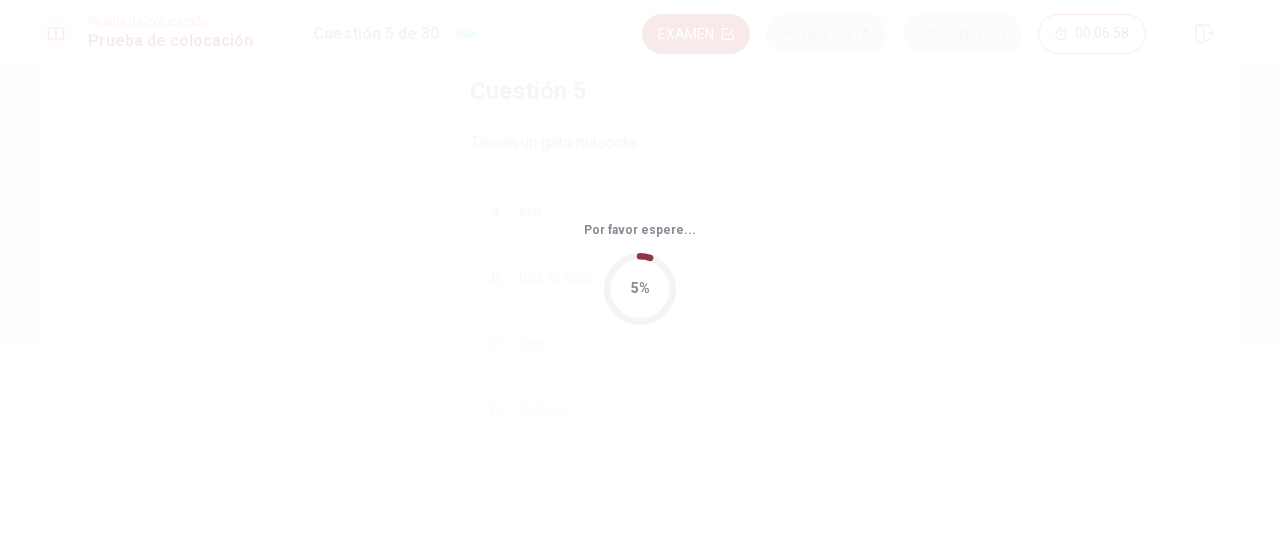 scroll, scrollTop: 0, scrollLeft: 0, axis: both 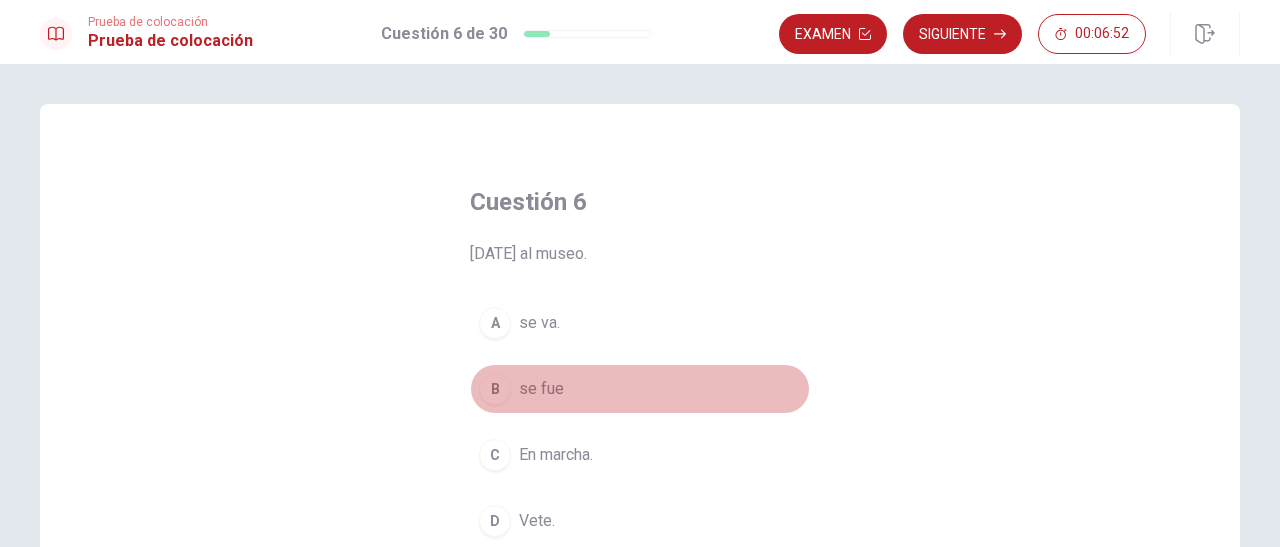 click on "se fue" at bounding box center [541, 389] 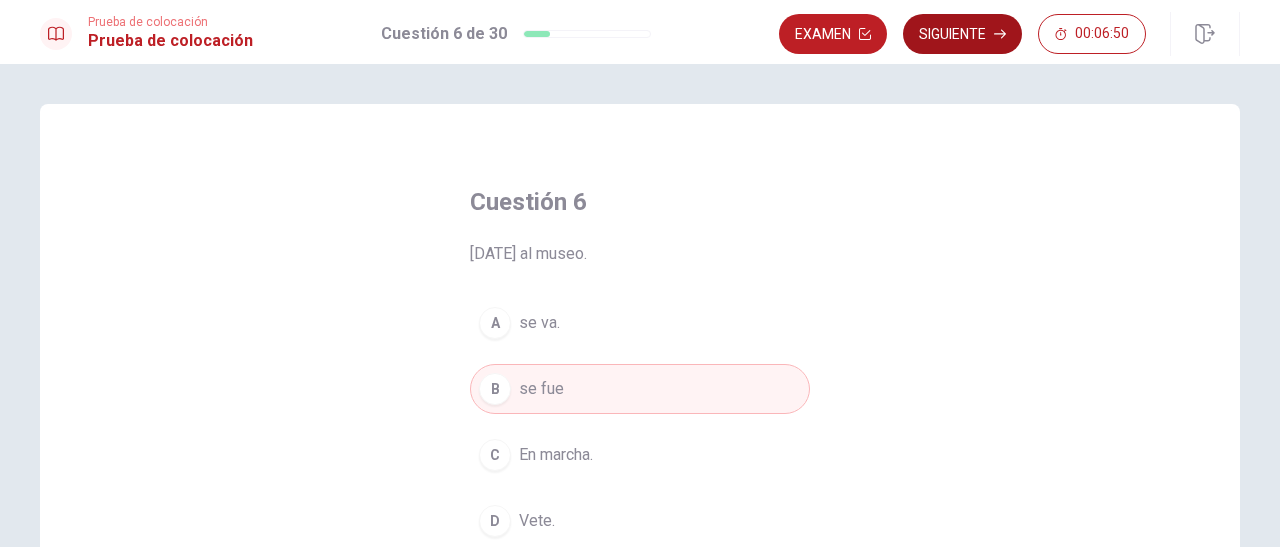 click on "Siguiente" at bounding box center [962, 34] 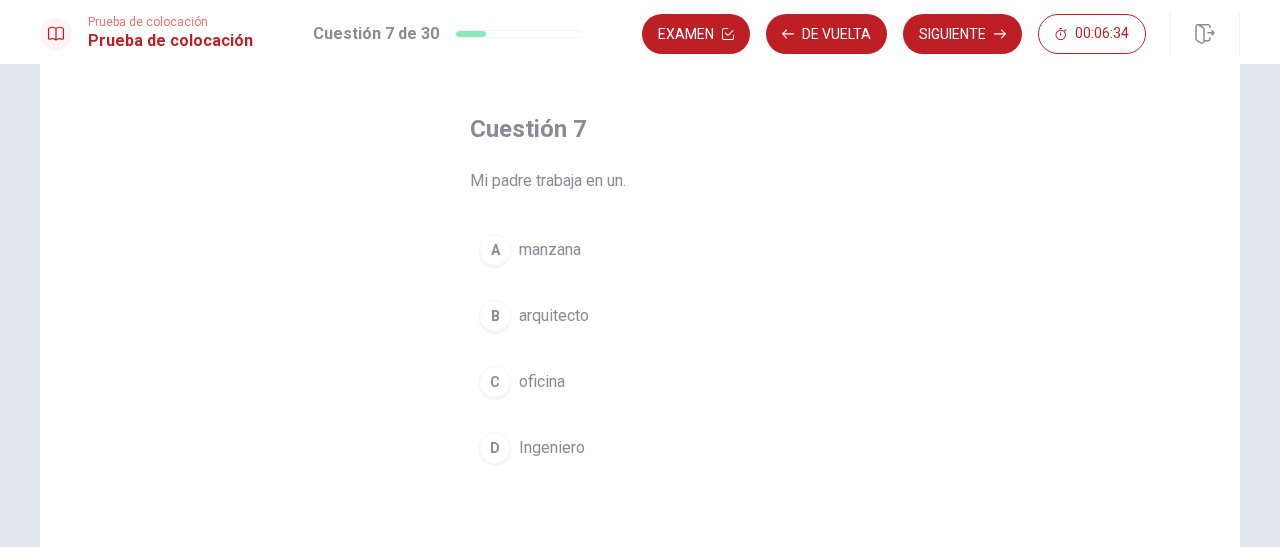 scroll, scrollTop: 72, scrollLeft: 0, axis: vertical 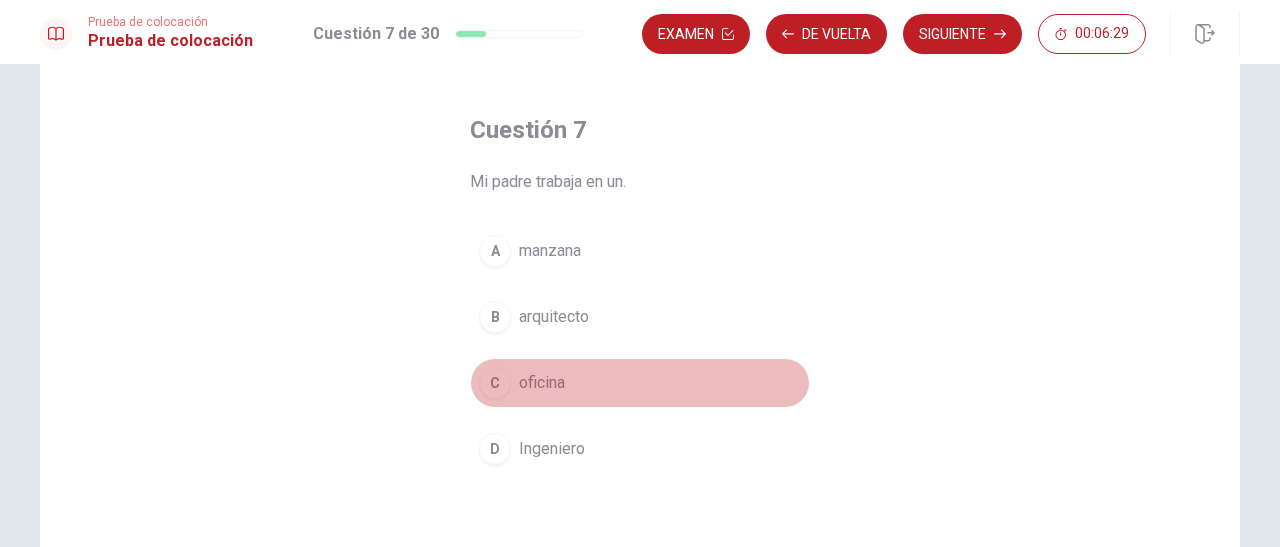 click on "oficina" at bounding box center (542, 383) 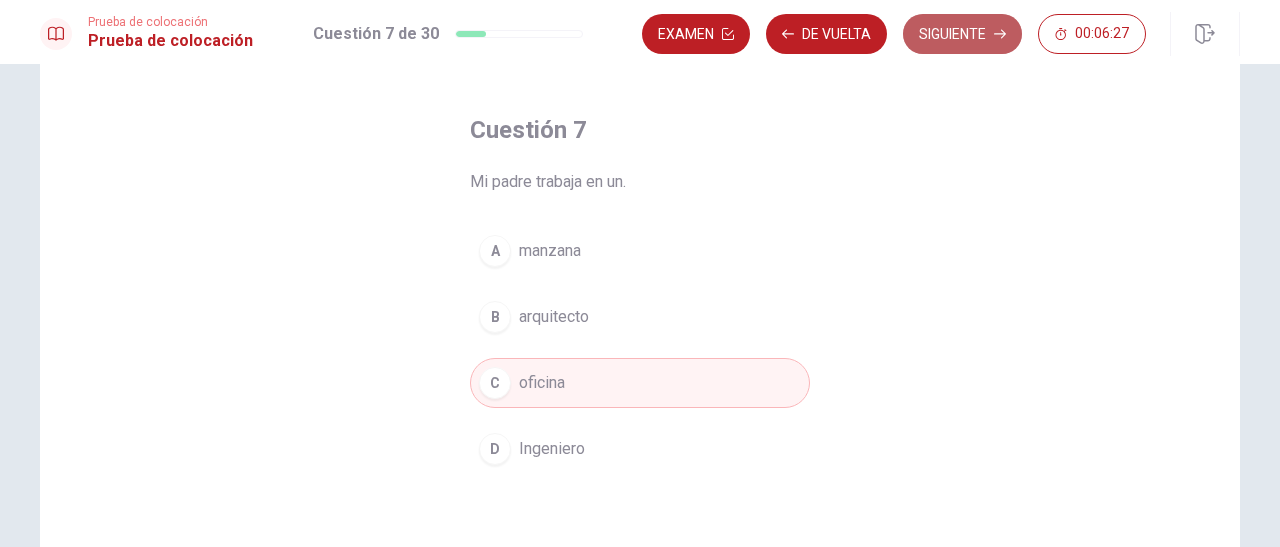 click on "Siguiente" at bounding box center [962, 34] 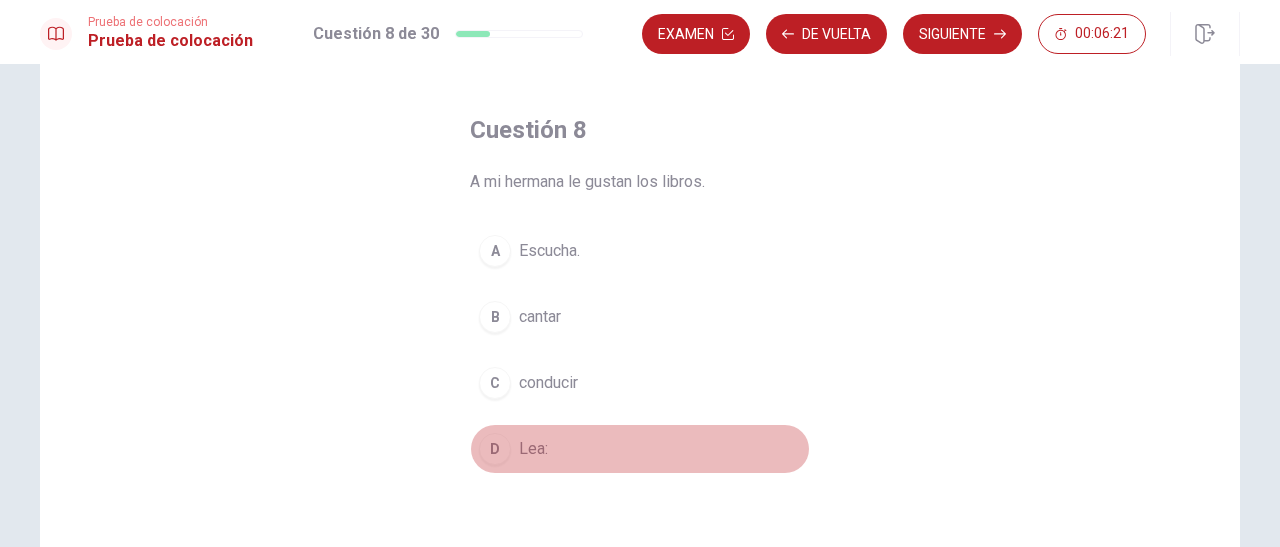 click on "Lea:" at bounding box center [533, 449] 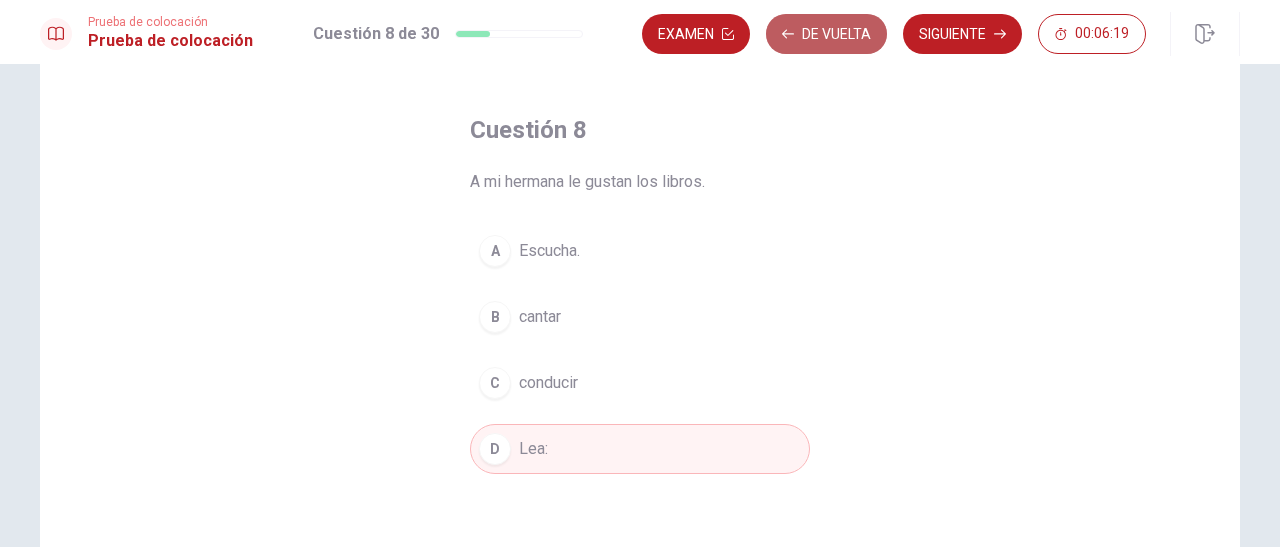 click on "De vuelta" at bounding box center (826, 34) 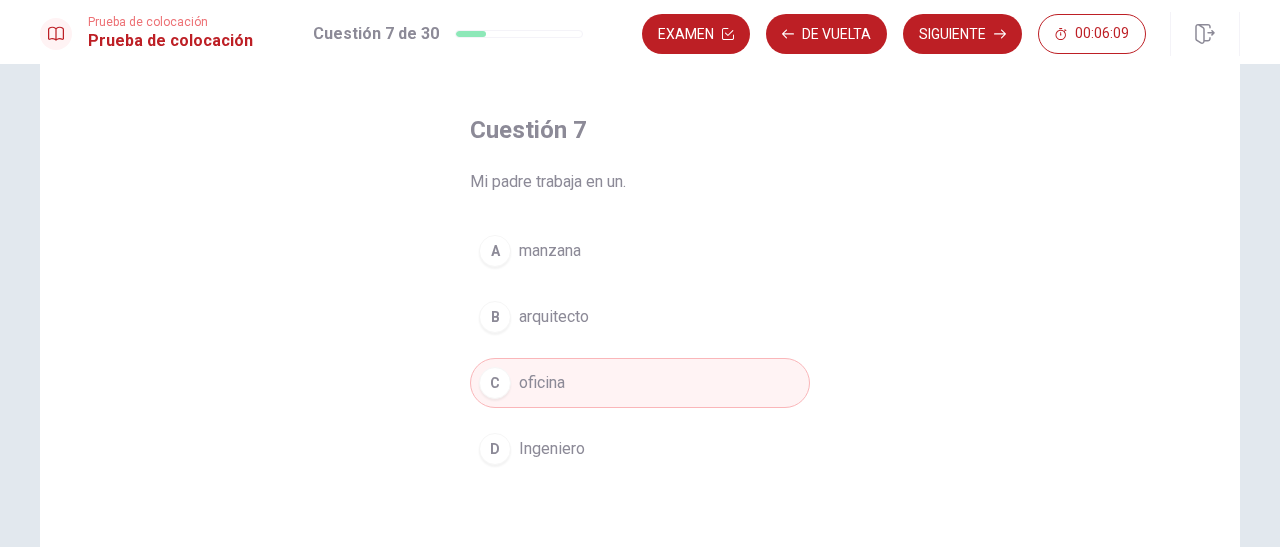 click on "arquitecto" at bounding box center (554, 317) 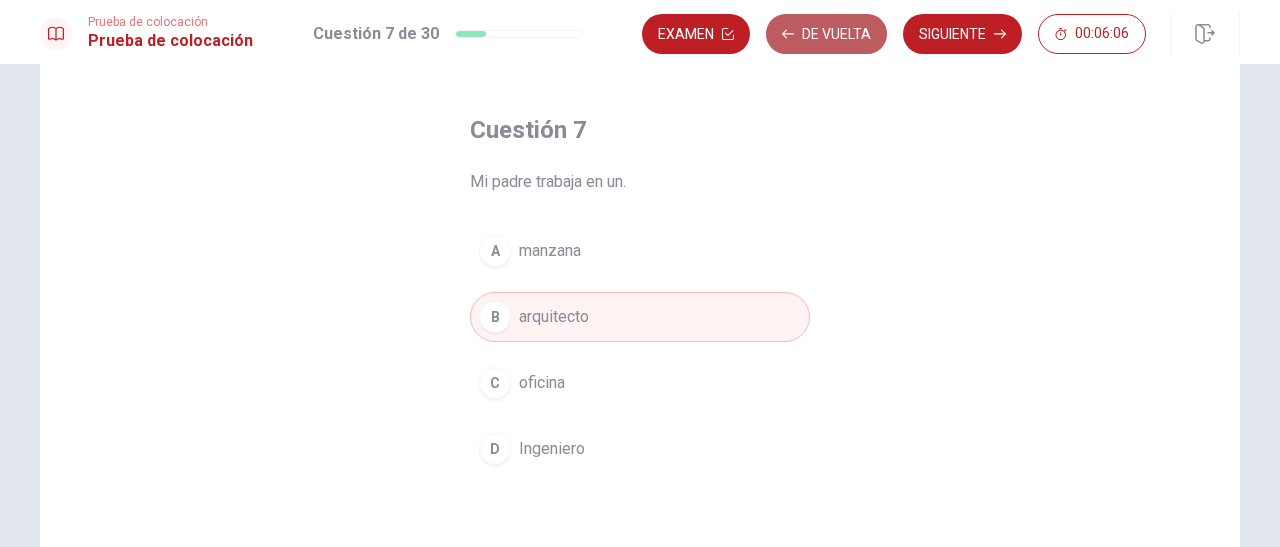 click on "De vuelta" at bounding box center [826, 34] 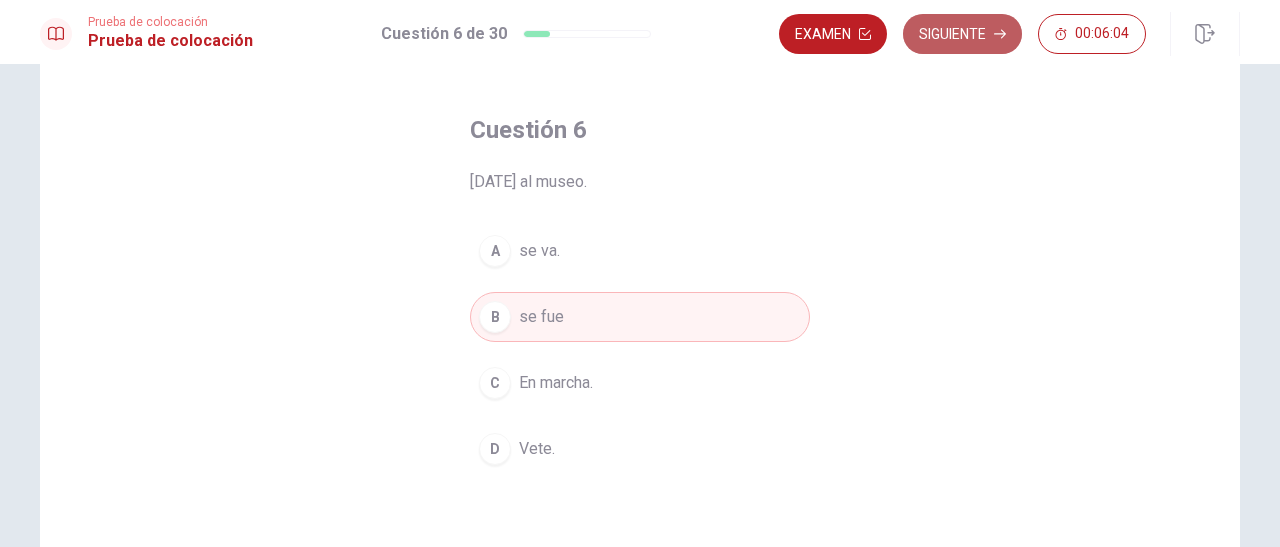 click on "Siguiente" at bounding box center (962, 34) 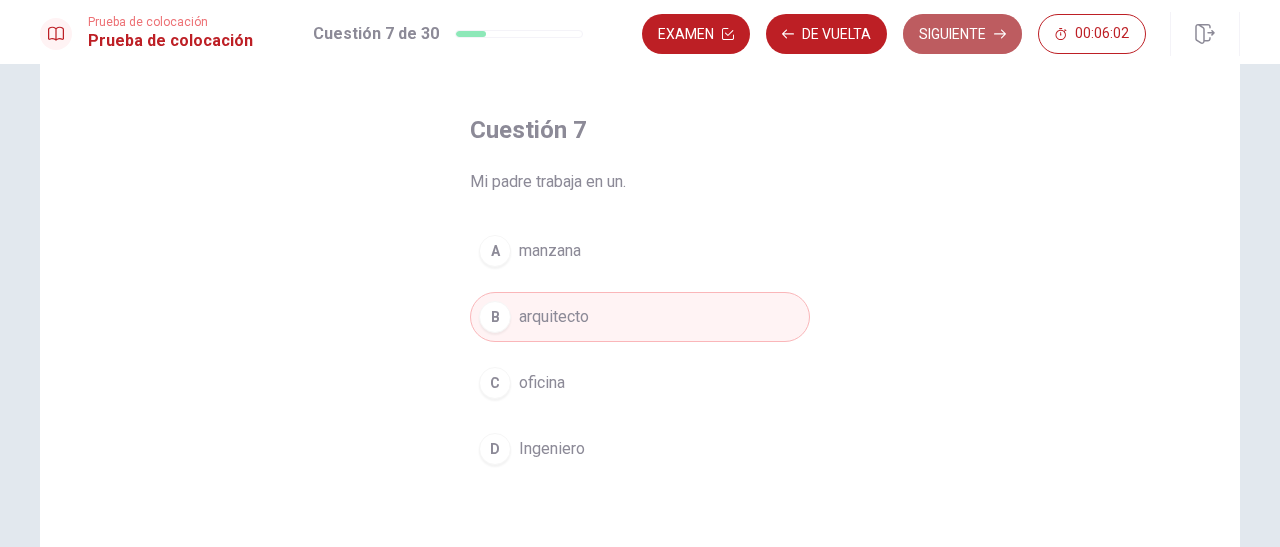 click on "Siguiente" at bounding box center (962, 34) 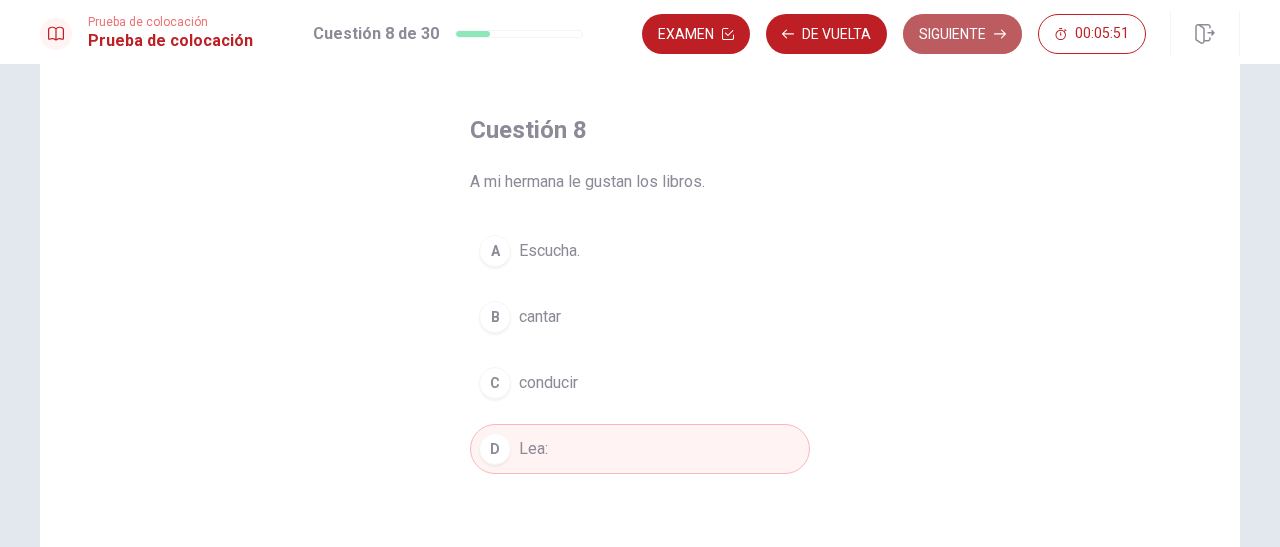 click on "Siguiente" at bounding box center (962, 34) 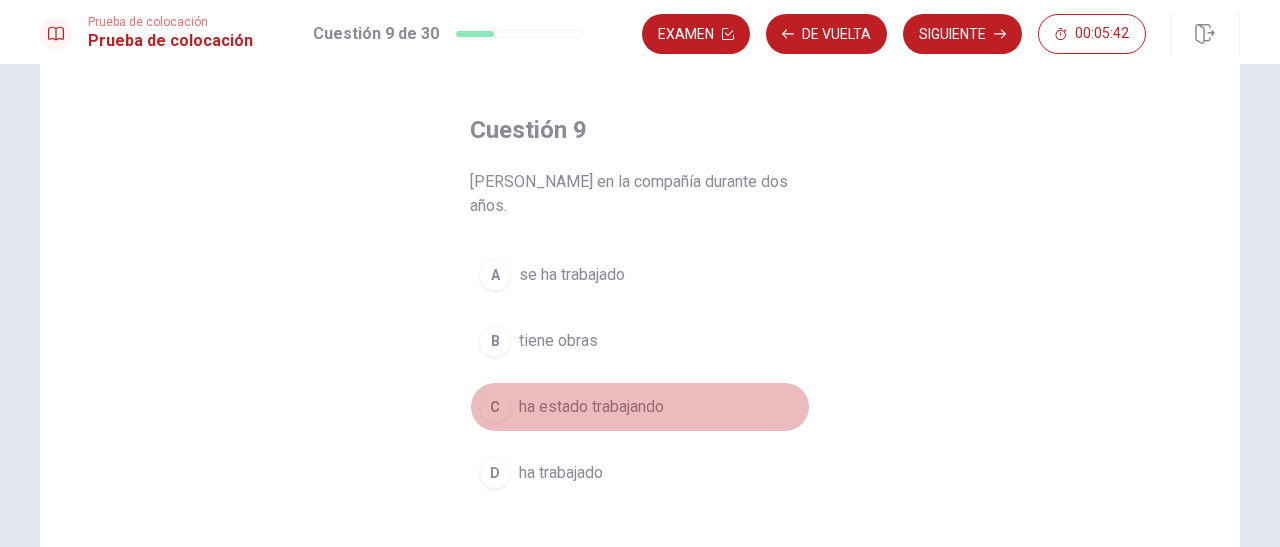 click on "ha estado trabajando" at bounding box center (591, 407) 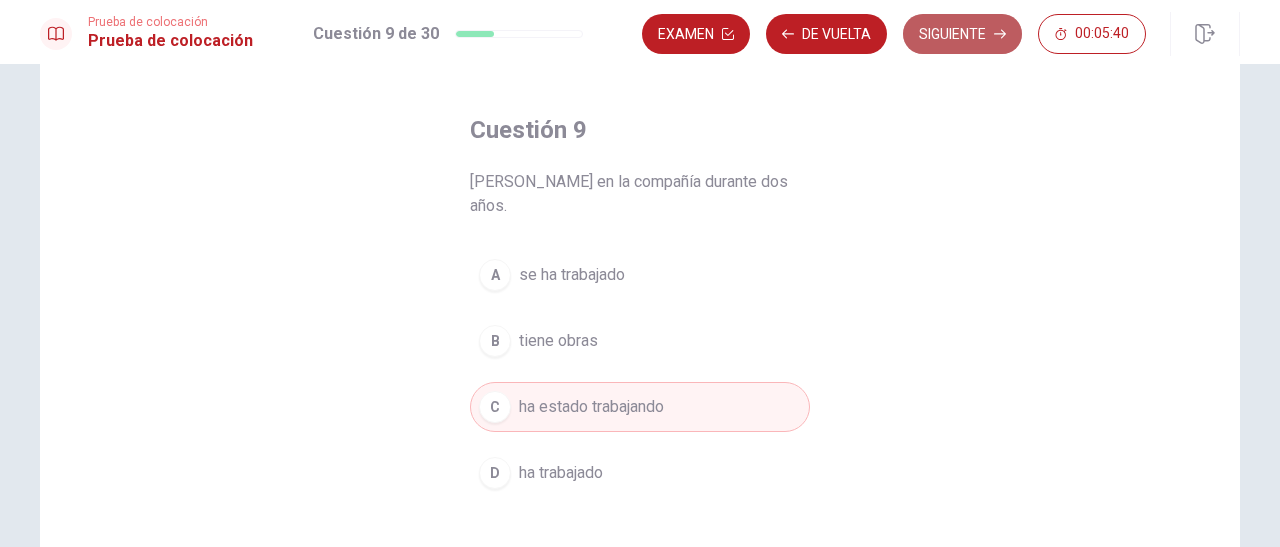click on "Siguiente" at bounding box center (962, 34) 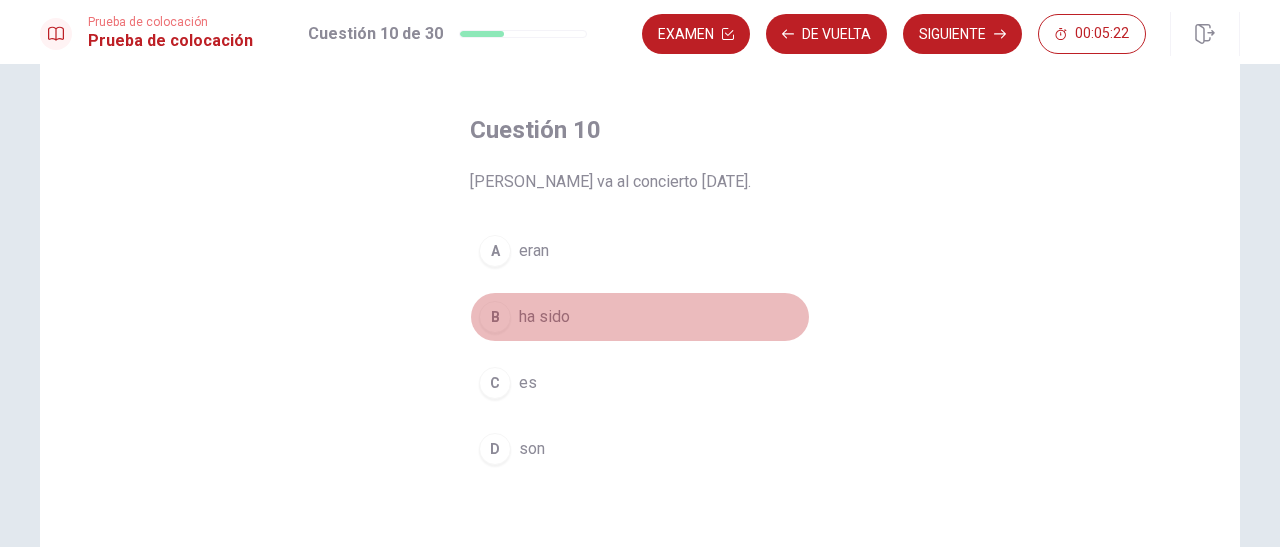 click on "ha sido" at bounding box center [544, 317] 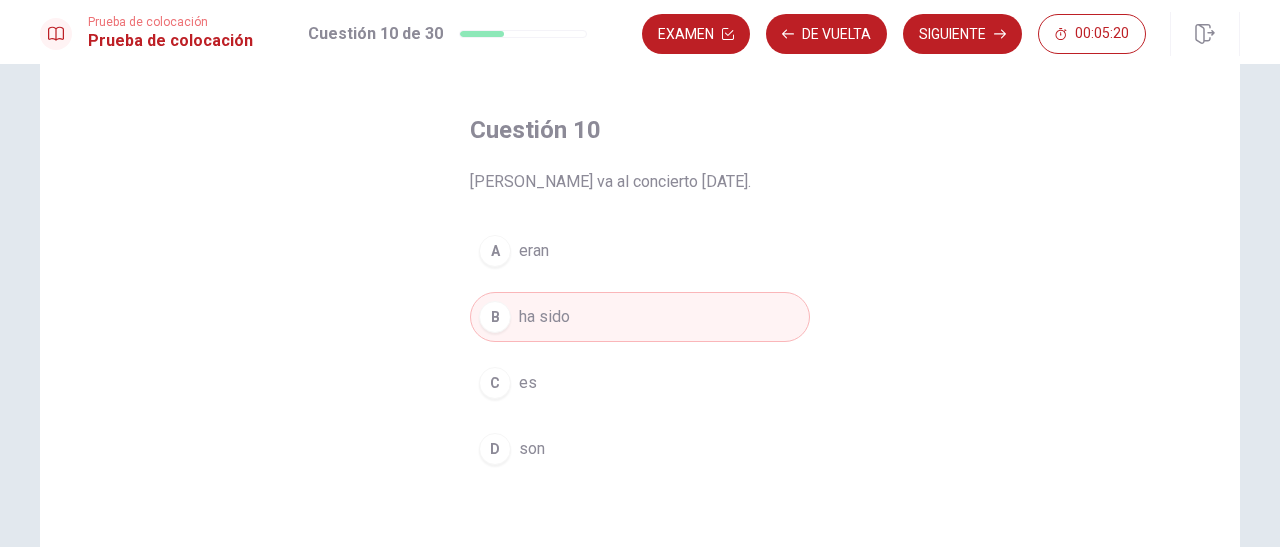 click on "A eran" at bounding box center [640, 251] 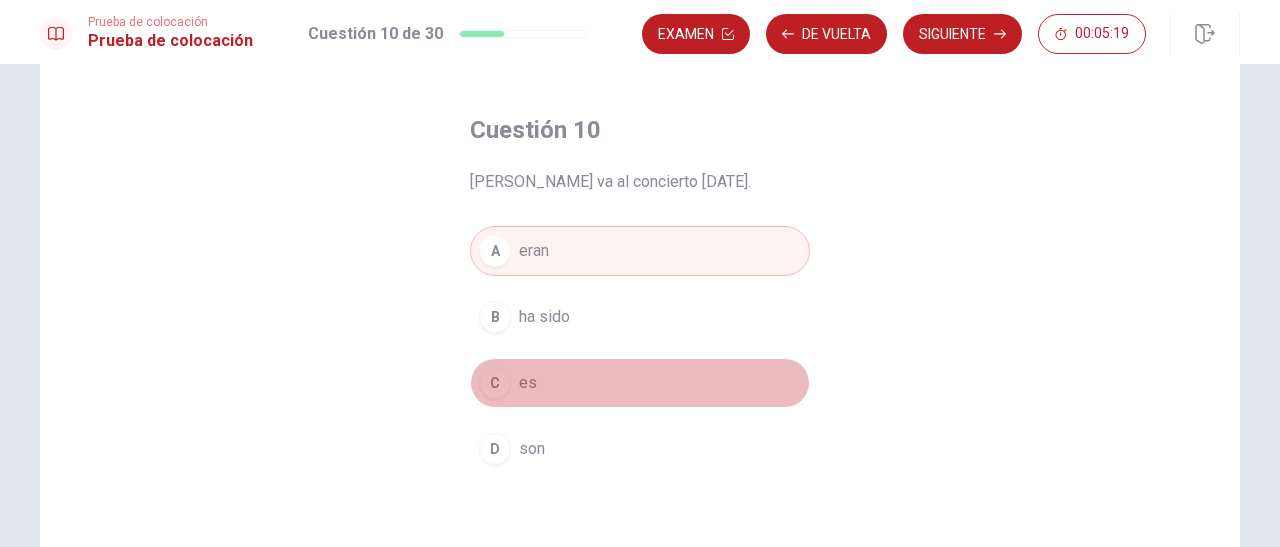 click on "C es" at bounding box center [640, 383] 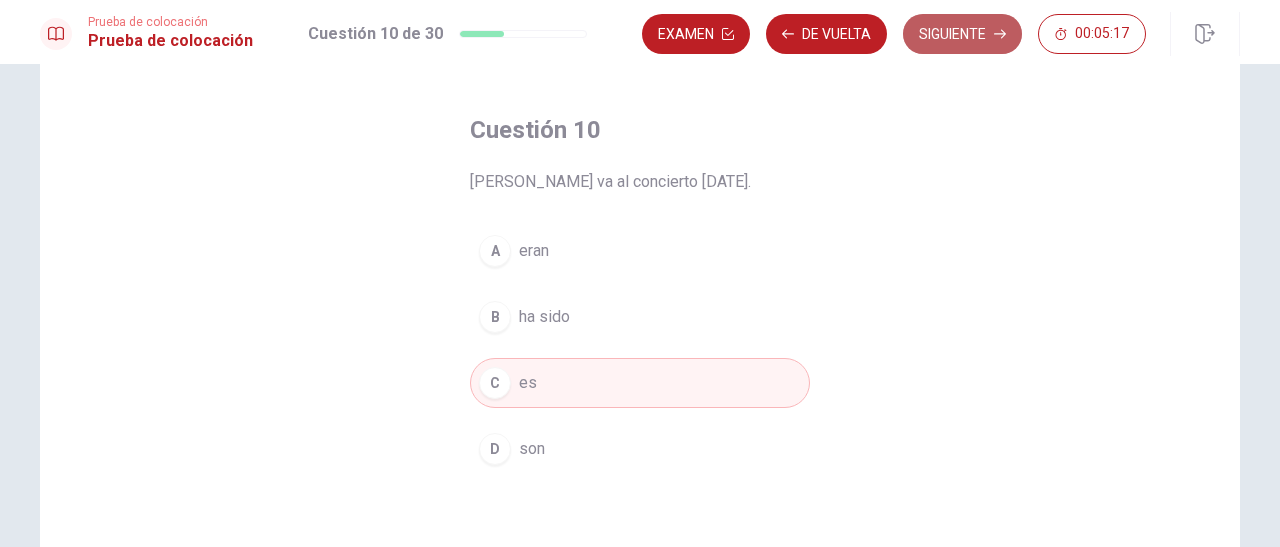 click on "Siguiente" at bounding box center (962, 34) 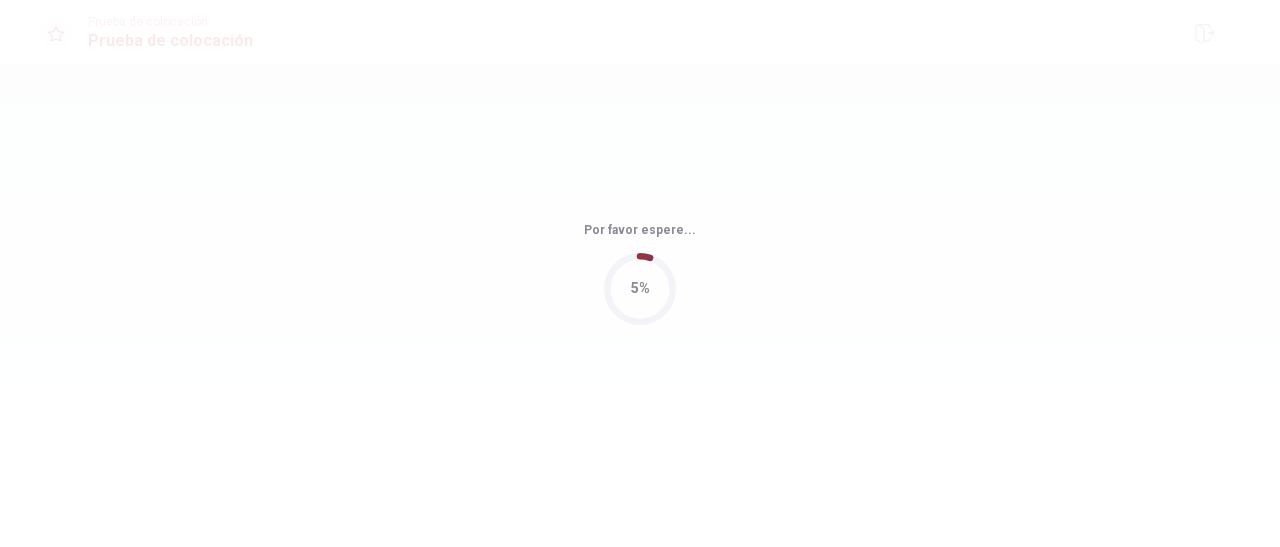 scroll, scrollTop: 0, scrollLeft: 0, axis: both 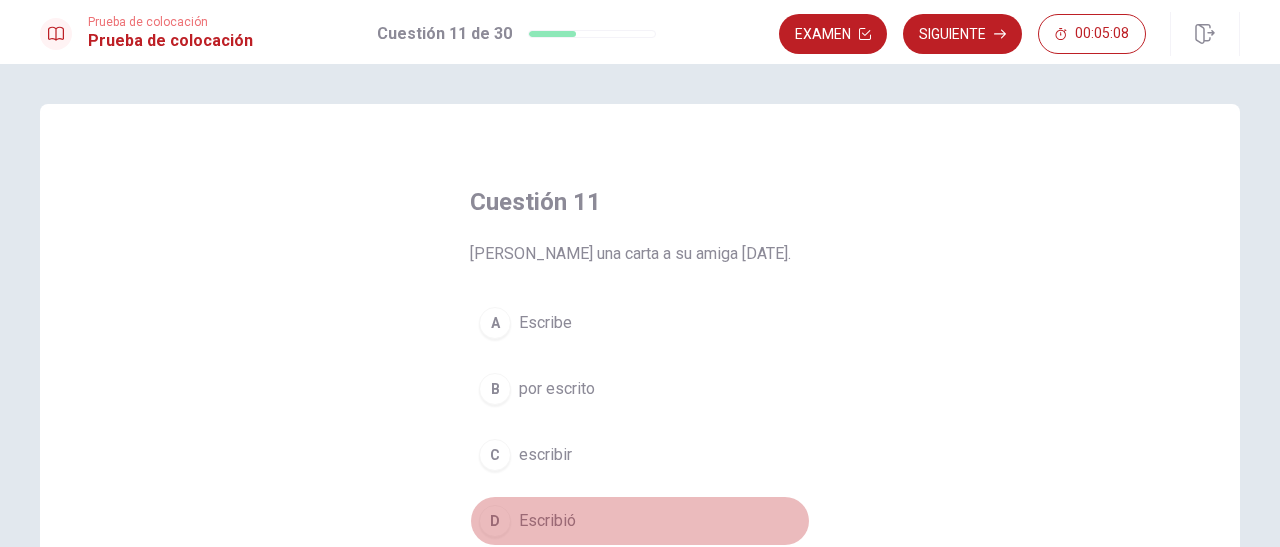 click on "Escribió" at bounding box center [547, 521] 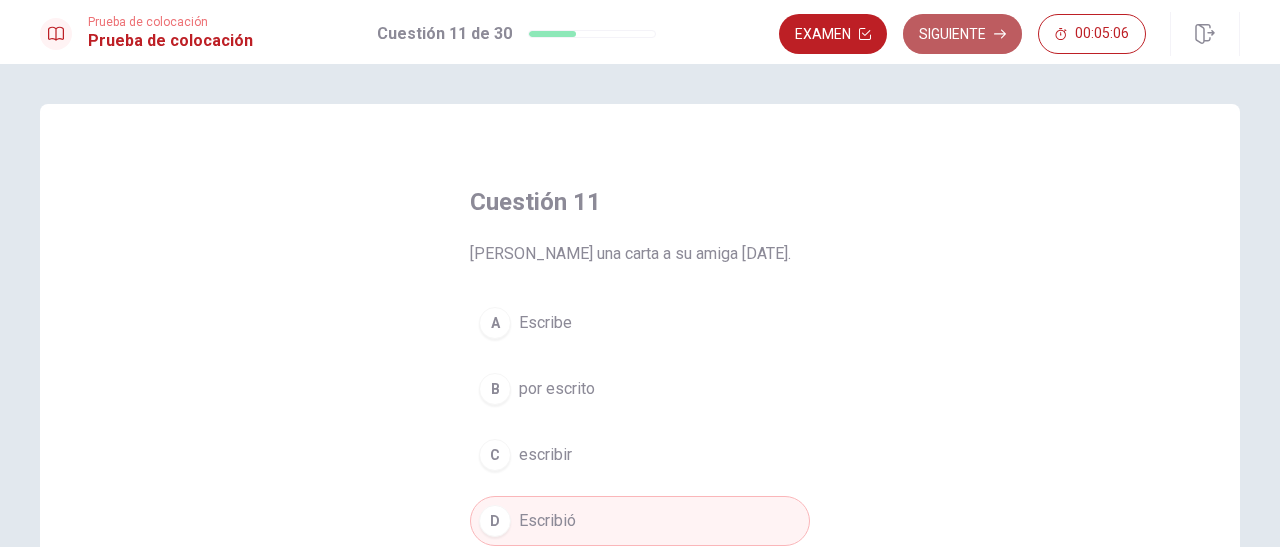 click 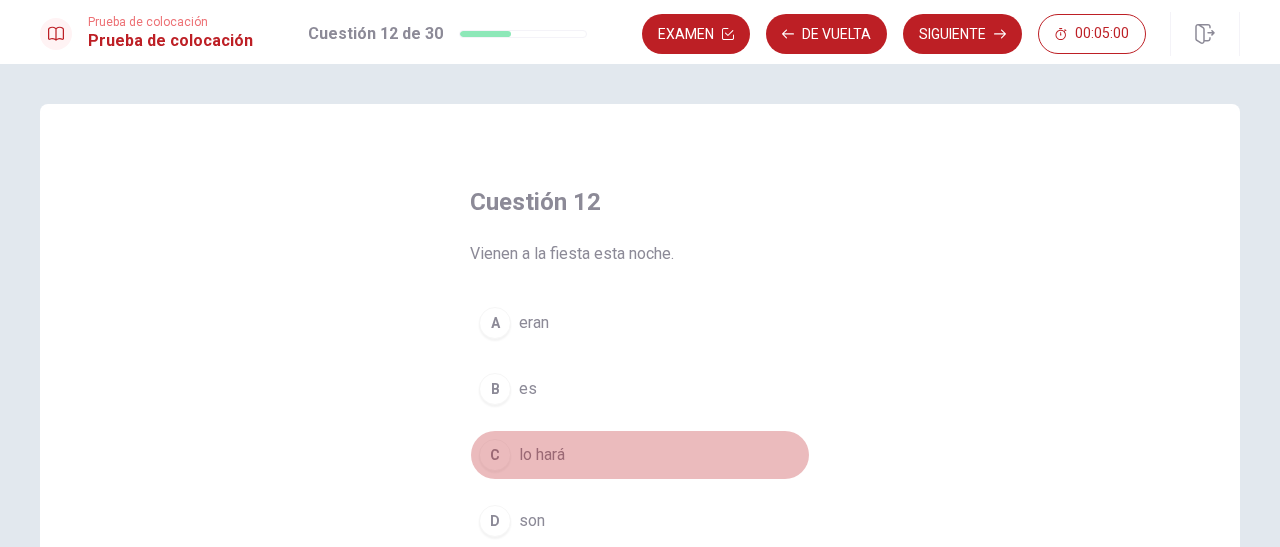 click on "lo hará" at bounding box center (542, 455) 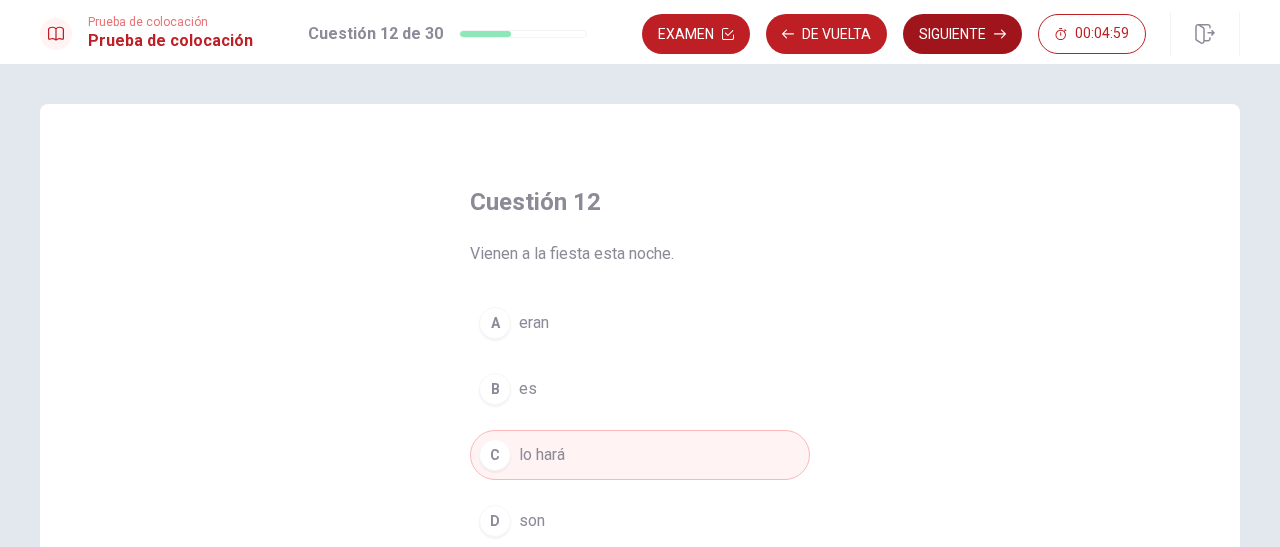 click on "Siguiente" at bounding box center [962, 34] 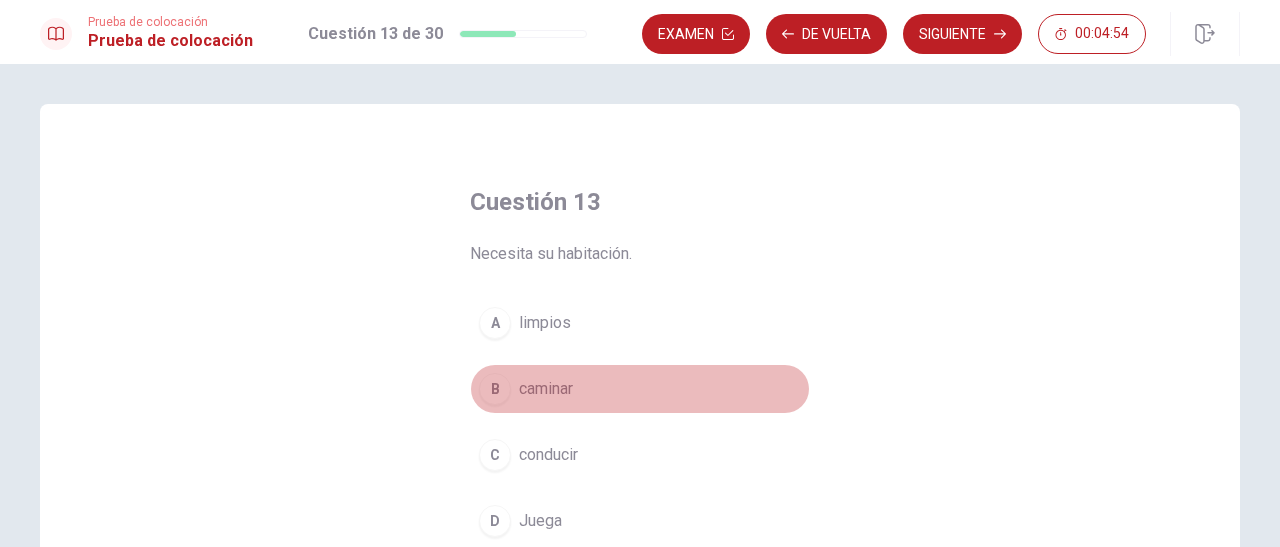 click on "caminar" at bounding box center (546, 389) 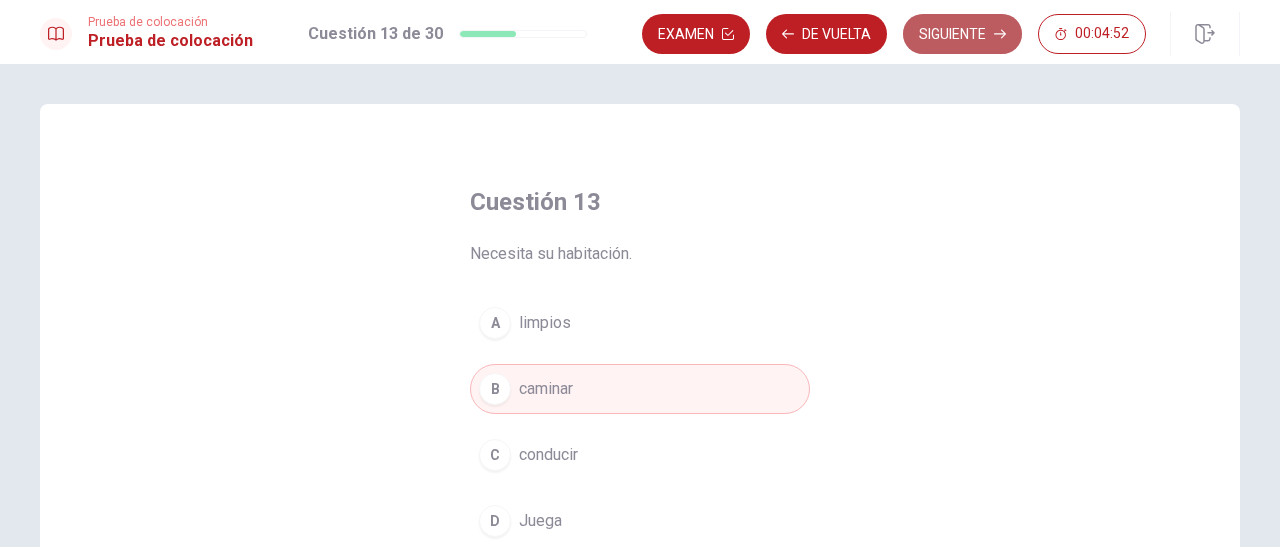 click on "Siguiente" at bounding box center (962, 34) 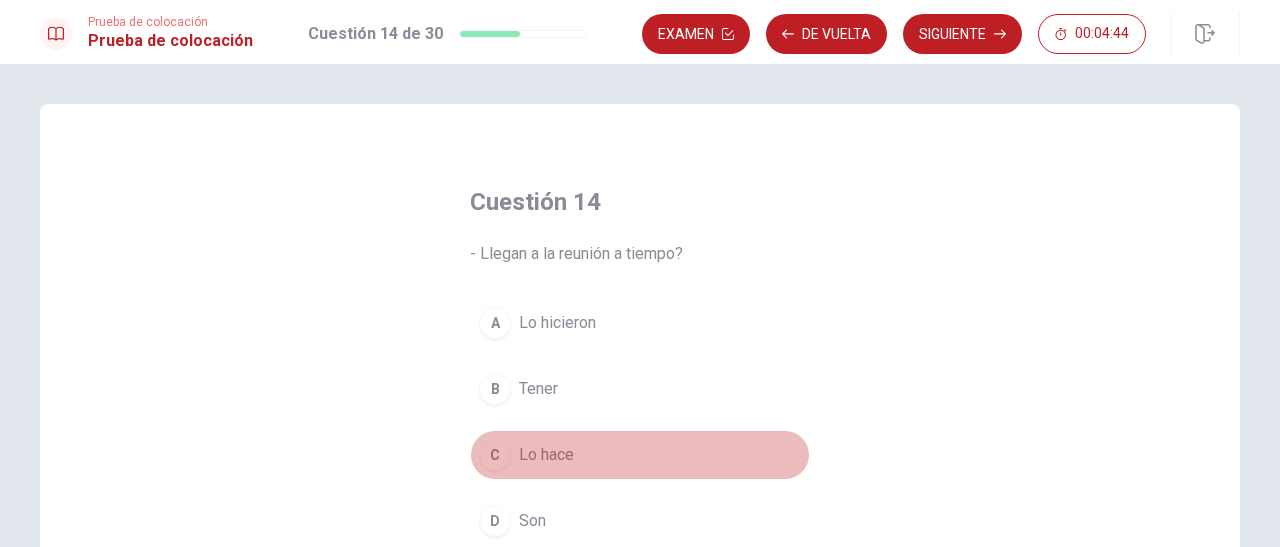 click on "Lo hace" at bounding box center [546, 455] 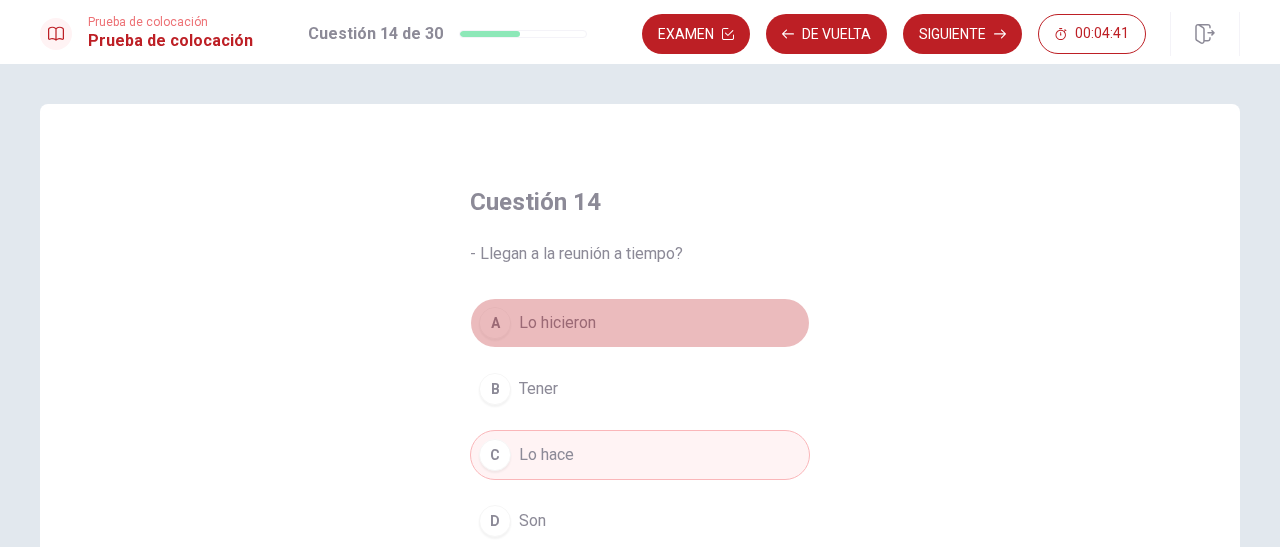 click on "Lo hicieron" at bounding box center (557, 323) 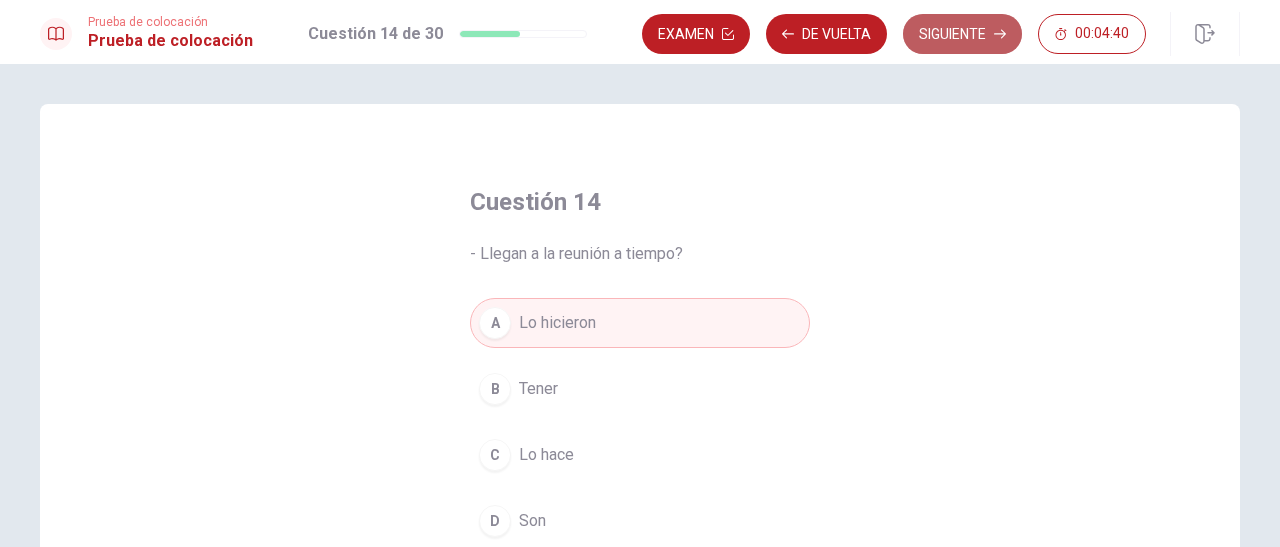 click on "Siguiente" at bounding box center (962, 34) 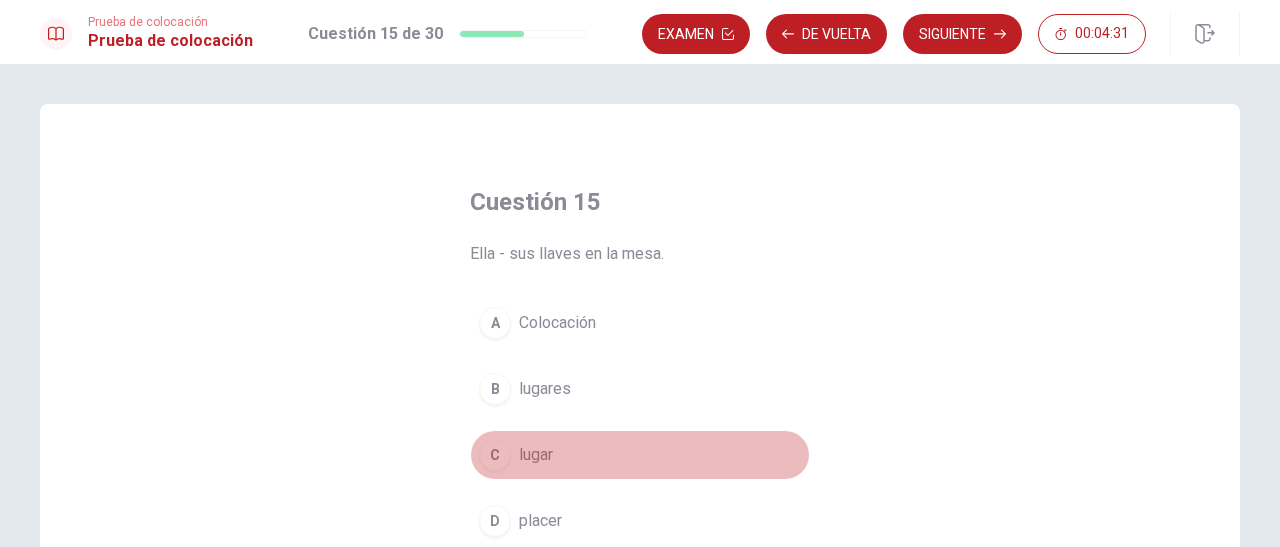 click on "lugar" at bounding box center (536, 455) 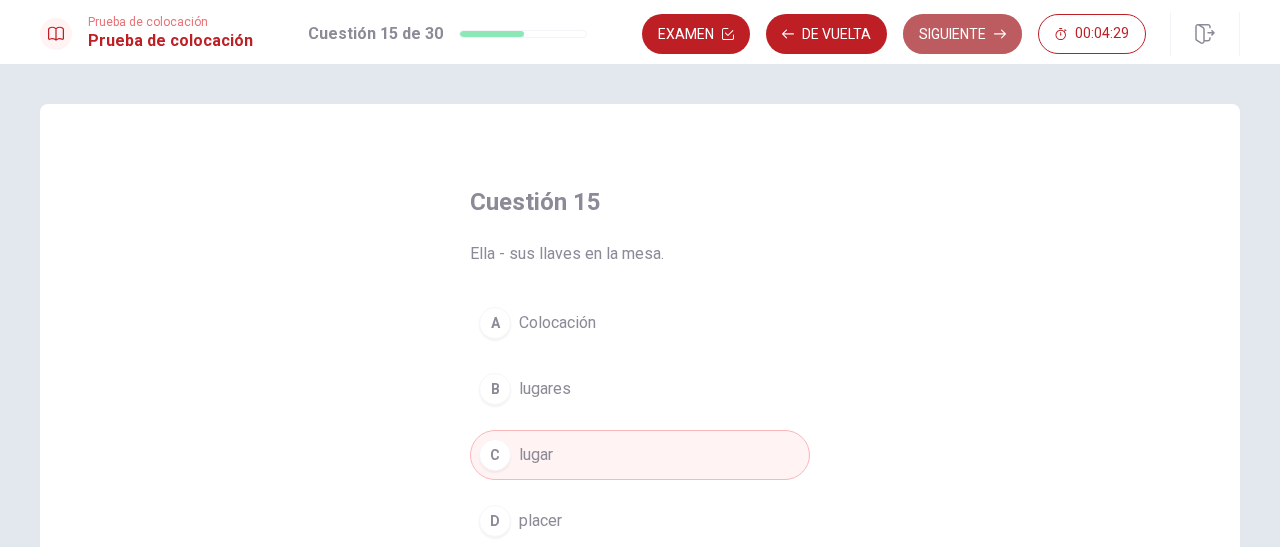 click on "Siguiente" at bounding box center [962, 34] 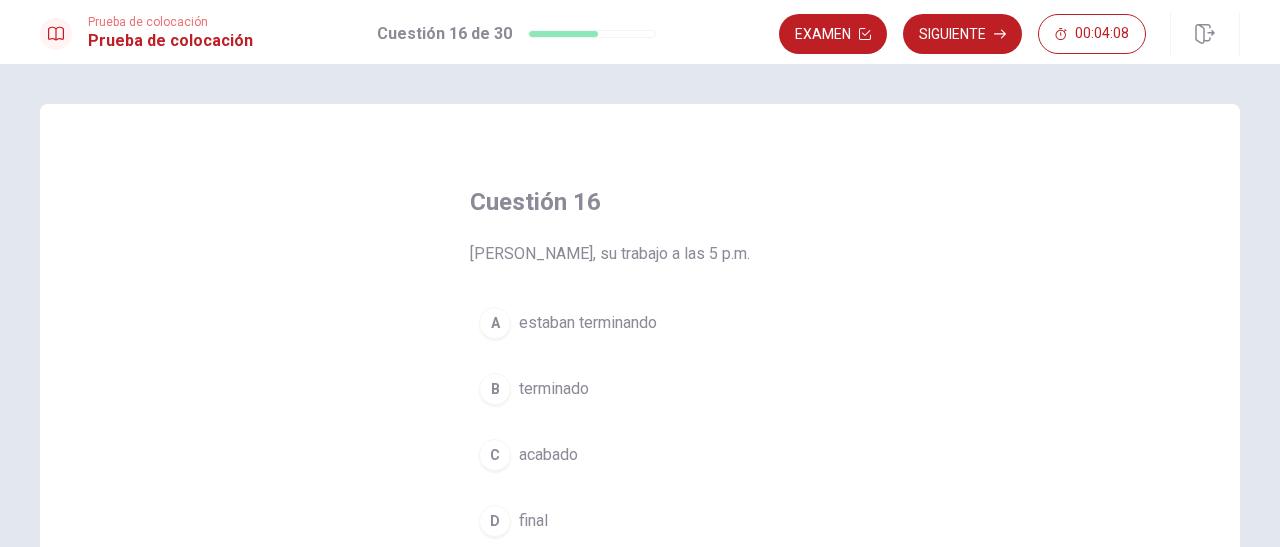 click on "A estaban terminando" at bounding box center [640, 323] 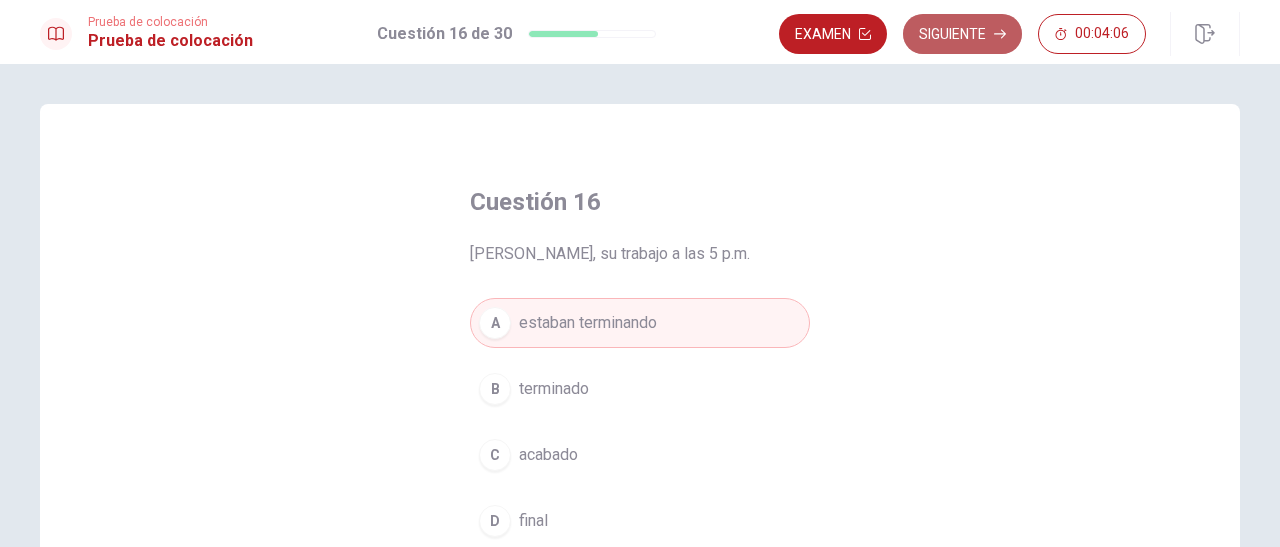 click on "Siguiente" at bounding box center (962, 34) 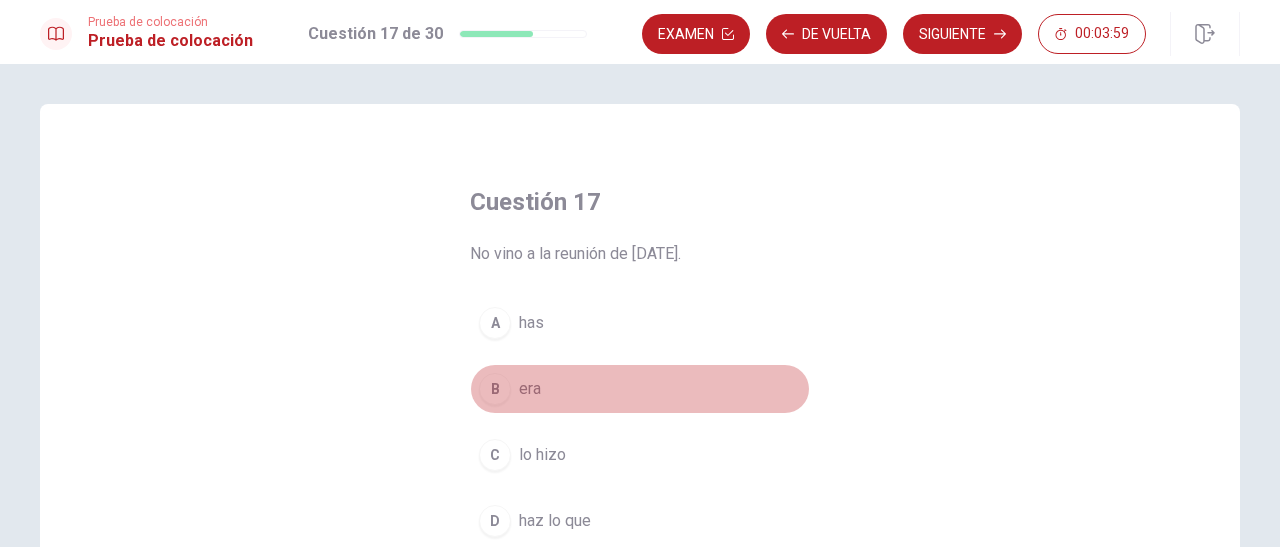 click on "B era" at bounding box center (640, 389) 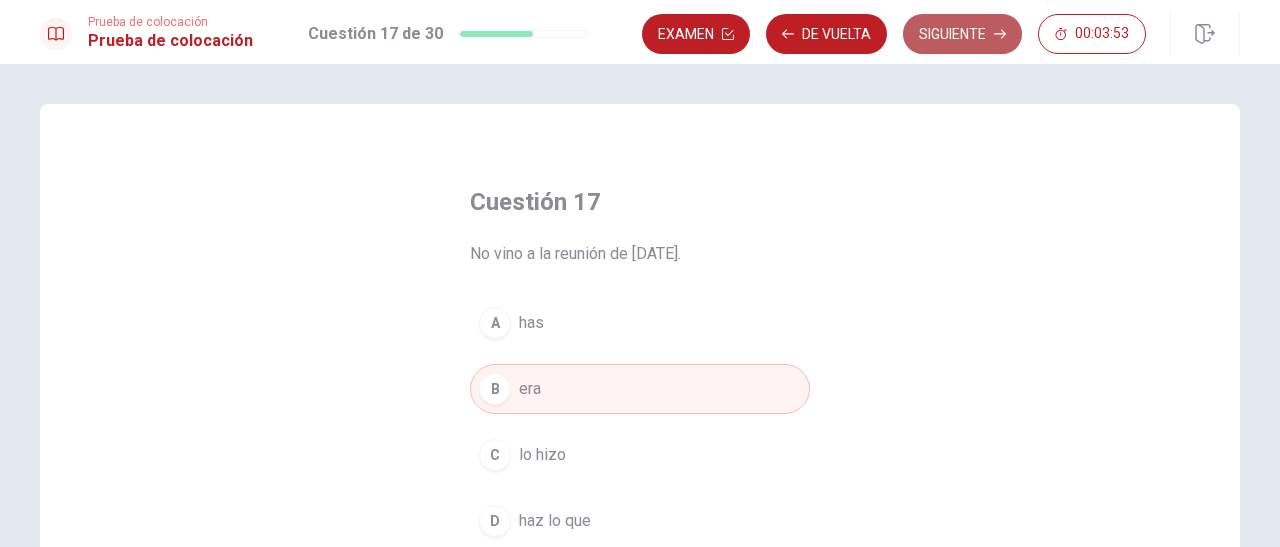 click on "Siguiente" at bounding box center [962, 34] 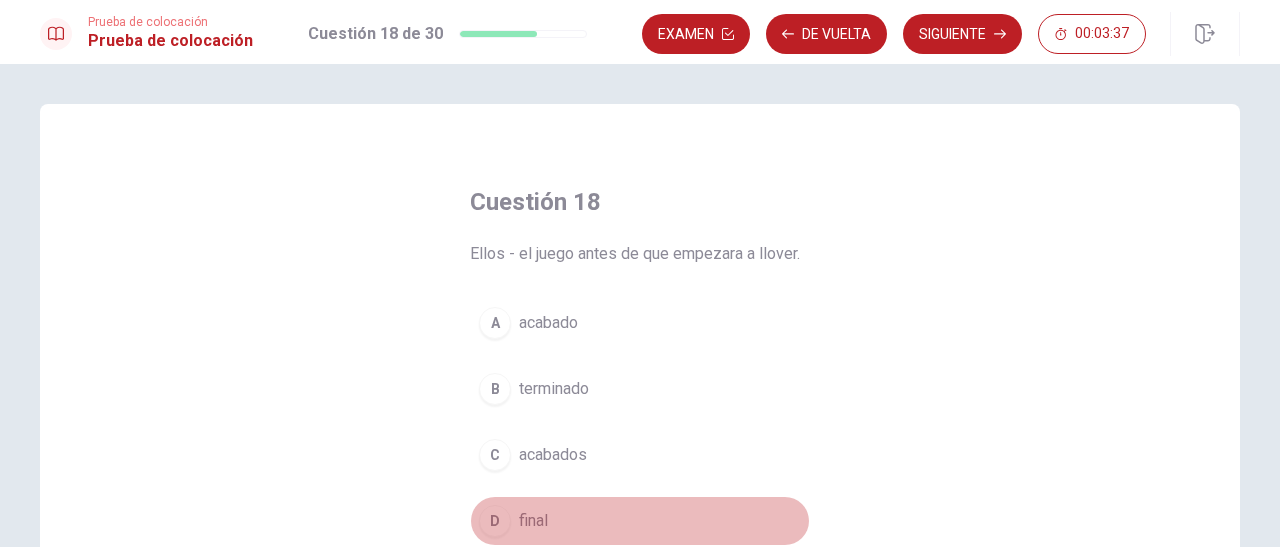 click on "final" at bounding box center (533, 521) 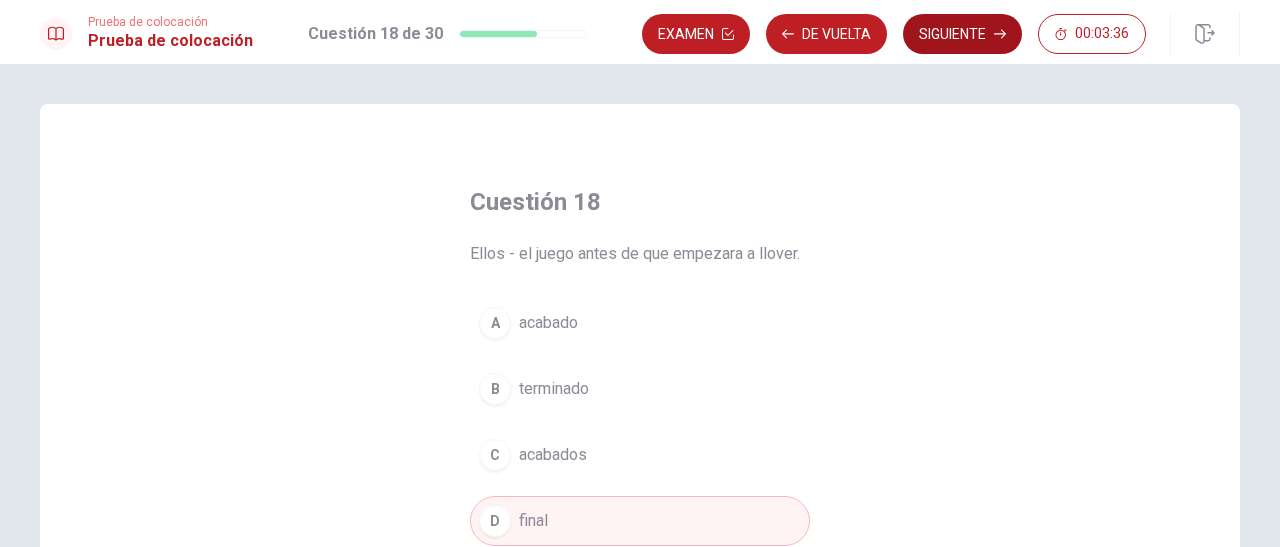 click on "Siguiente" at bounding box center [962, 34] 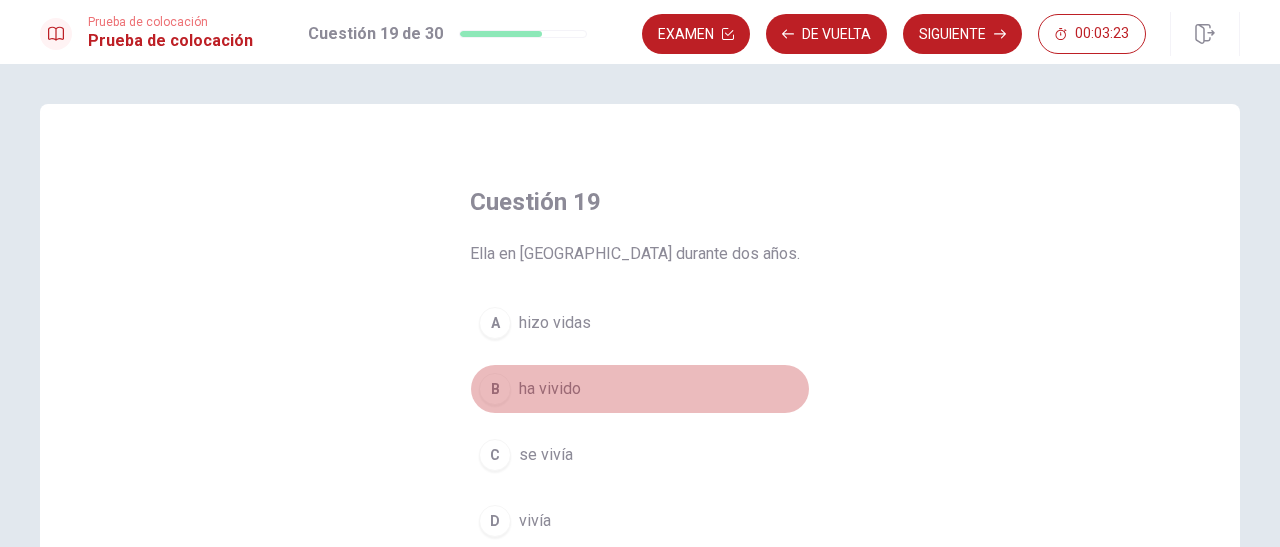 click on "ha vivido" at bounding box center [550, 389] 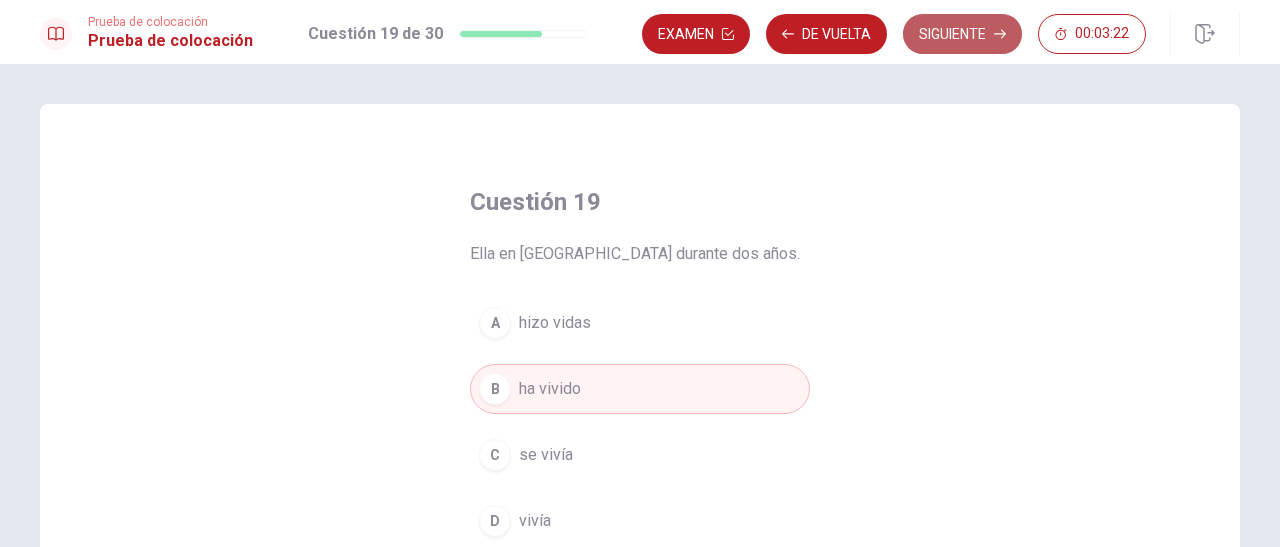 click on "Siguiente" at bounding box center [962, 34] 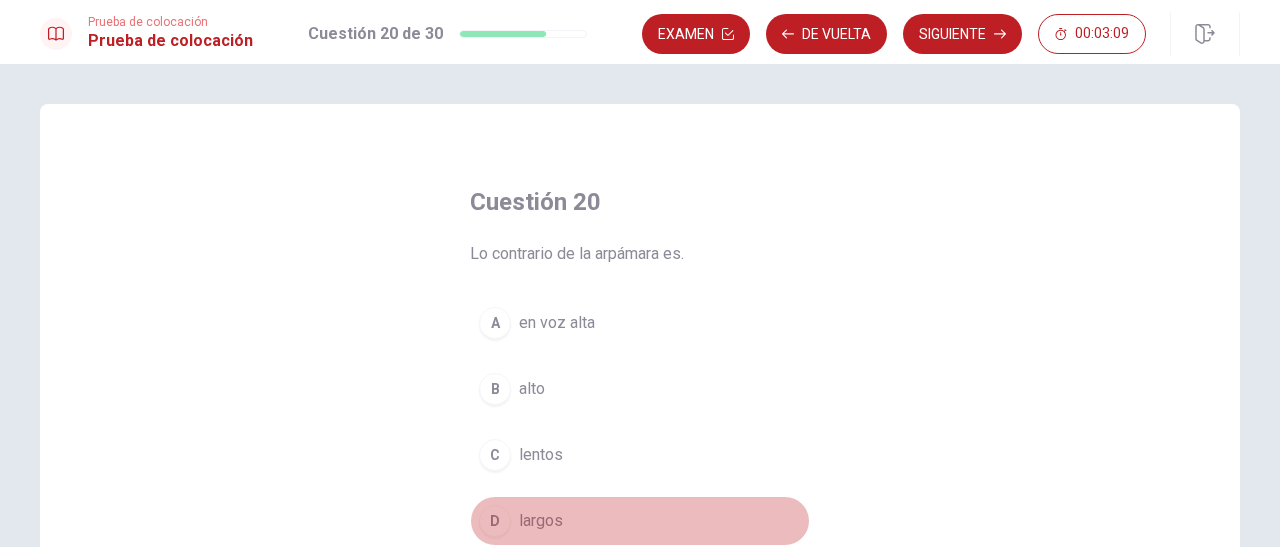 click on "largos" at bounding box center [541, 521] 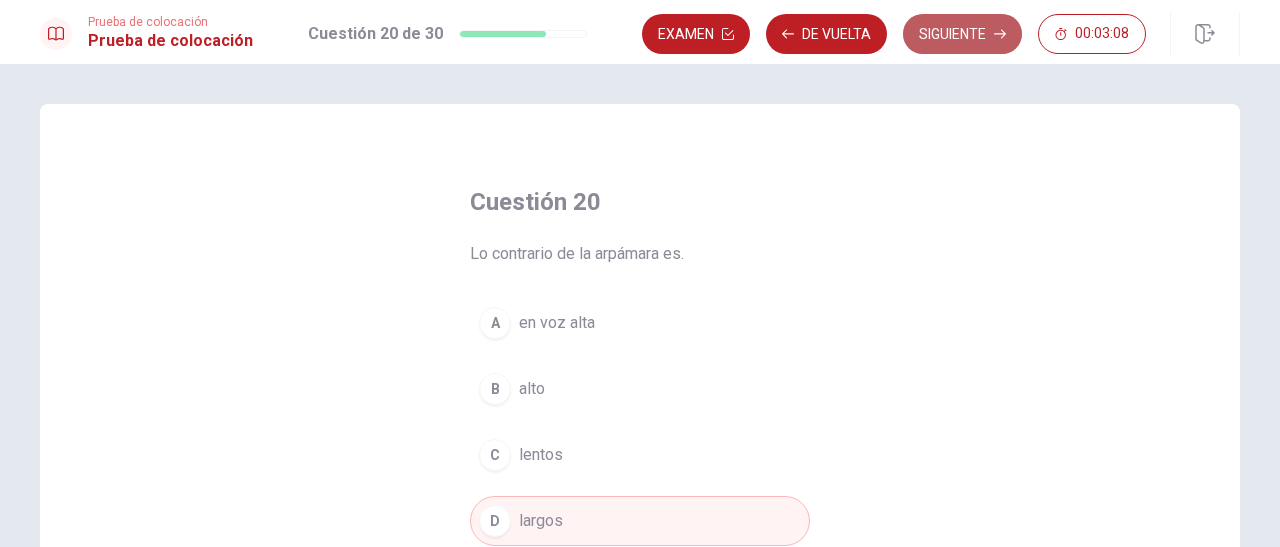 click on "Siguiente" at bounding box center [962, 34] 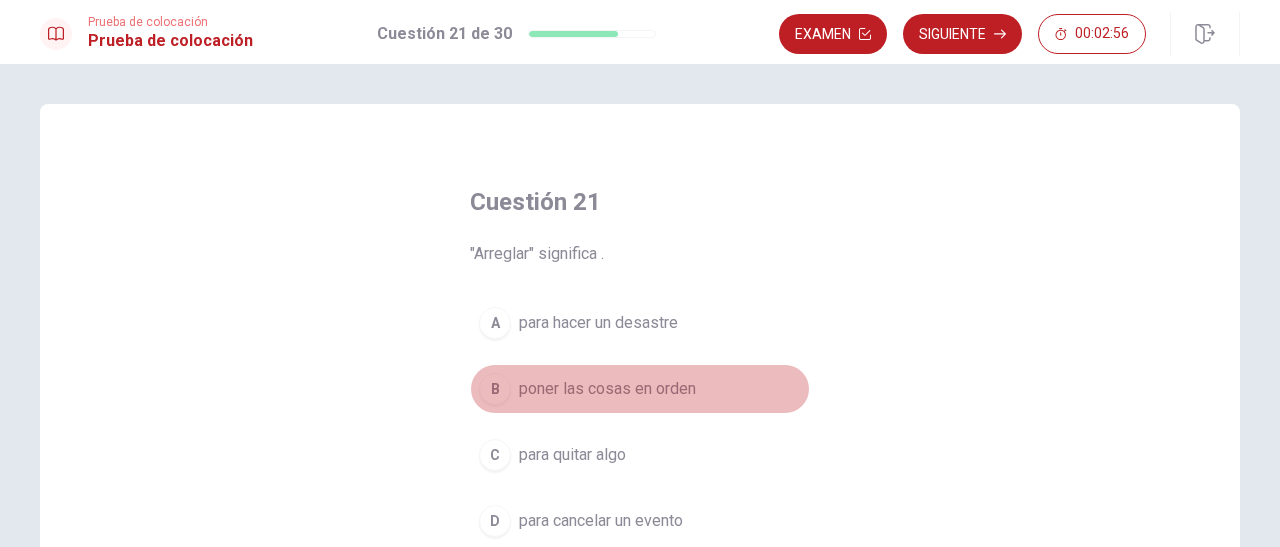 click on "poner las cosas en orden" at bounding box center [607, 389] 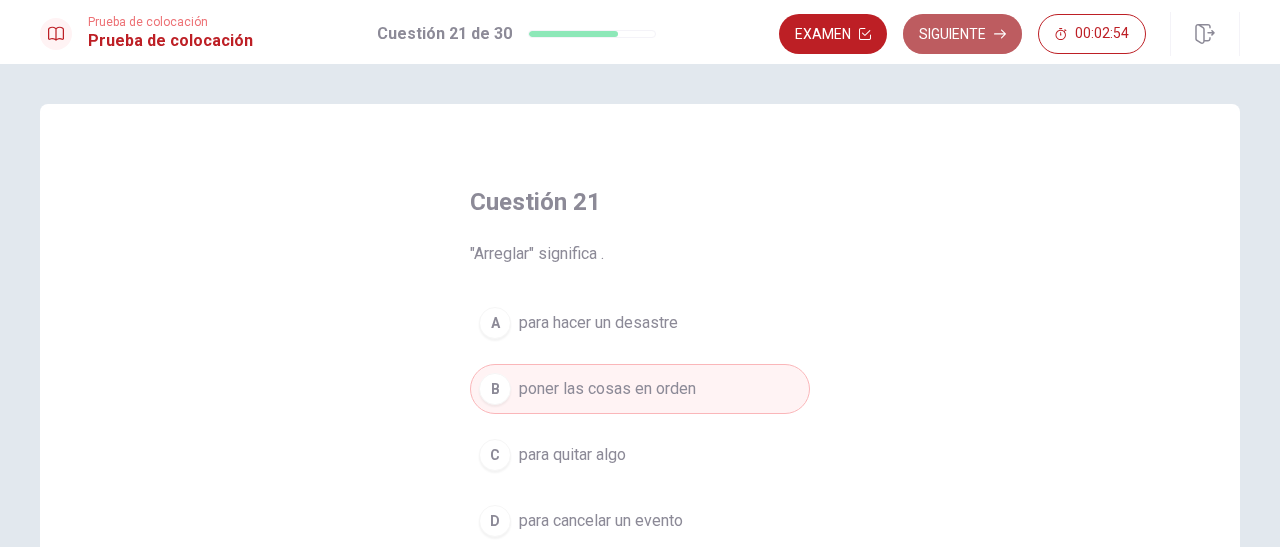 click on "Siguiente" at bounding box center (962, 34) 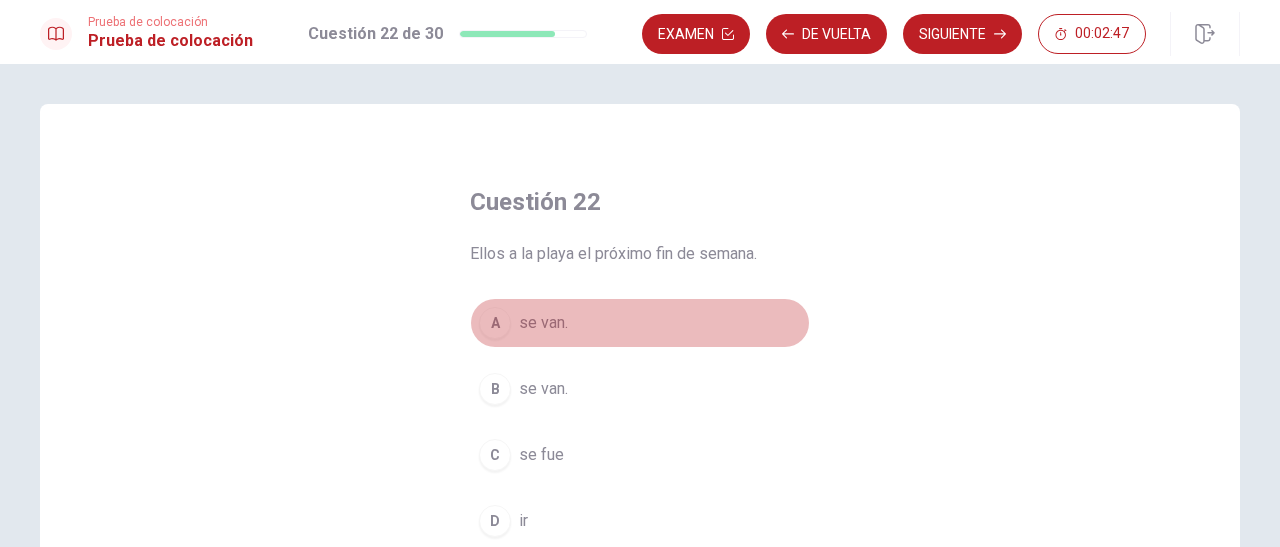 click on "A se van." at bounding box center [640, 323] 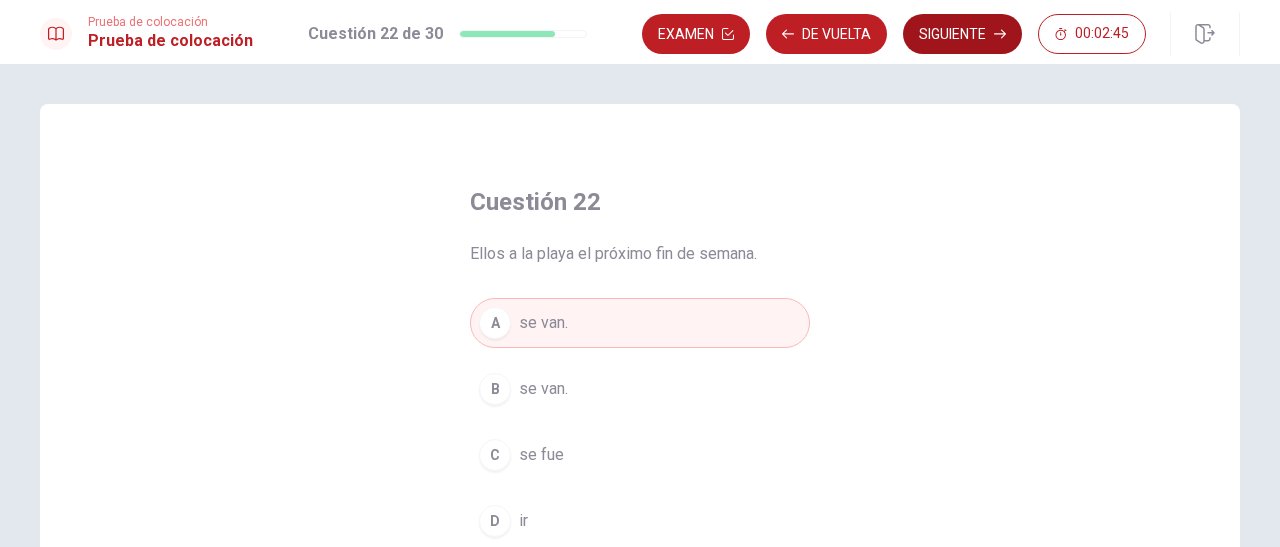 click on "Siguiente" at bounding box center (962, 34) 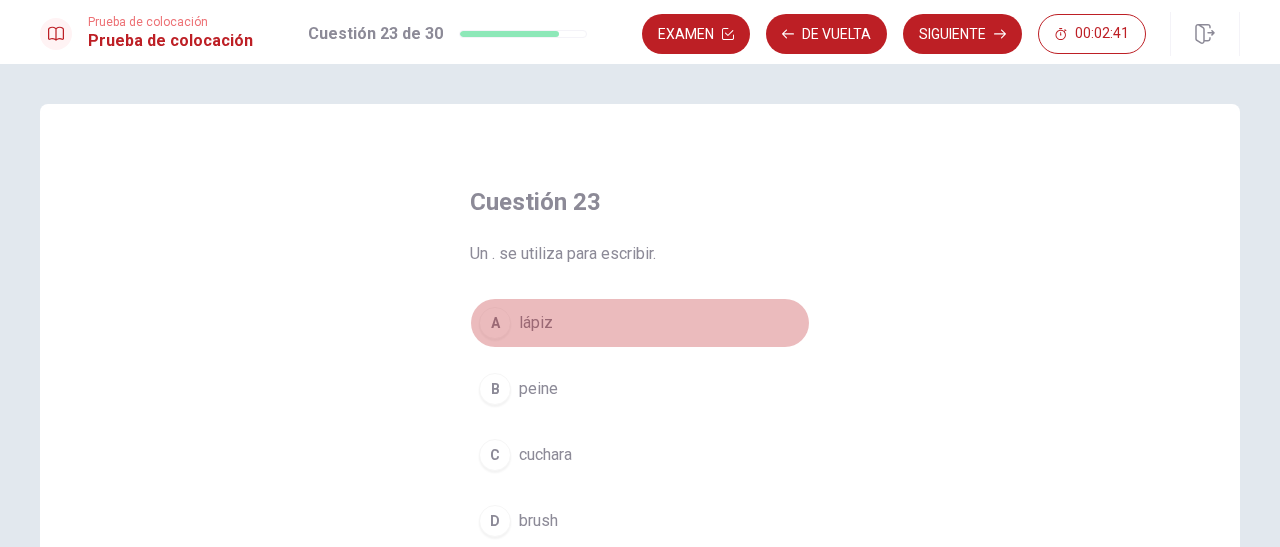 click on "A lápiz" at bounding box center [640, 323] 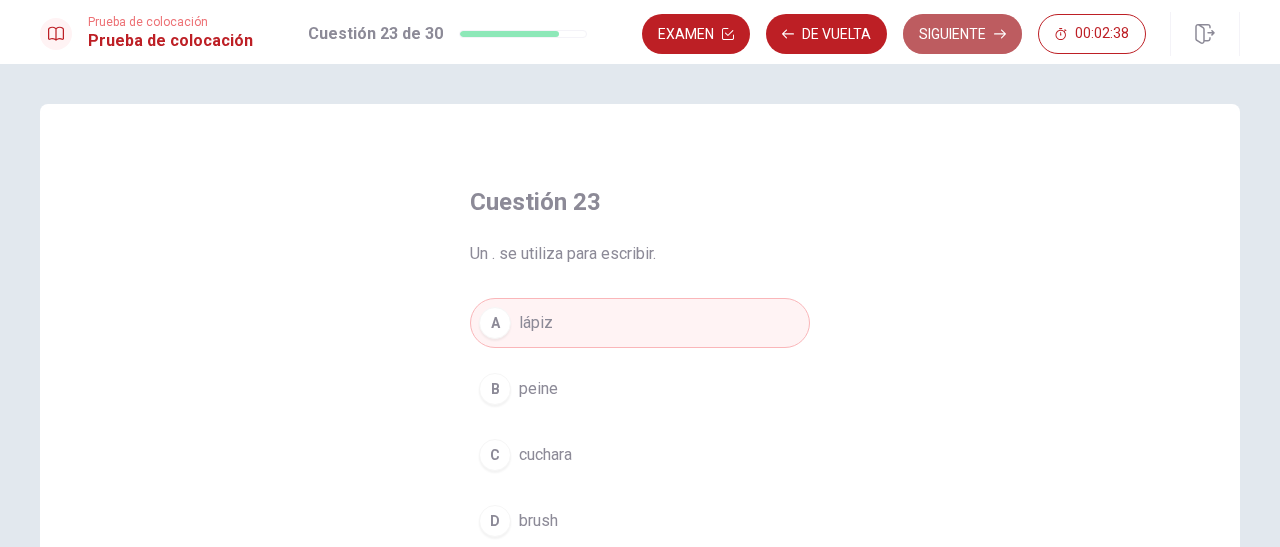 click on "Siguiente" at bounding box center [962, 34] 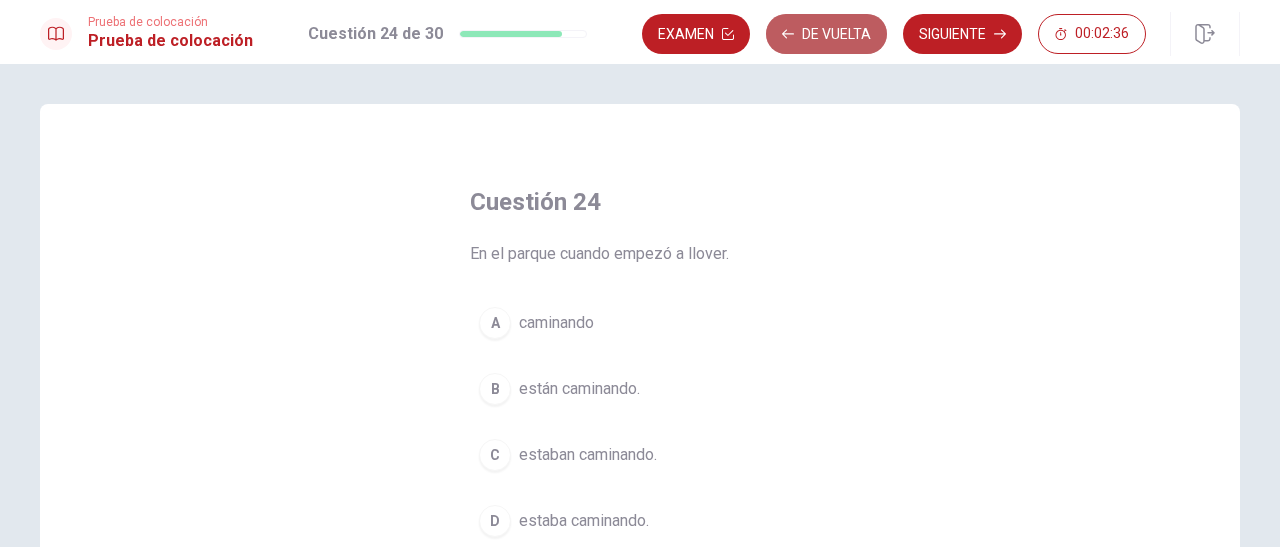 click on "De vuelta" at bounding box center [826, 34] 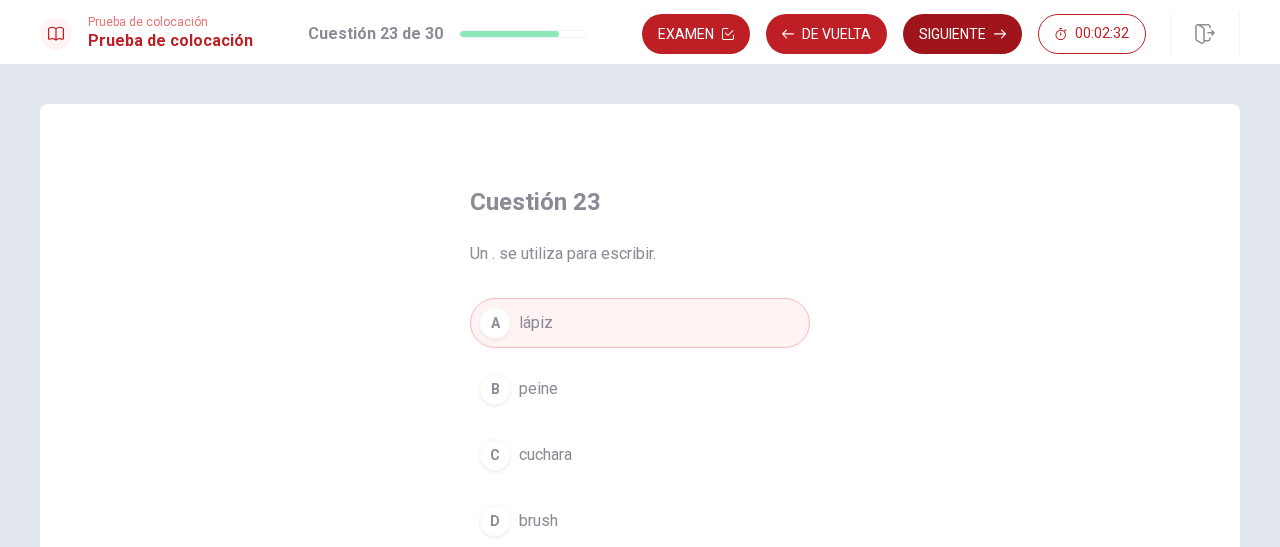 click on "Siguiente" at bounding box center (962, 34) 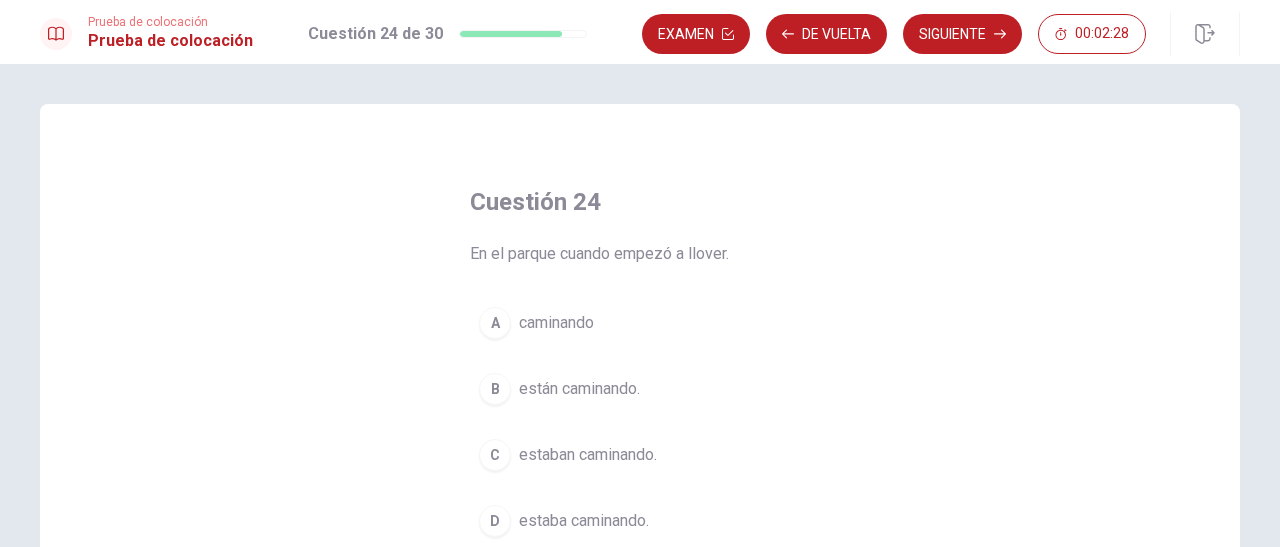 click on "estaban caminando." at bounding box center (588, 455) 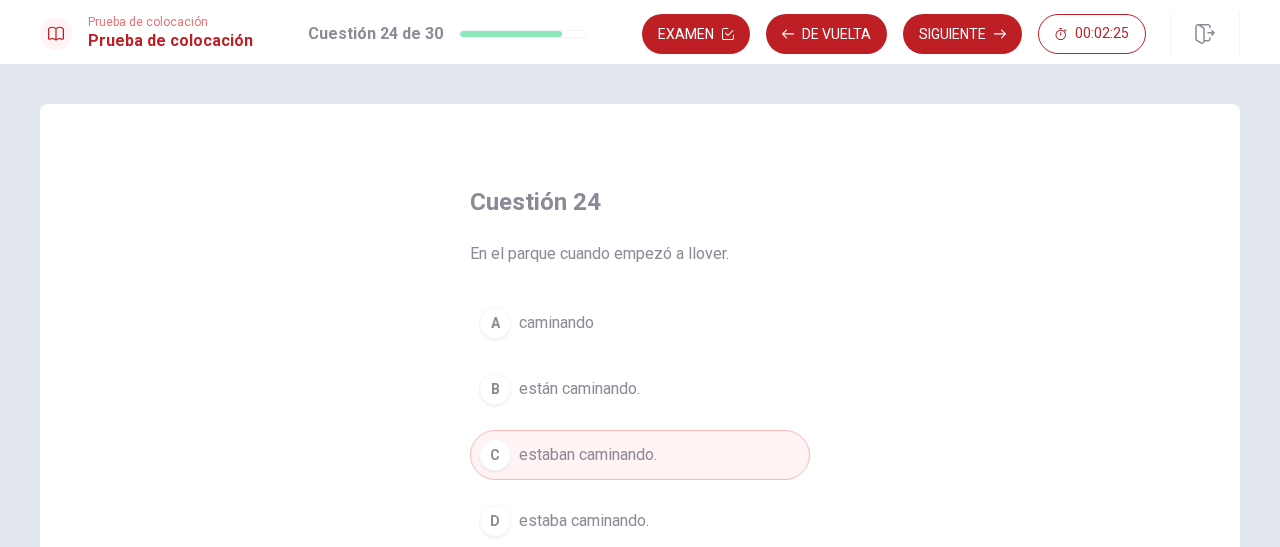 click on "estaba caminando." at bounding box center (584, 521) 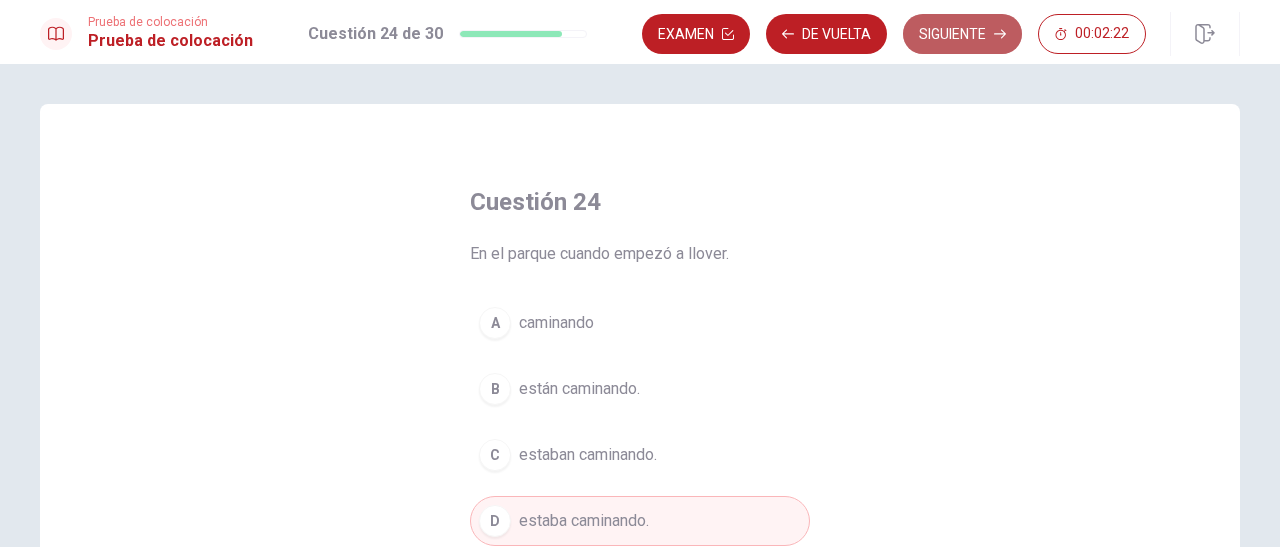 click on "Siguiente" at bounding box center (962, 34) 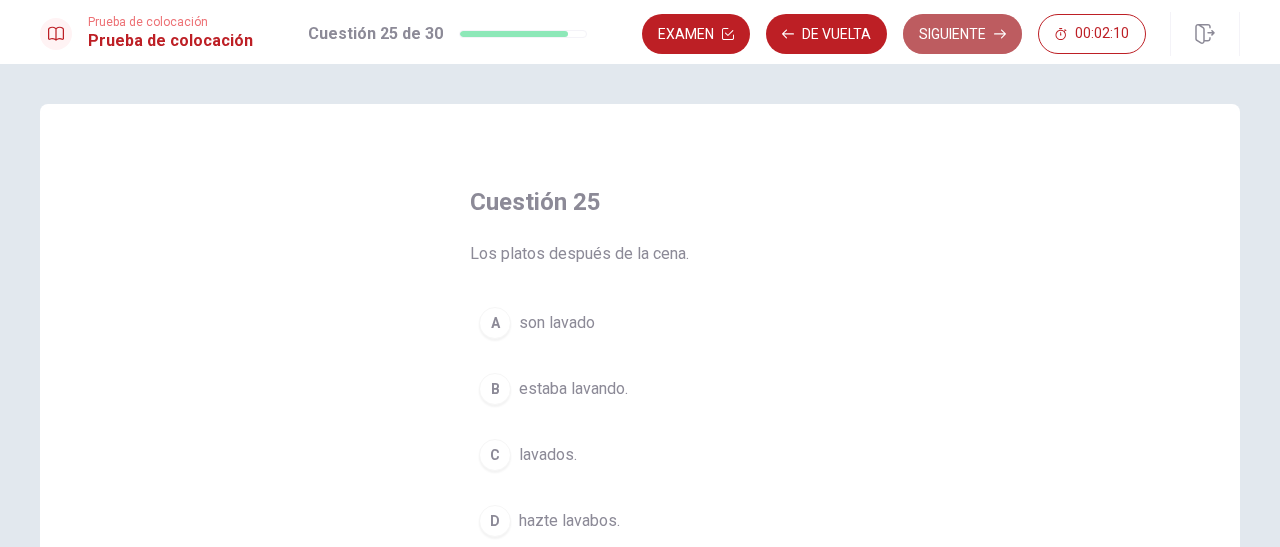 click on "Siguiente" at bounding box center [962, 34] 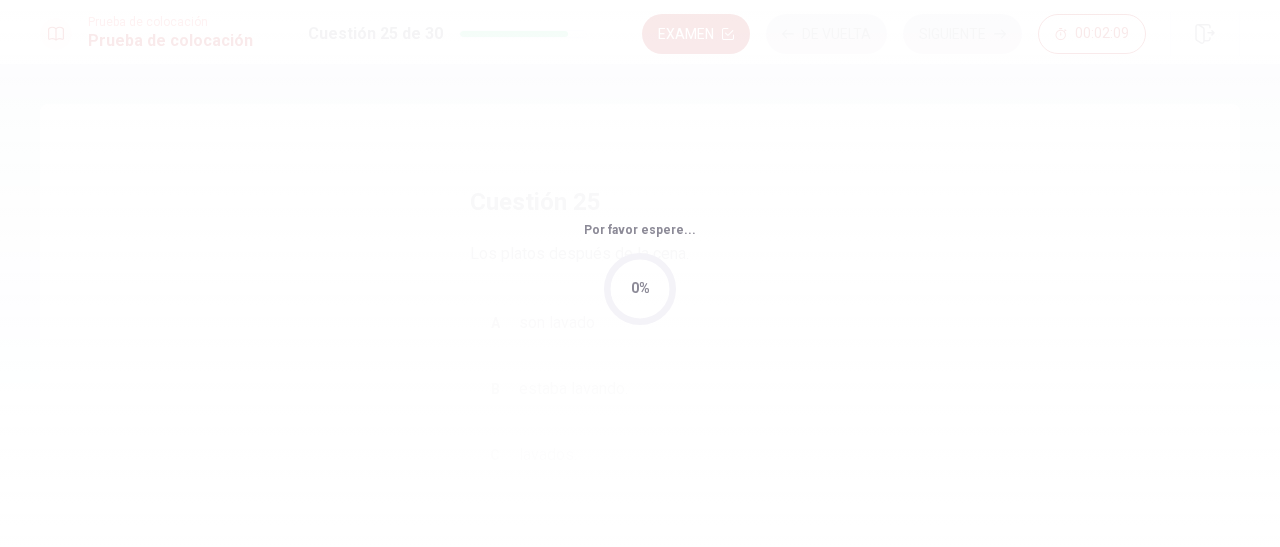 drag, startPoint x: 975, startPoint y: 31, endPoint x: 781, endPoint y: 74, distance: 198.70833 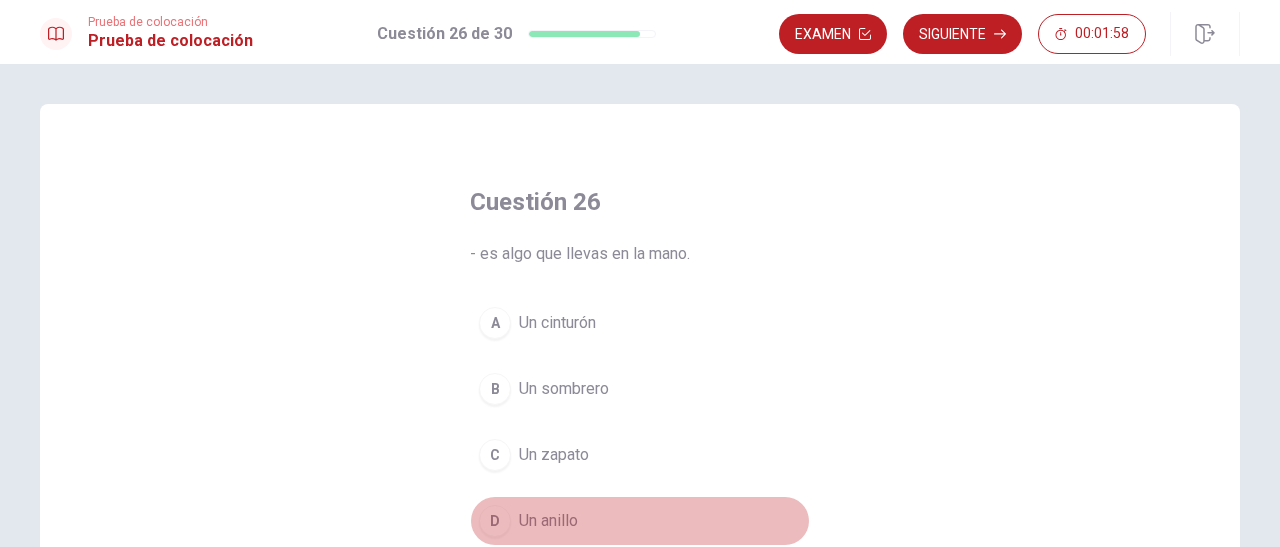 click on "Un anillo" at bounding box center (548, 521) 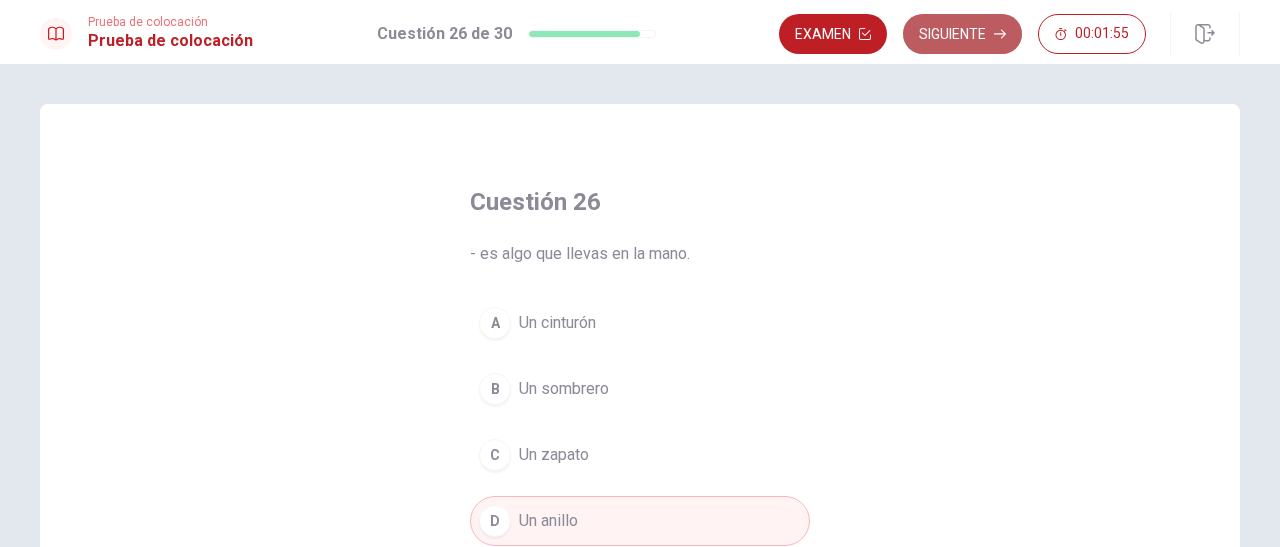 click on "Siguiente" at bounding box center [962, 34] 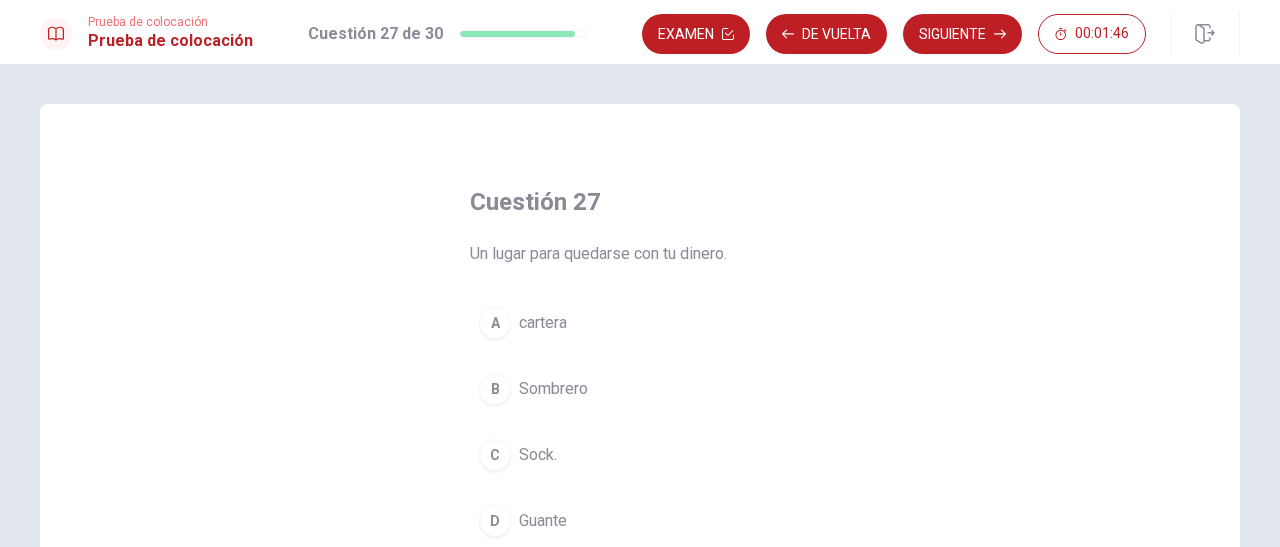 click on "A cartera" at bounding box center [640, 323] 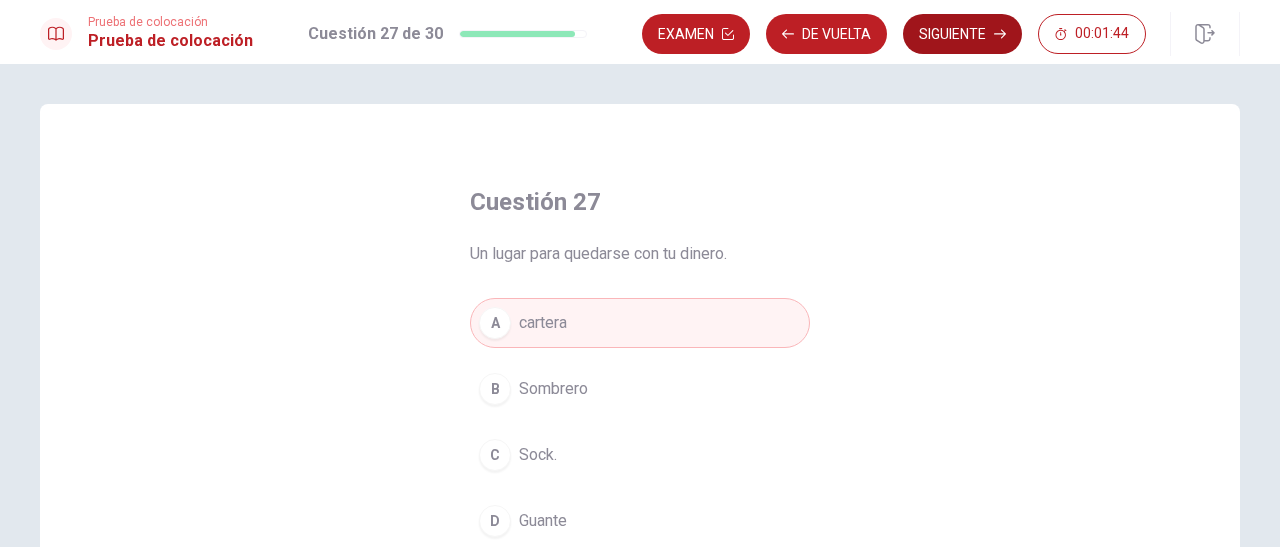 click on "Siguiente" at bounding box center (962, 34) 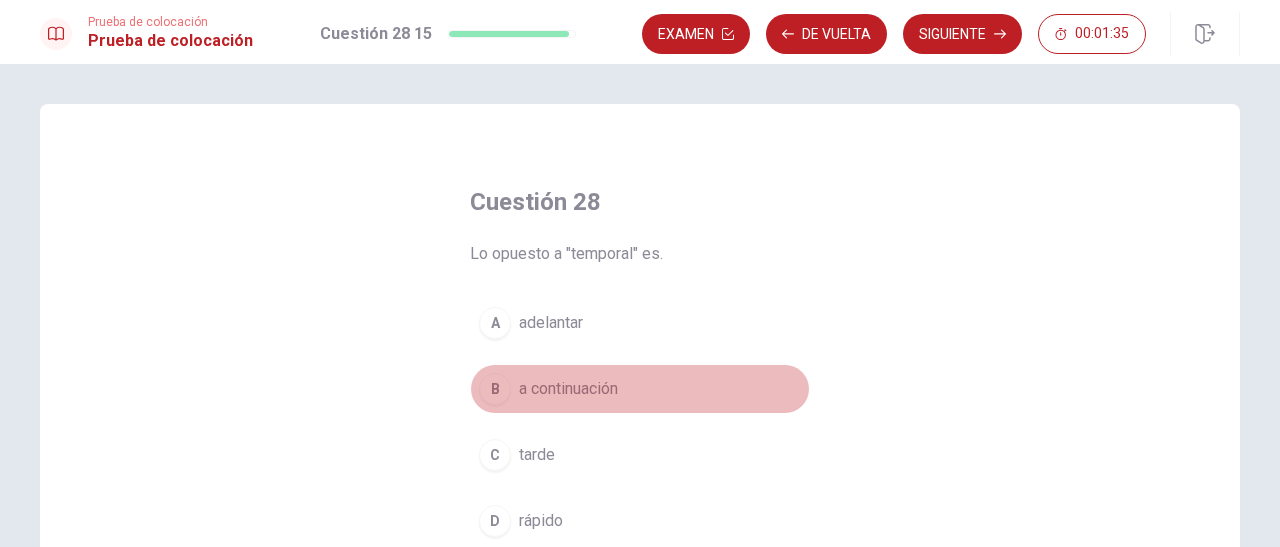 click on "a continuación" at bounding box center (568, 389) 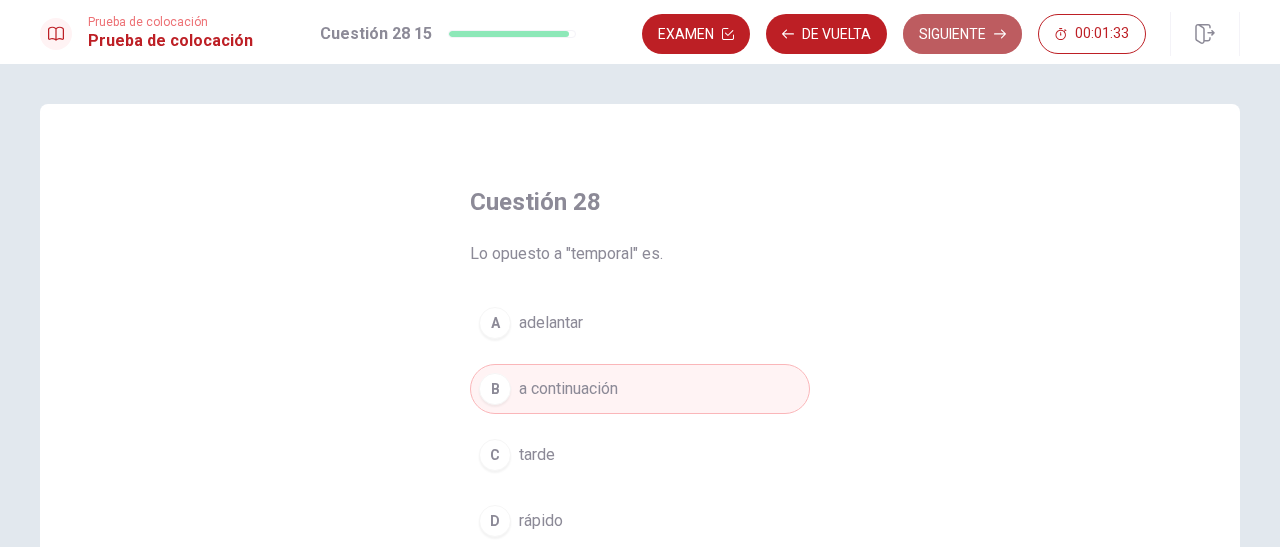 click on "Siguiente" at bounding box center [962, 34] 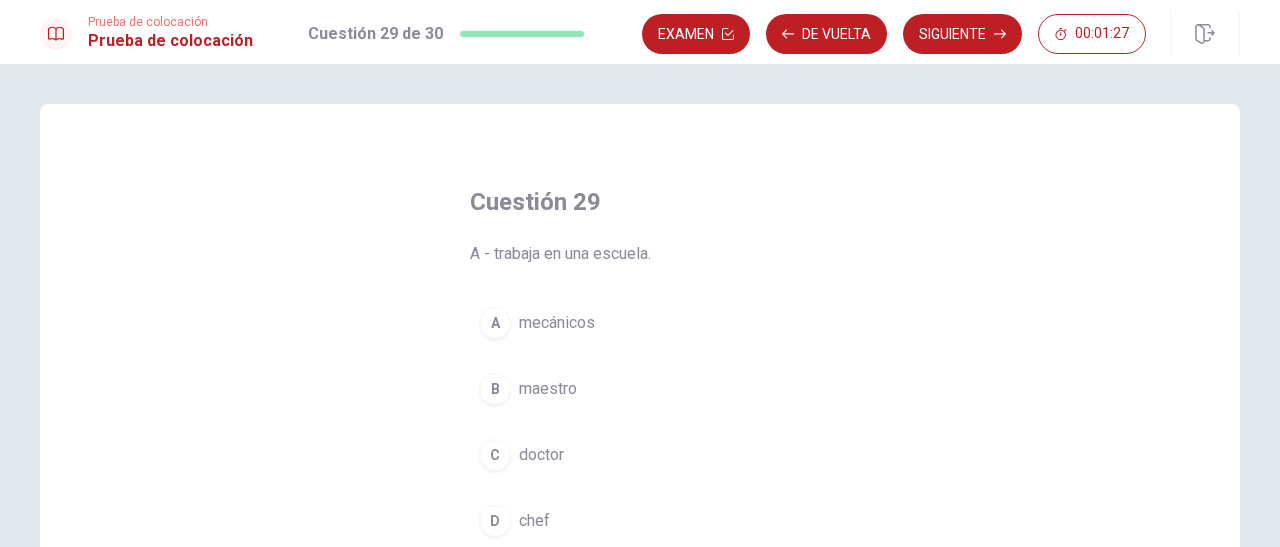click on "maestro" at bounding box center (548, 389) 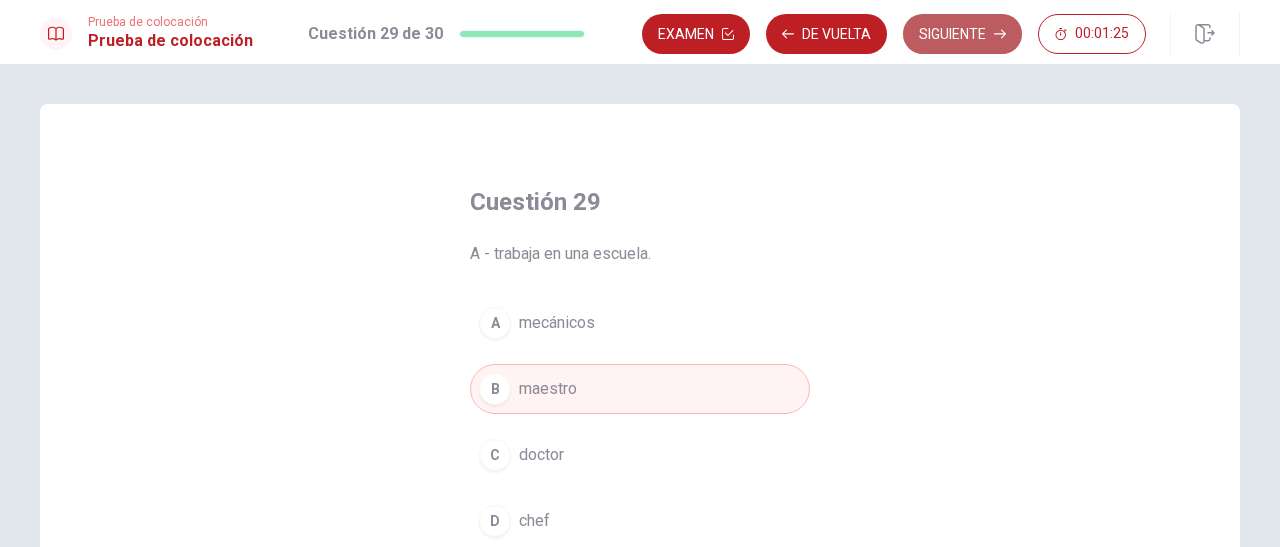 click on "Siguiente" at bounding box center (962, 34) 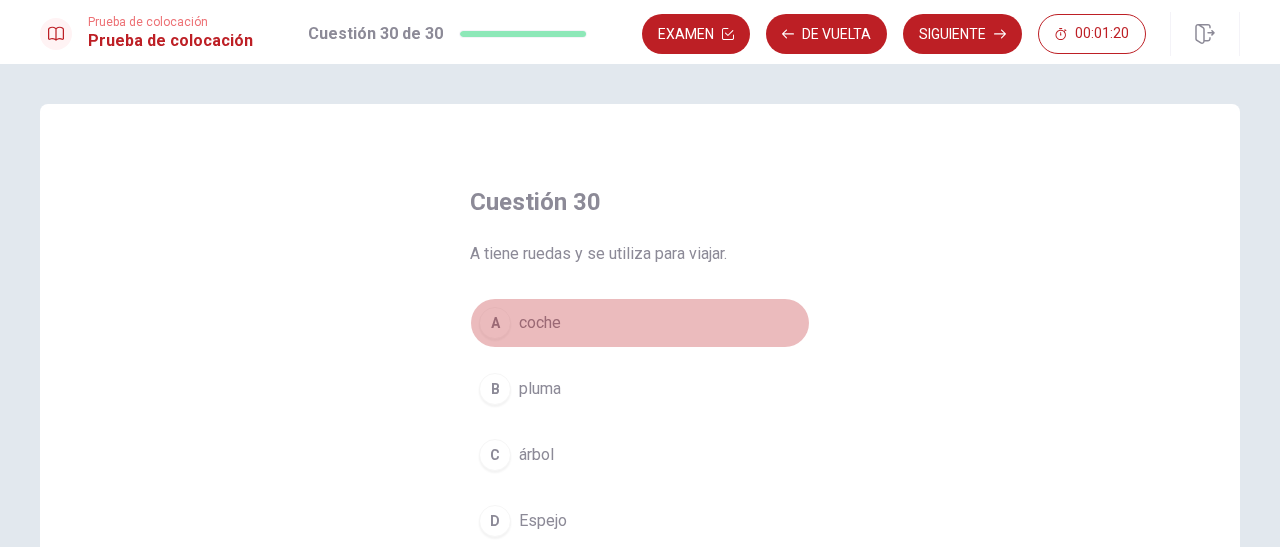 click on "A coche" at bounding box center (640, 323) 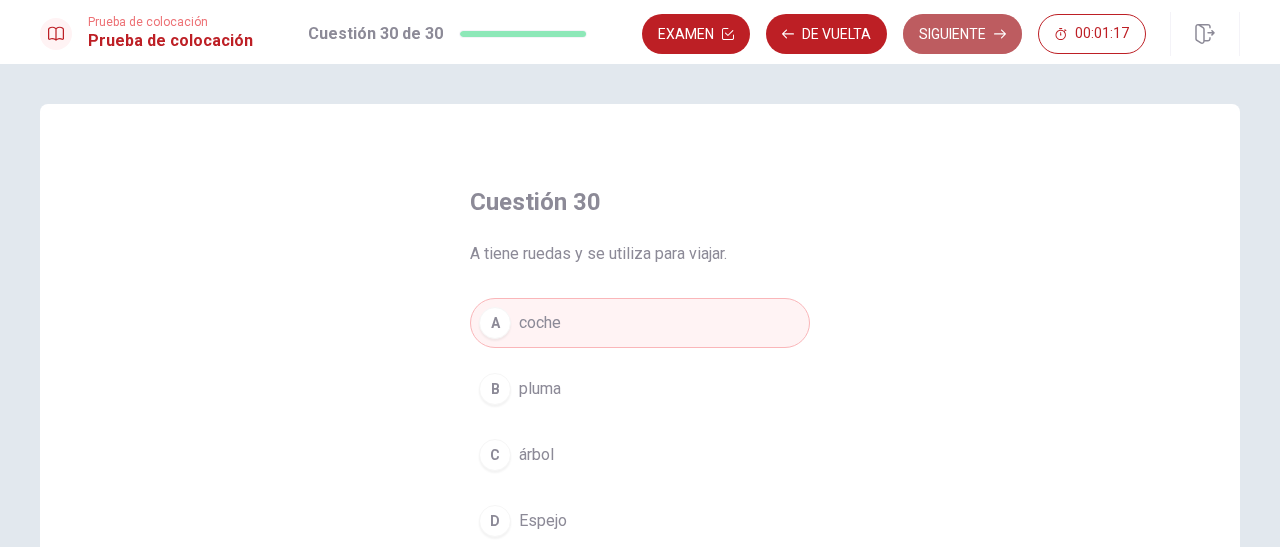 click on "Siguiente" at bounding box center [962, 34] 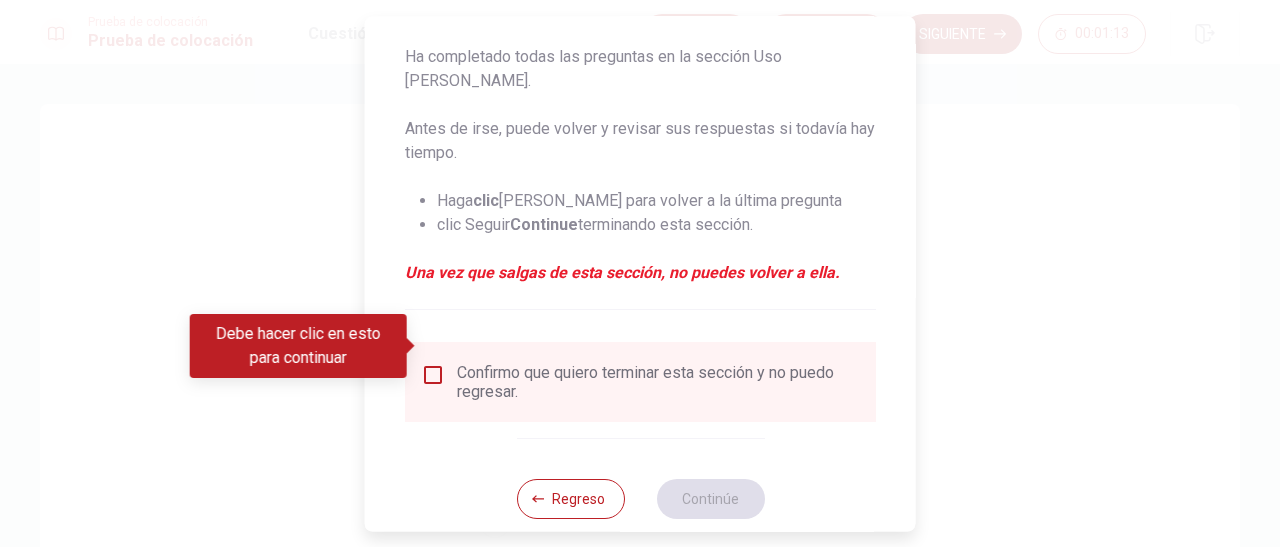scroll, scrollTop: 232, scrollLeft: 0, axis: vertical 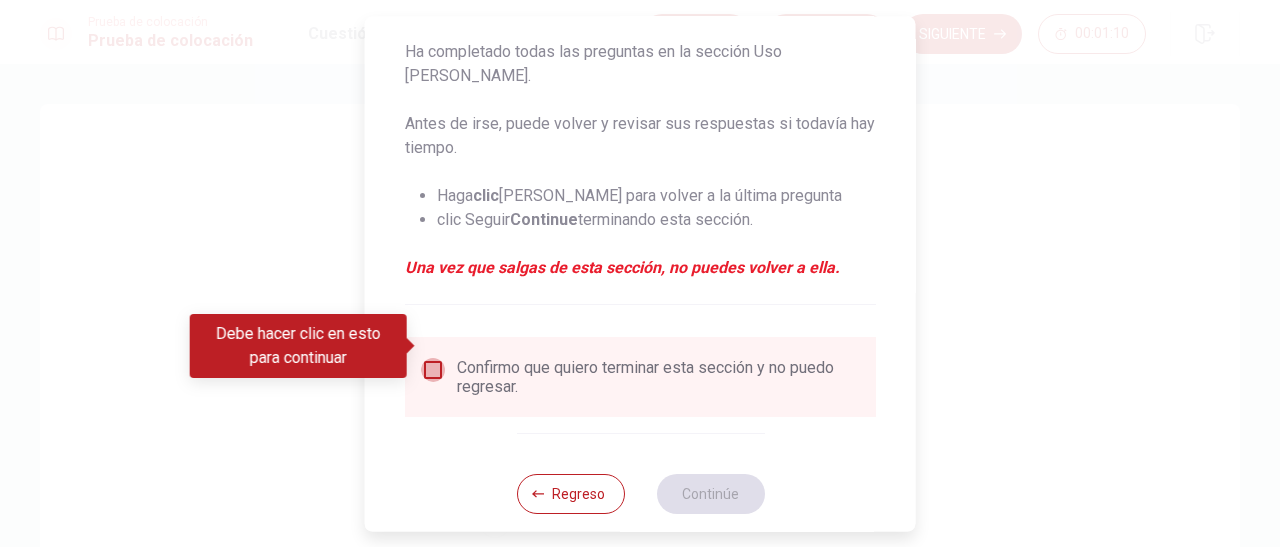 click at bounding box center (433, 370) 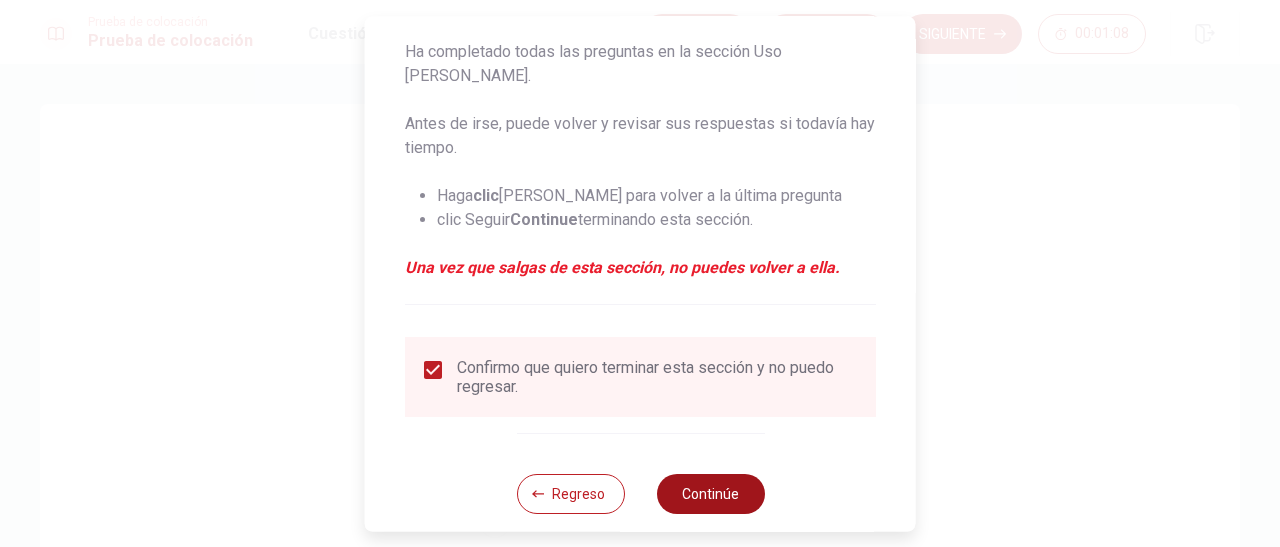 click on "Continúe" at bounding box center (710, 494) 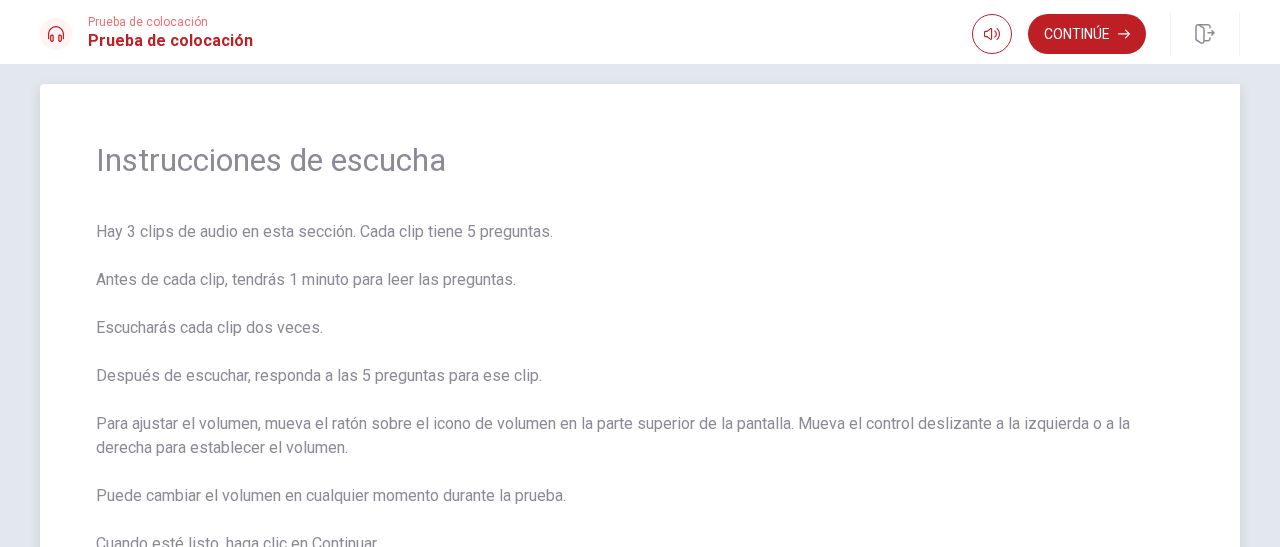 scroll, scrollTop: 0, scrollLeft: 0, axis: both 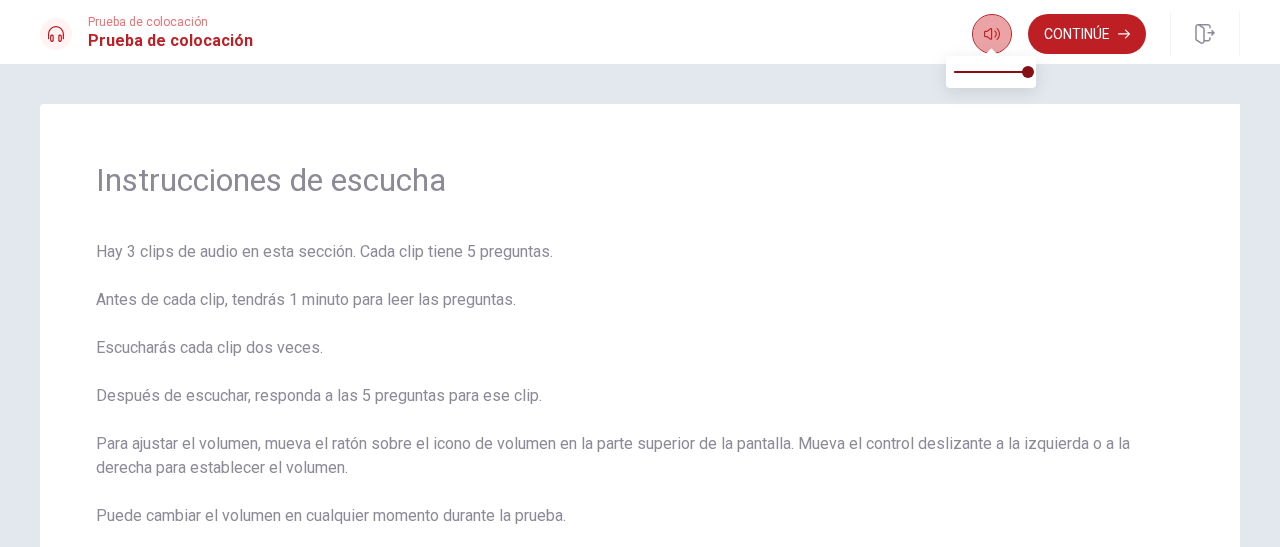 click at bounding box center (992, 34) 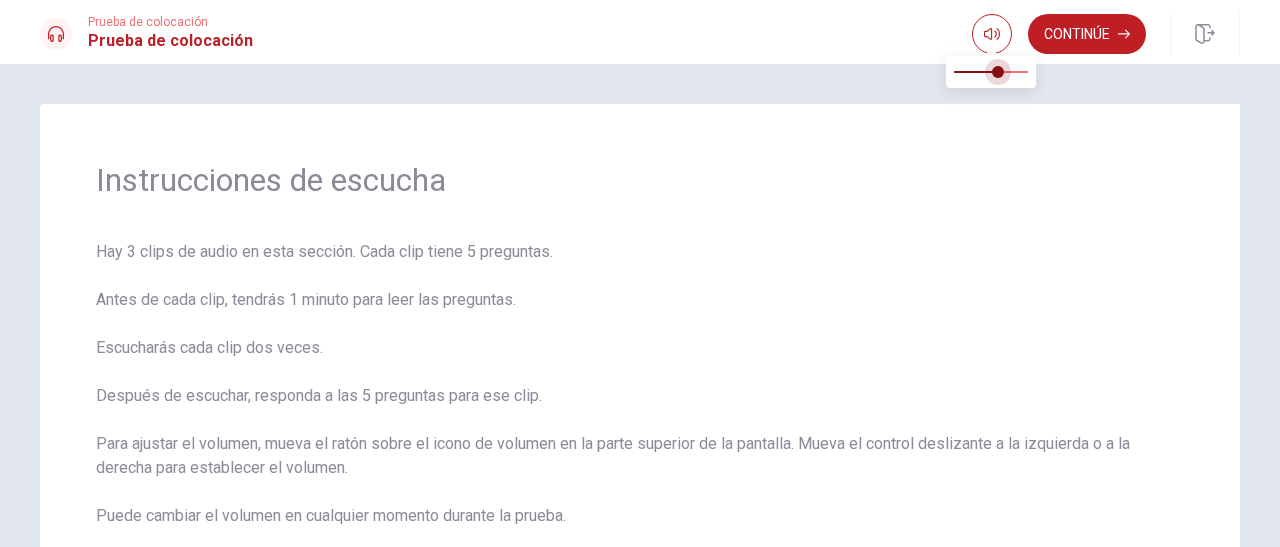 type on "0.7" 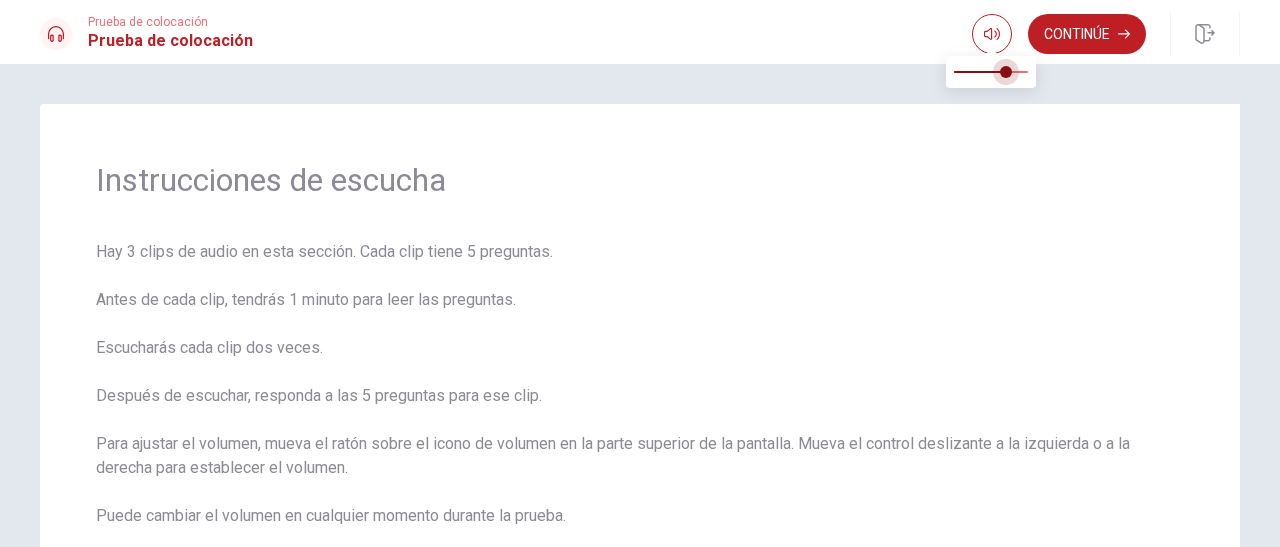 drag, startPoint x: 1027, startPoint y: 72, endPoint x: 1007, endPoint y: 70, distance: 20.09975 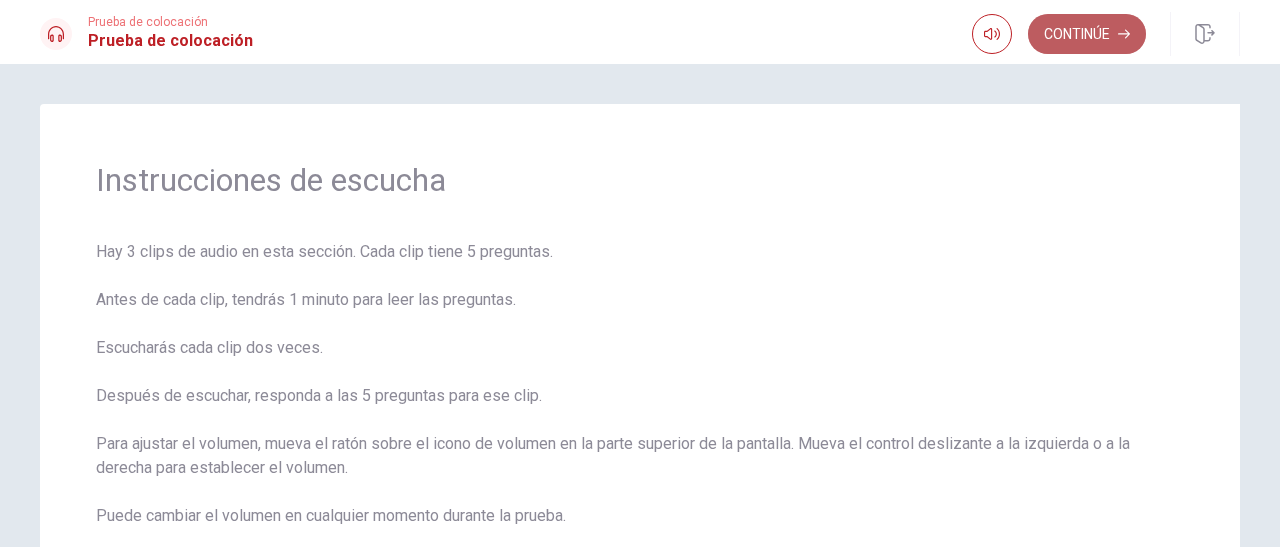 click on "Continúe" at bounding box center [1087, 34] 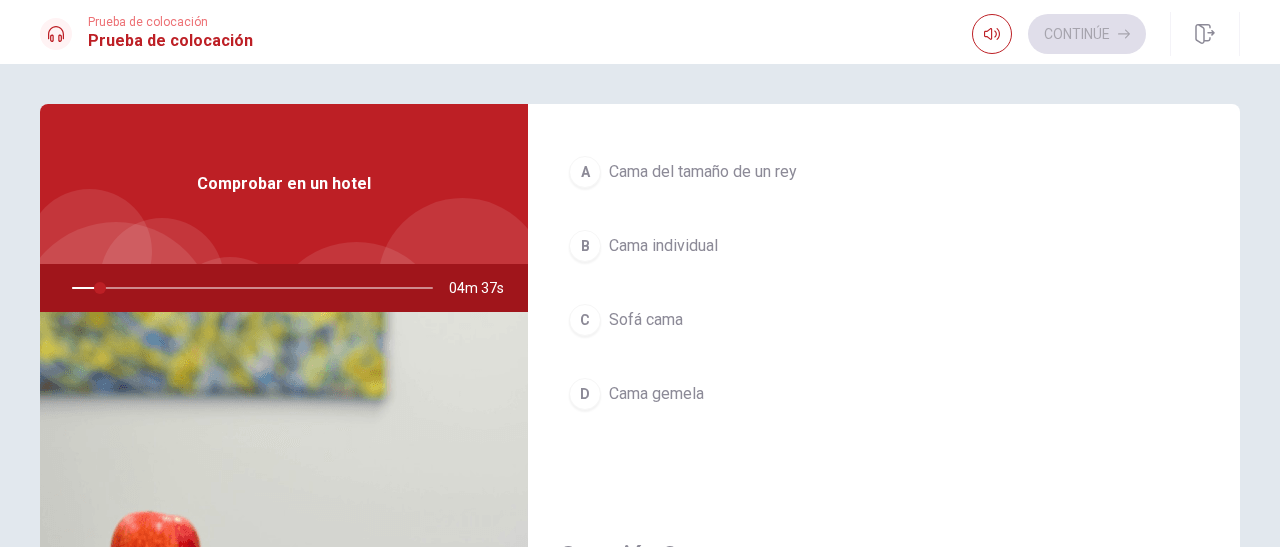 scroll, scrollTop: 127, scrollLeft: 0, axis: vertical 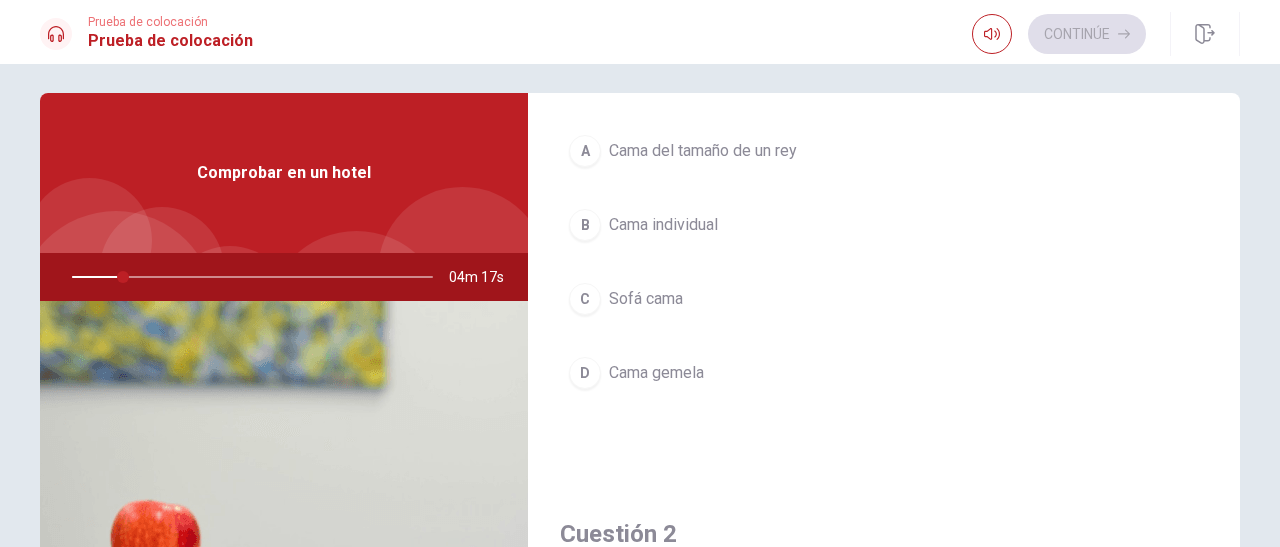 drag, startPoint x: 125, startPoint y: 278, endPoint x: 42, endPoint y: 283, distance: 83.15047 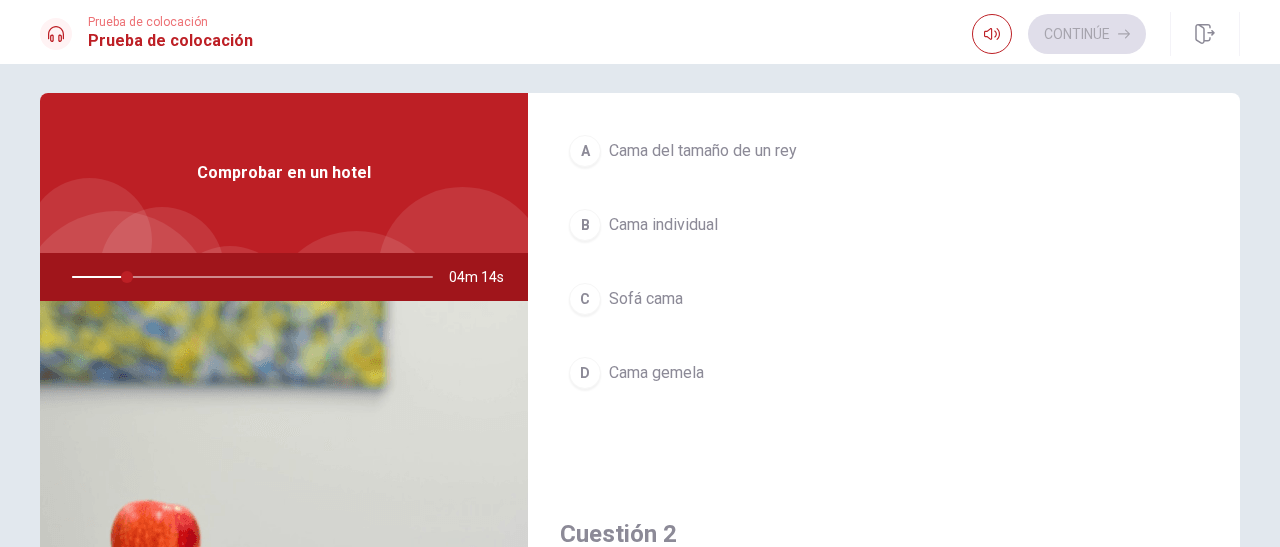 drag, startPoint x: 125, startPoint y: 275, endPoint x: 76, endPoint y: 276, distance: 49.010204 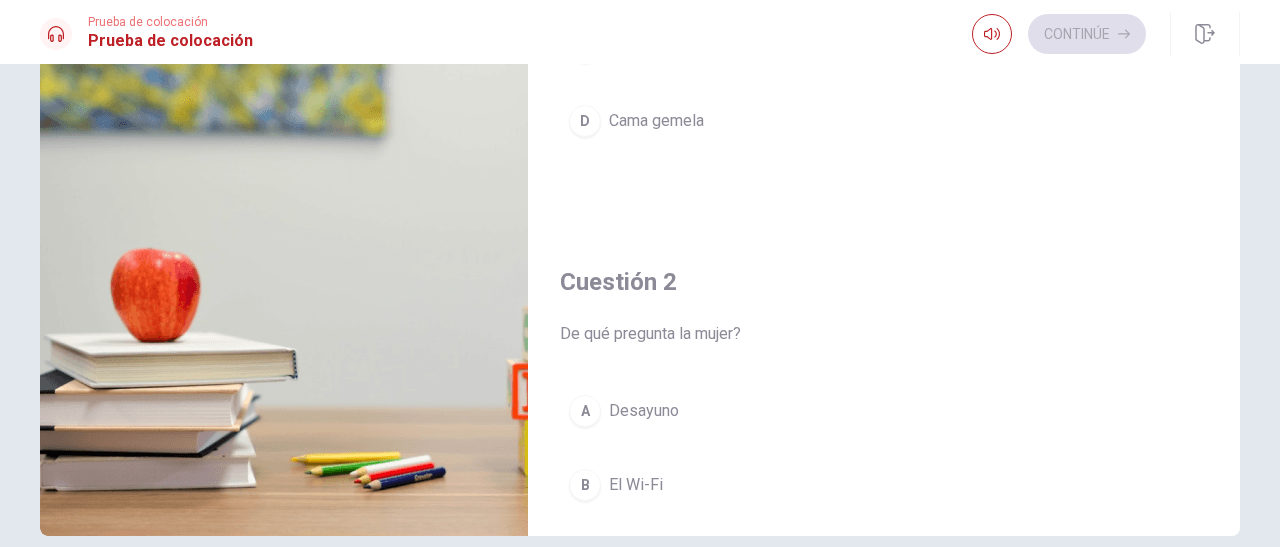scroll, scrollTop: 267, scrollLeft: 0, axis: vertical 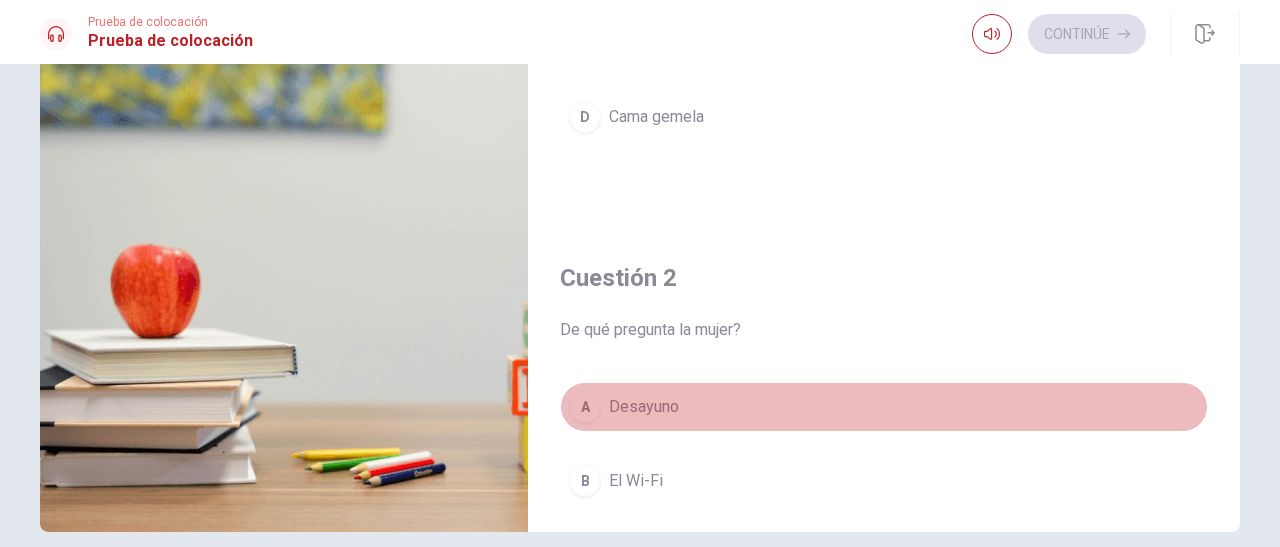 click on "A Desayuno" at bounding box center [884, 407] 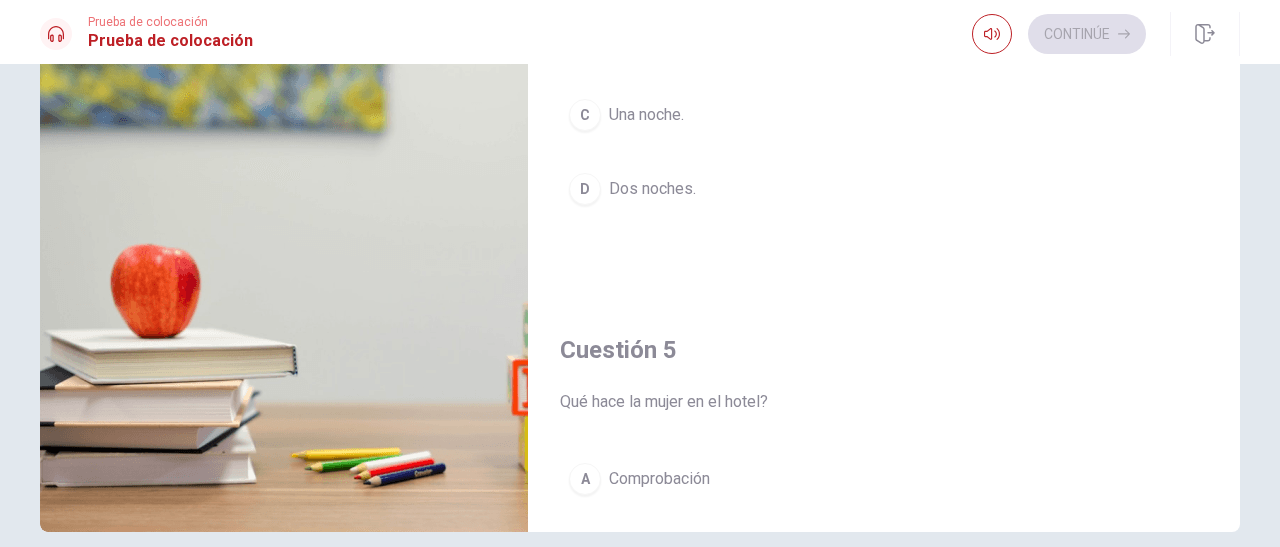 scroll, scrollTop: 1851, scrollLeft: 0, axis: vertical 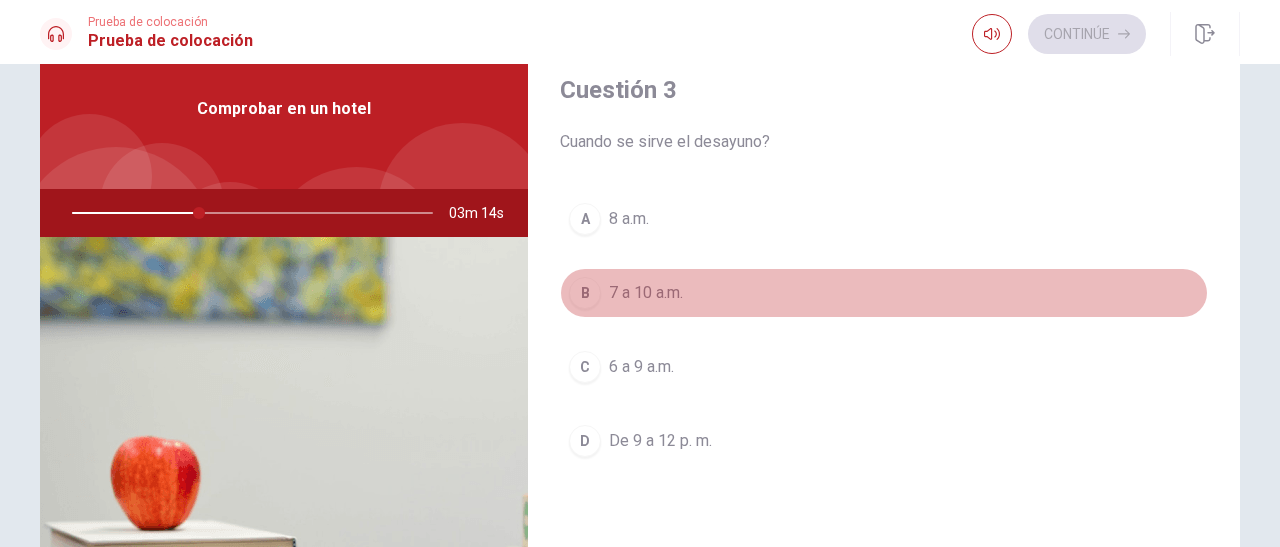 click on "B 7 a 10 a.m." at bounding box center (884, 293) 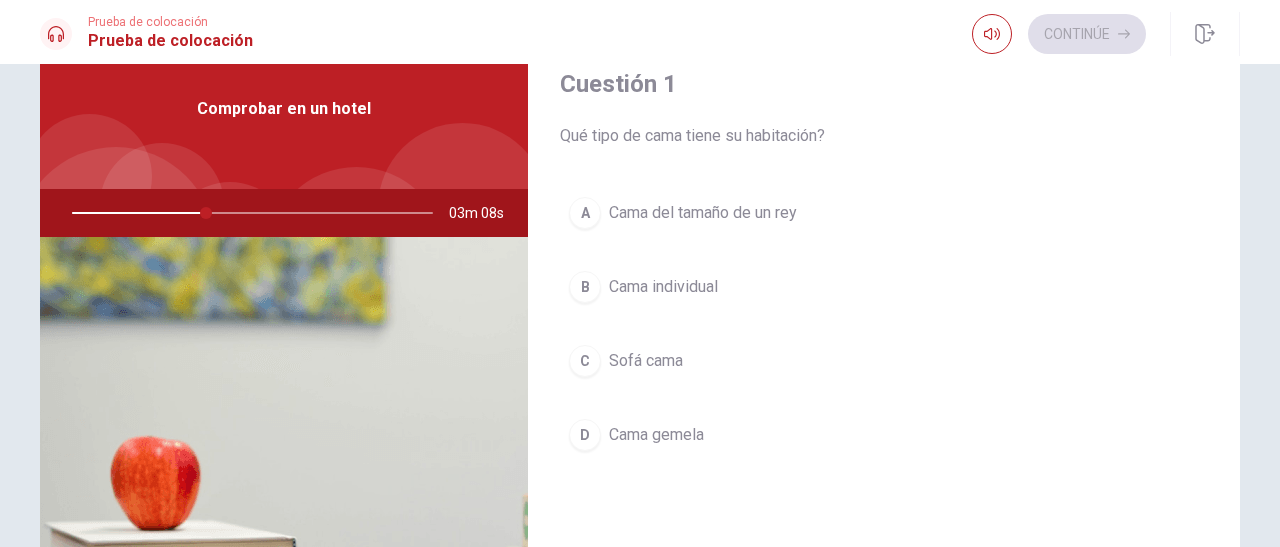 scroll, scrollTop: 0, scrollLeft: 0, axis: both 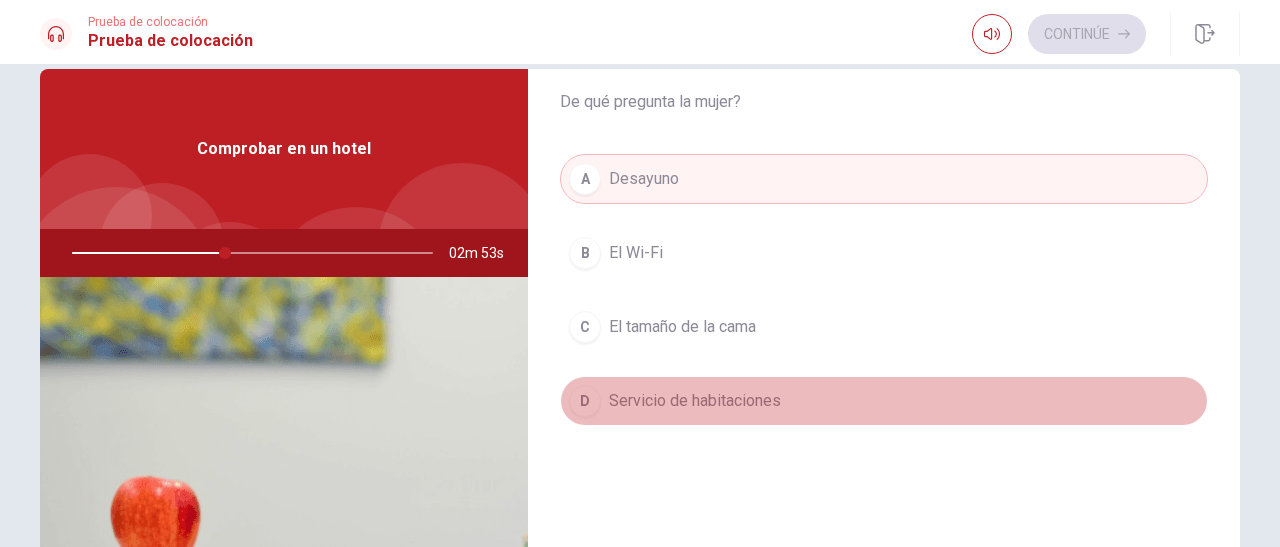 click on "D Servicio de habitaciones" at bounding box center (884, 401) 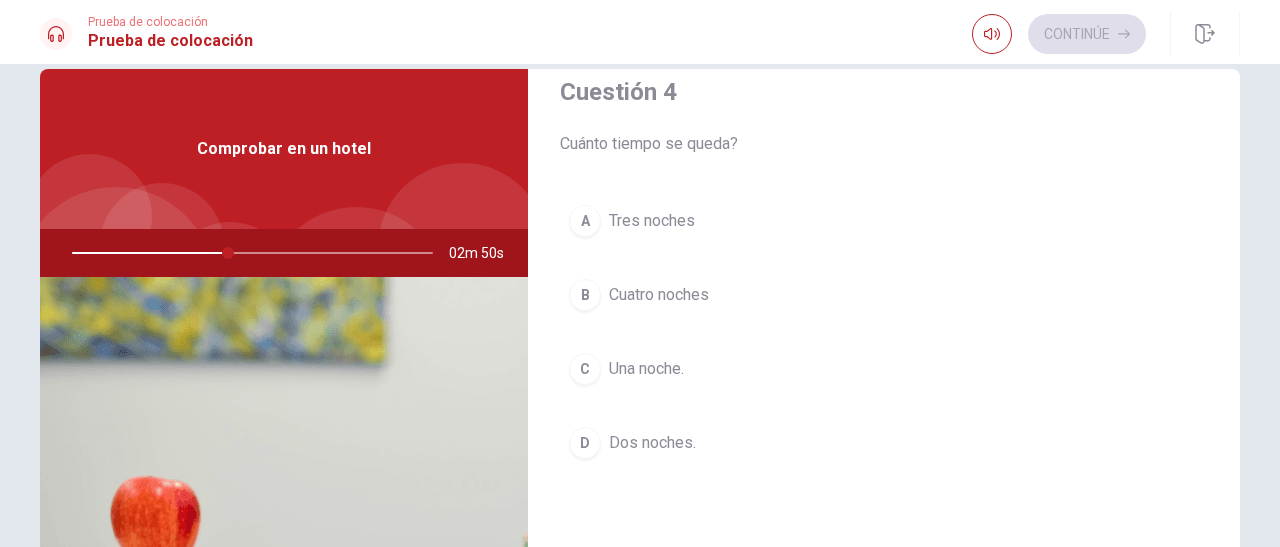 scroll, scrollTop: 1584, scrollLeft: 0, axis: vertical 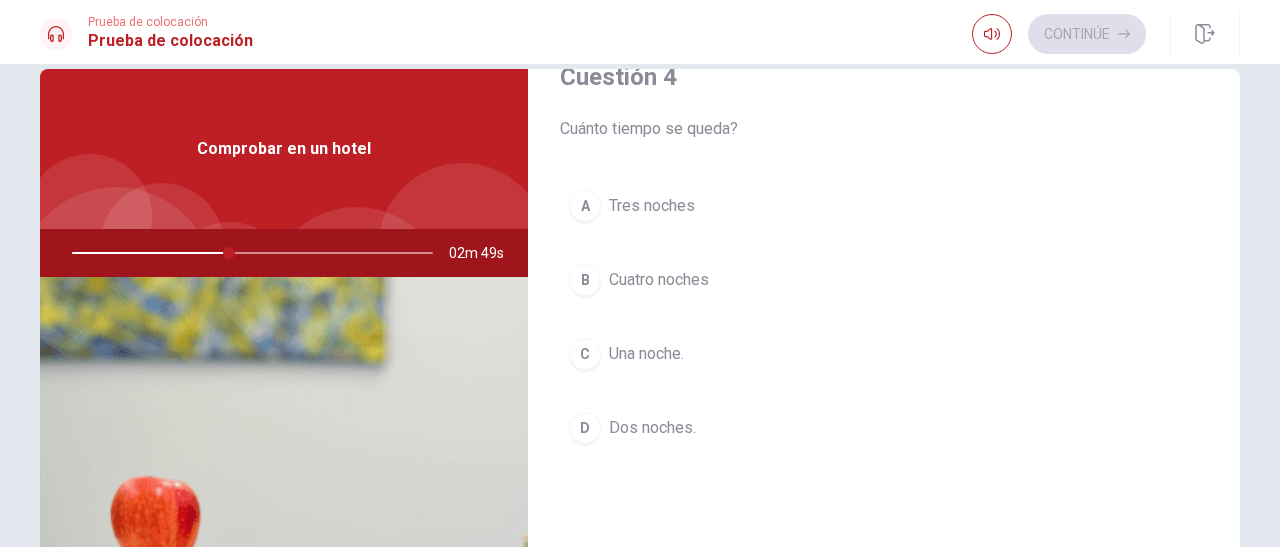 click on "A" at bounding box center (585, 206) 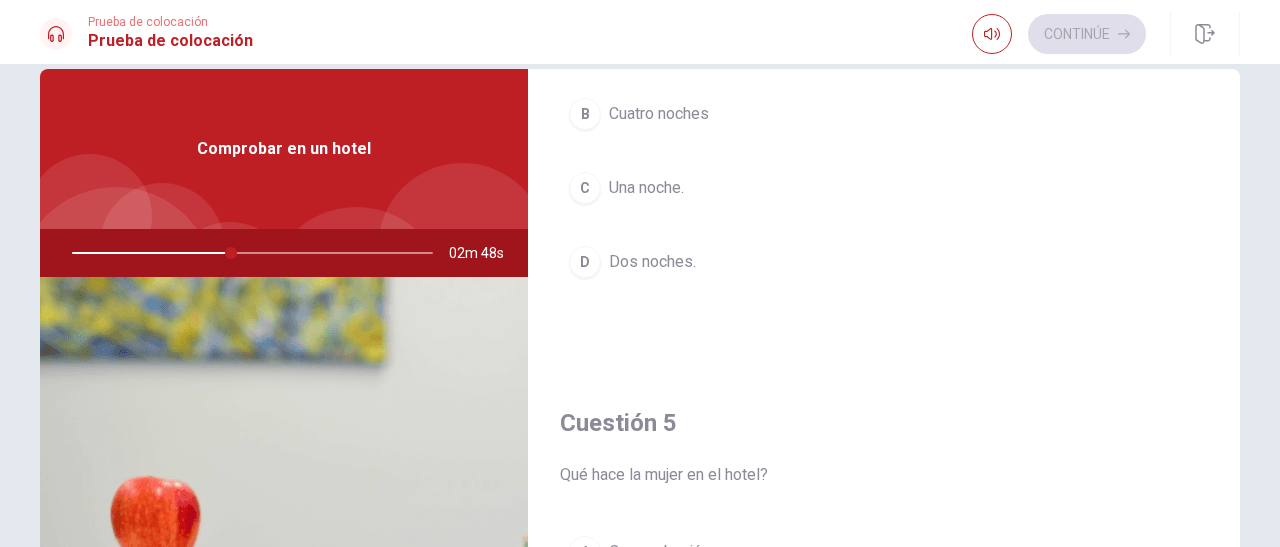 scroll, scrollTop: 1851, scrollLeft: 0, axis: vertical 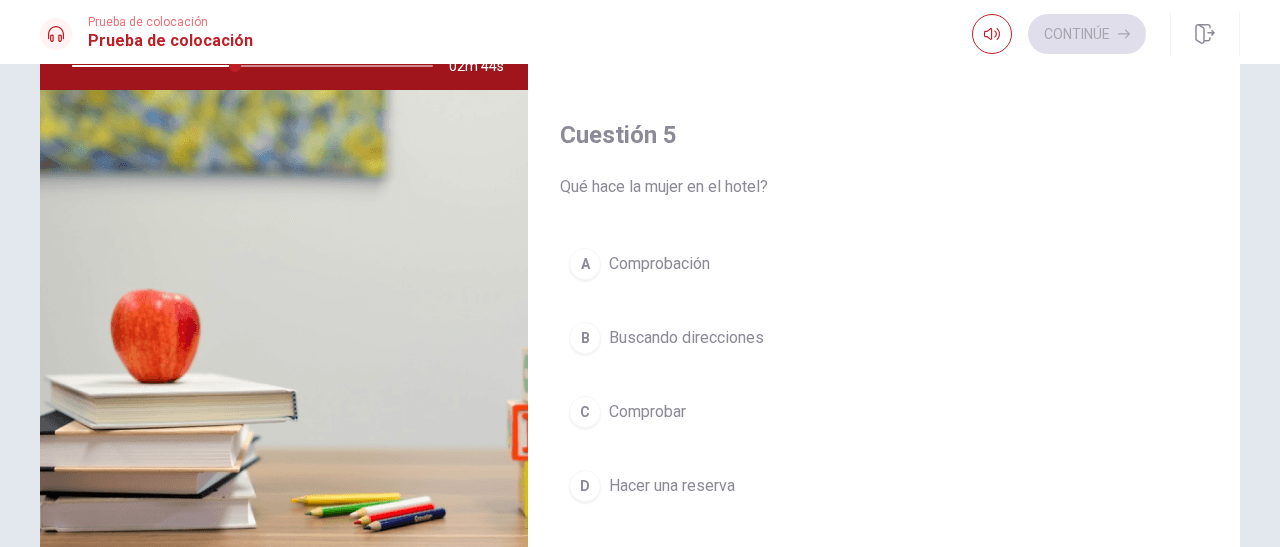 click on "Hacer una reserva" at bounding box center [672, 486] 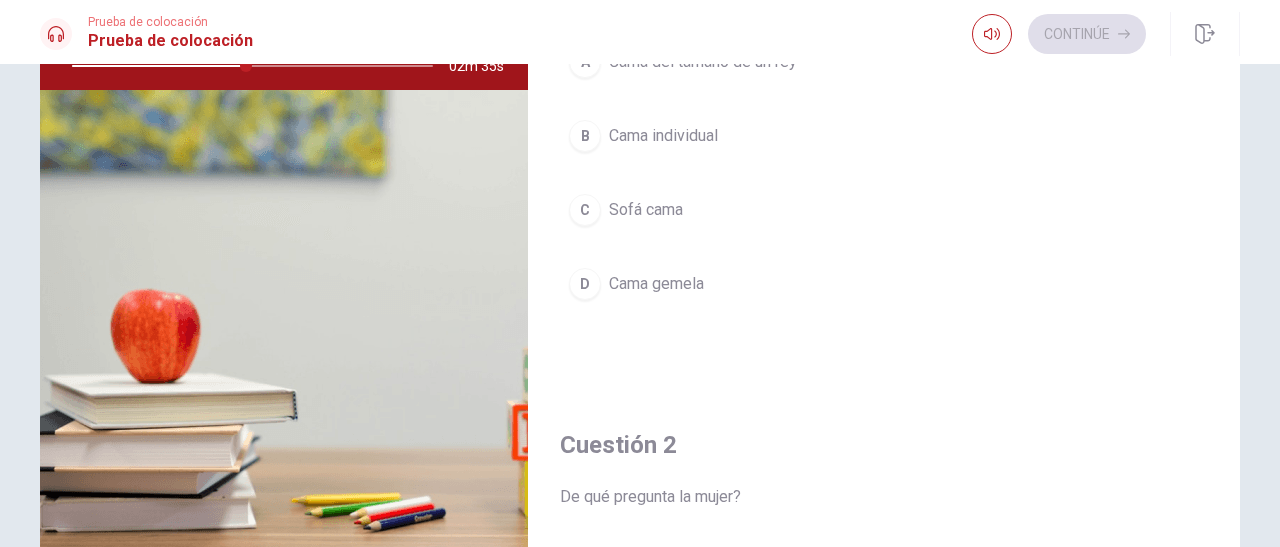 scroll, scrollTop: 0, scrollLeft: 0, axis: both 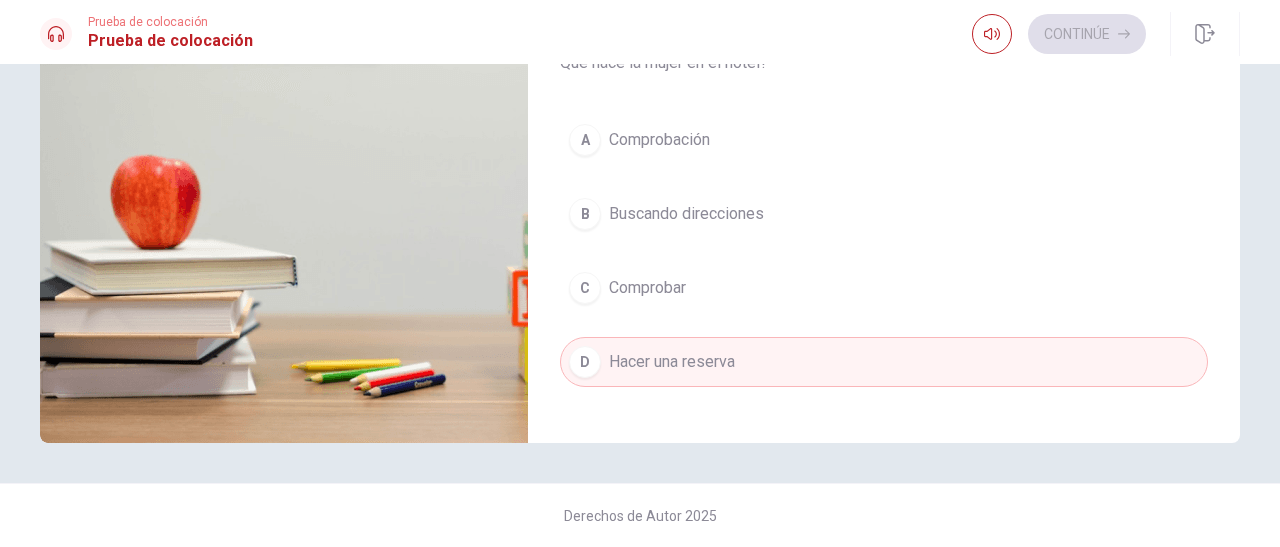 click on "A Comprobación" at bounding box center (884, 140) 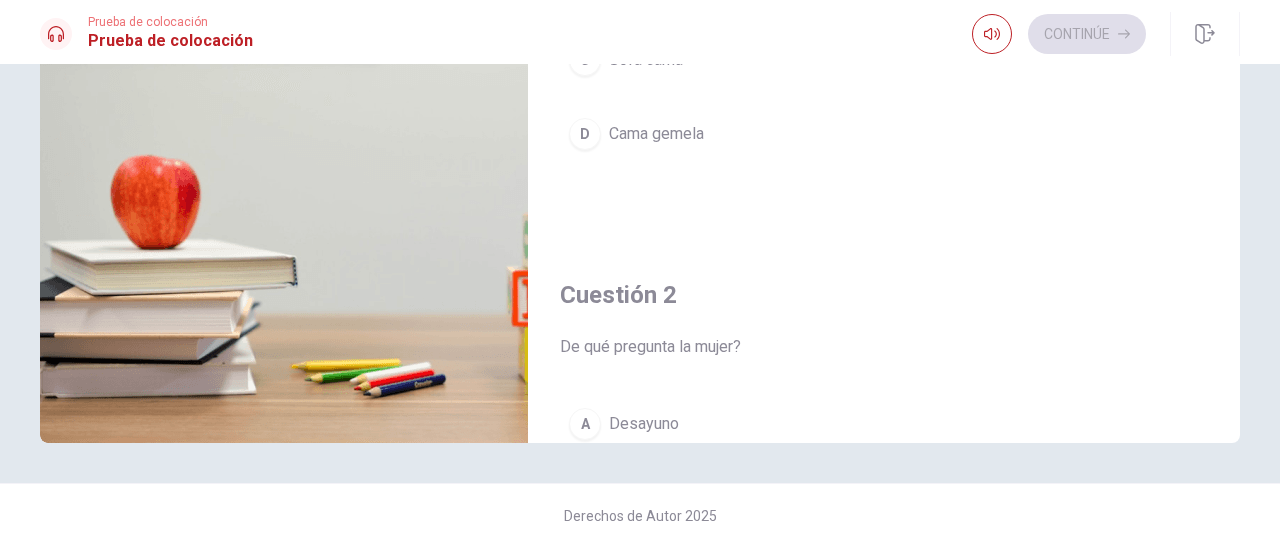 scroll, scrollTop: 0, scrollLeft: 0, axis: both 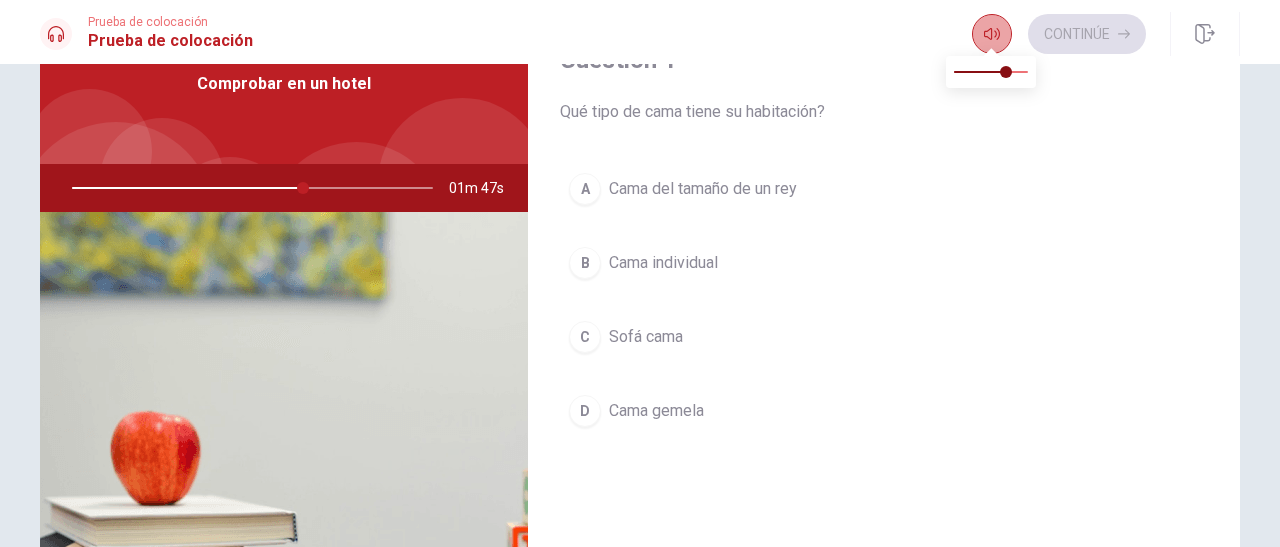click at bounding box center [992, 34] 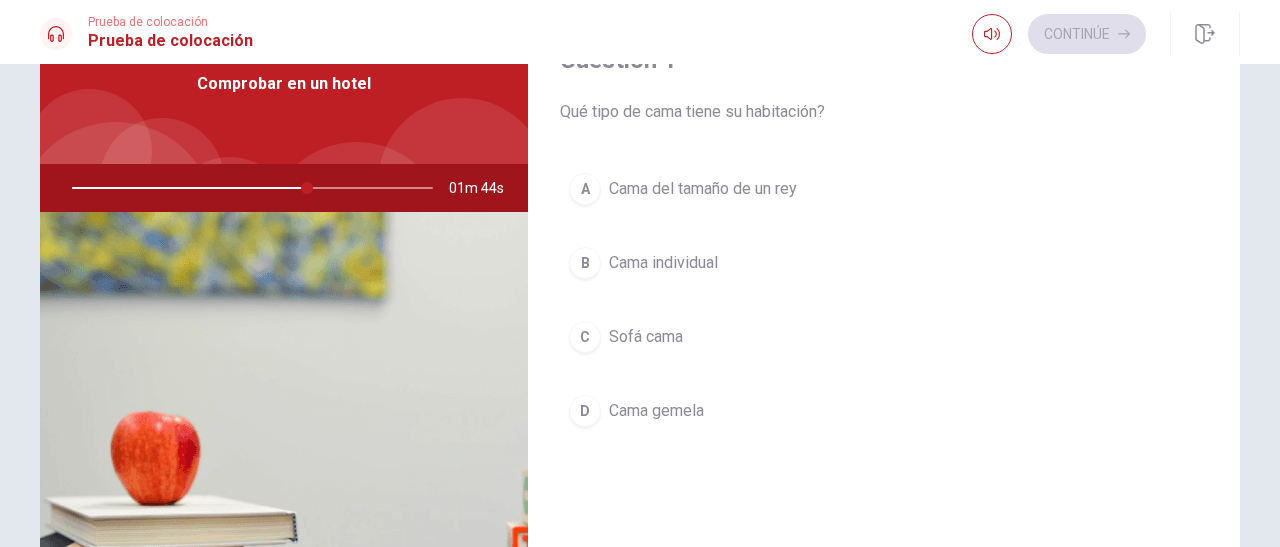 drag, startPoint x: 309, startPoint y: 184, endPoint x: 334, endPoint y: 187, distance: 25.179358 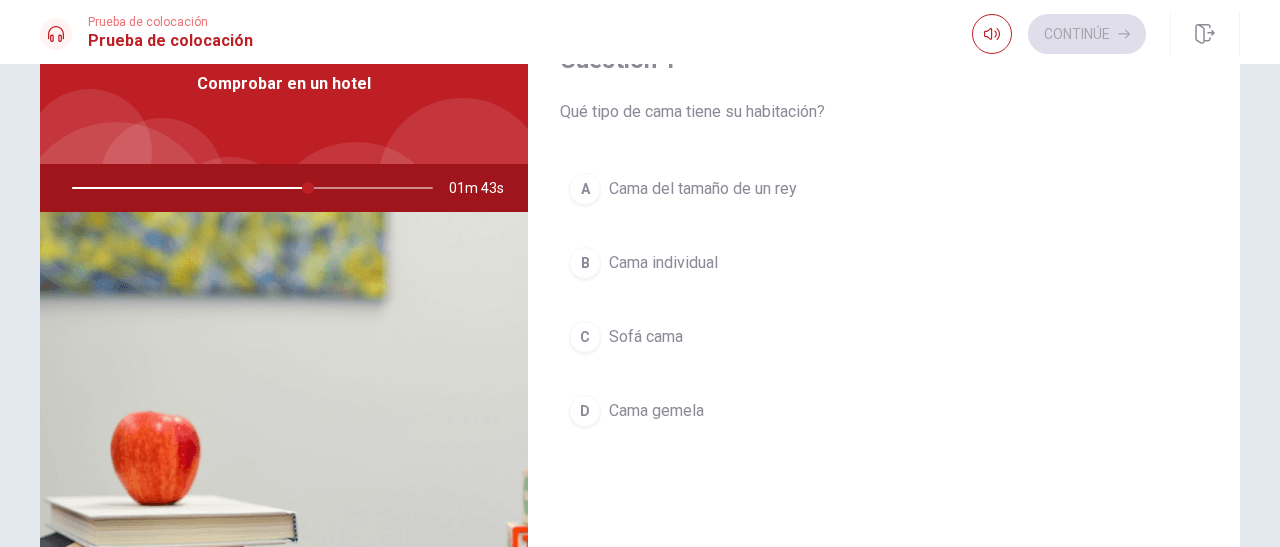 click at bounding box center [248, 188] 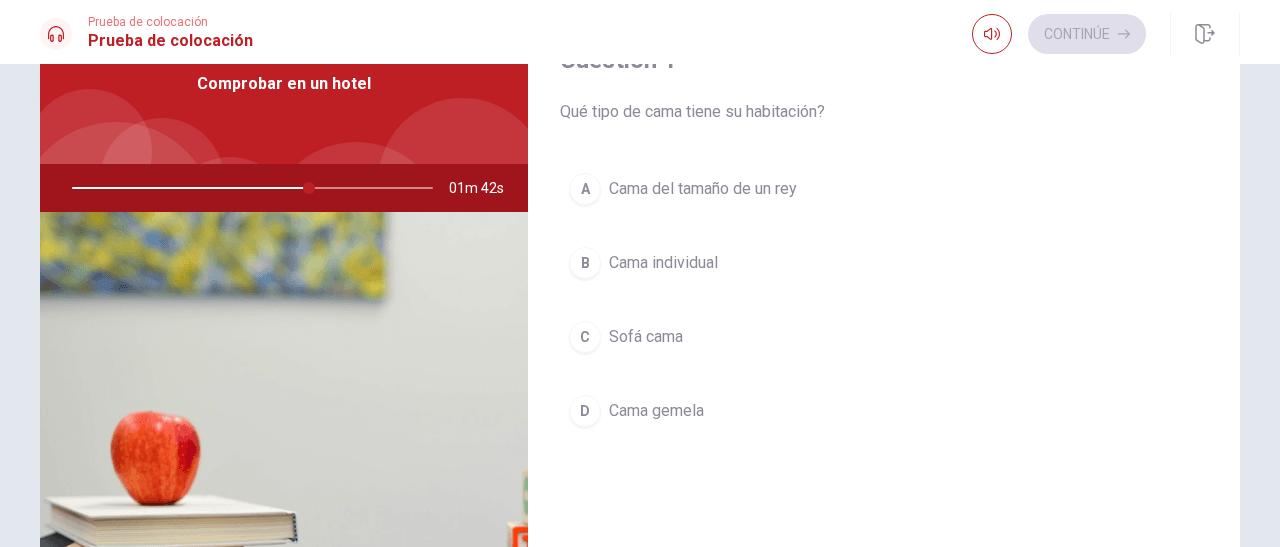 drag, startPoint x: 306, startPoint y: 183, endPoint x: 271, endPoint y: 187, distance: 35.22783 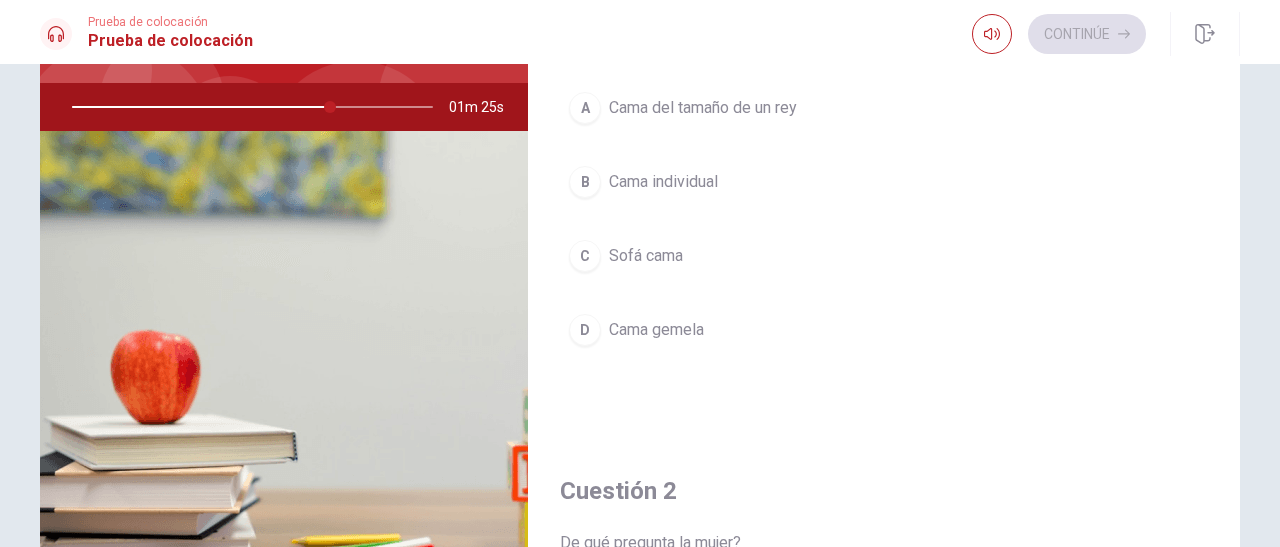 scroll, scrollTop: 187, scrollLeft: 0, axis: vertical 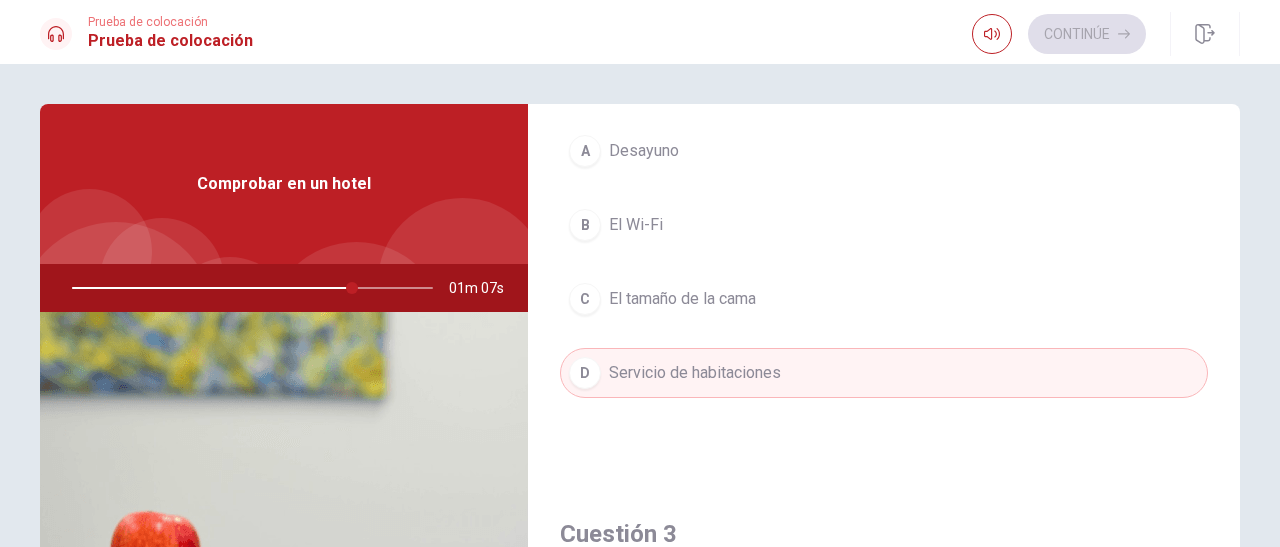 click on "El tamaño de la cama" at bounding box center [682, 299] 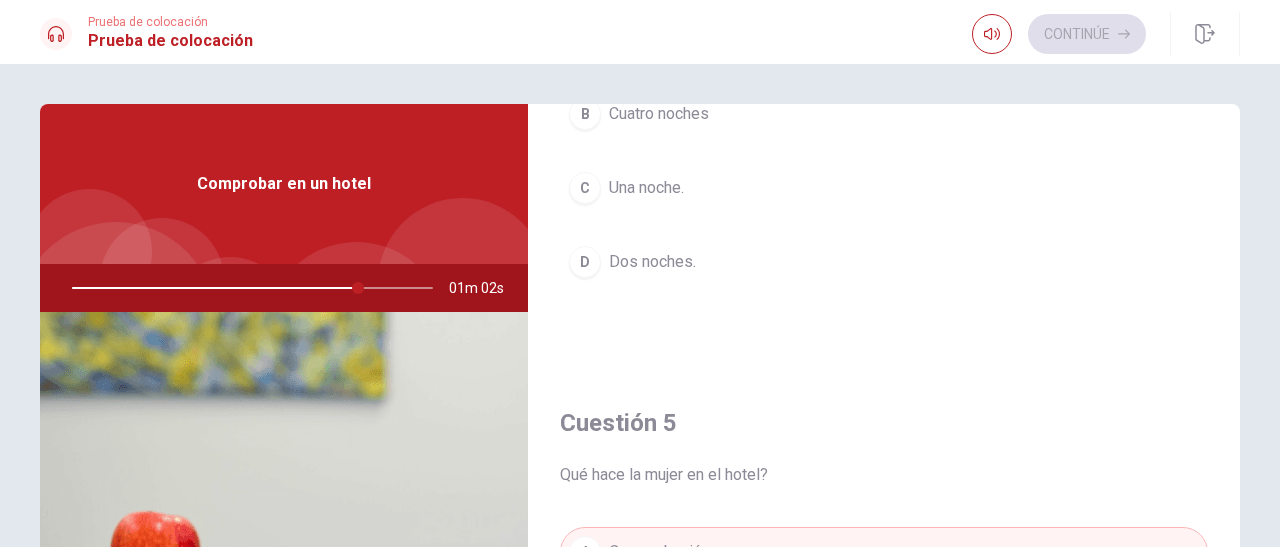 scroll, scrollTop: 1851, scrollLeft: 0, axis: vertical 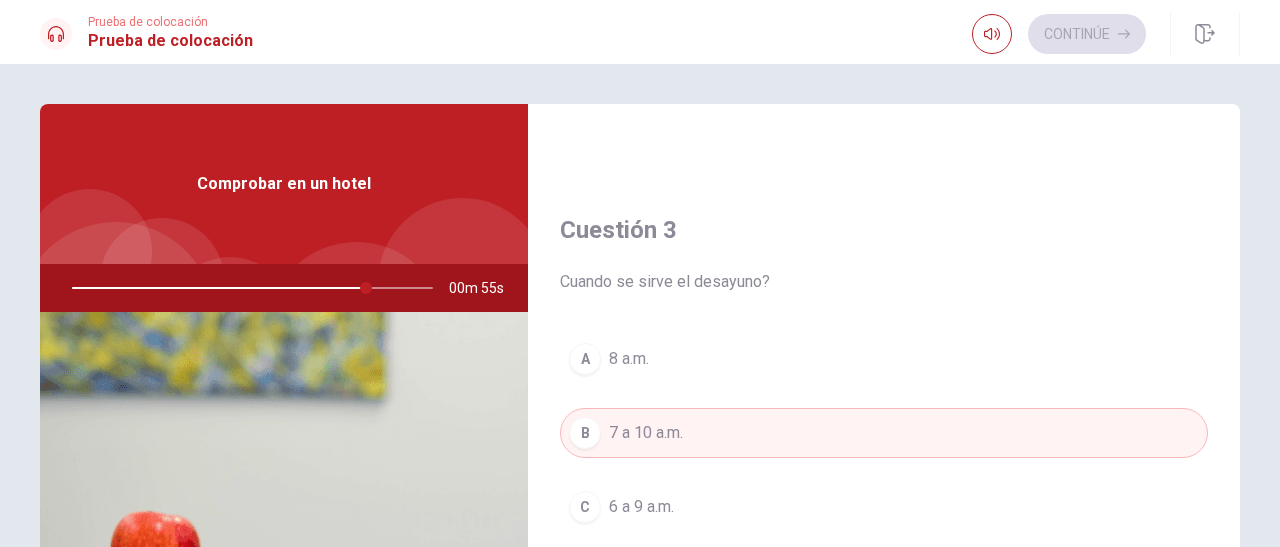 drag, startPoint x: 365, startPoint y: 278, endPoint x: 258, endPoint y: 276, distance: 107.01869 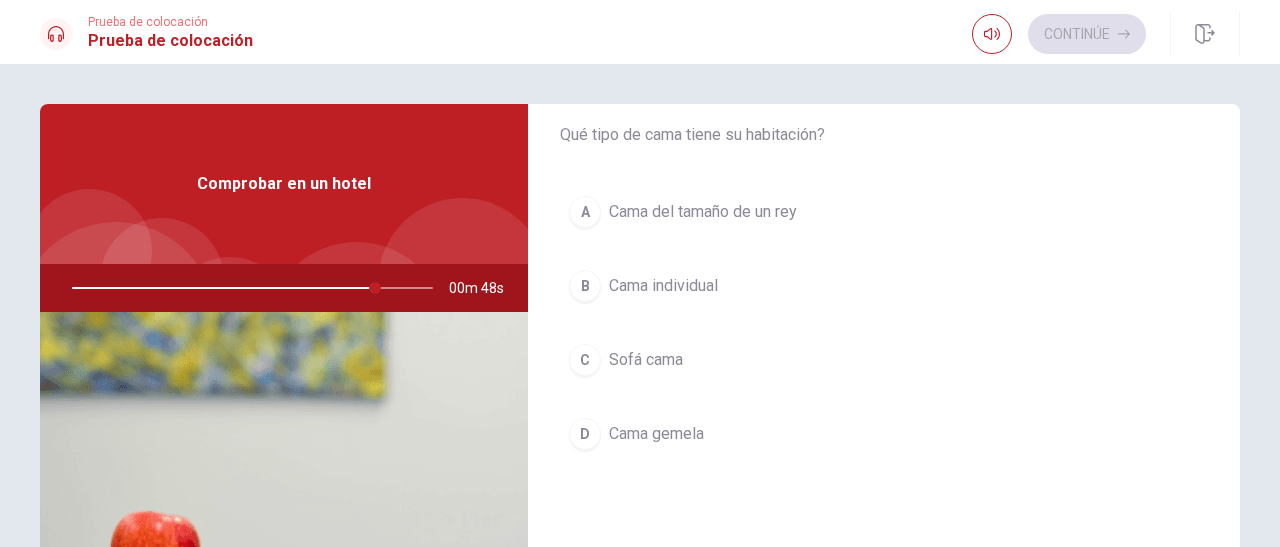scroll, scrollTop: 47, scrollLeft: 0, axis: vertical 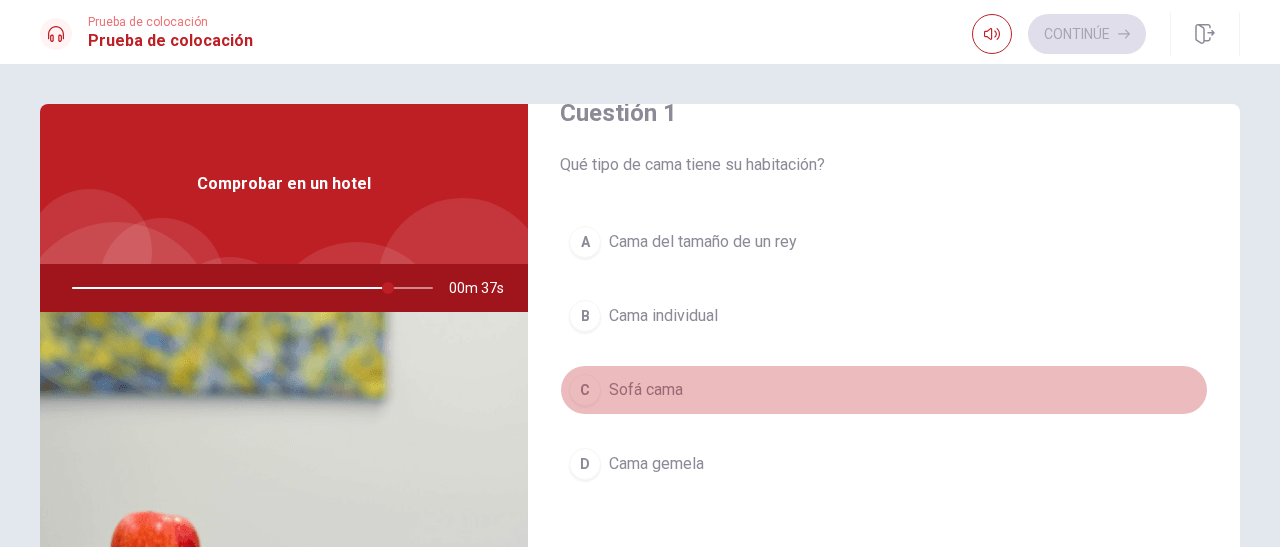 click on "Sofá cama" at bounding box center (646, 390) 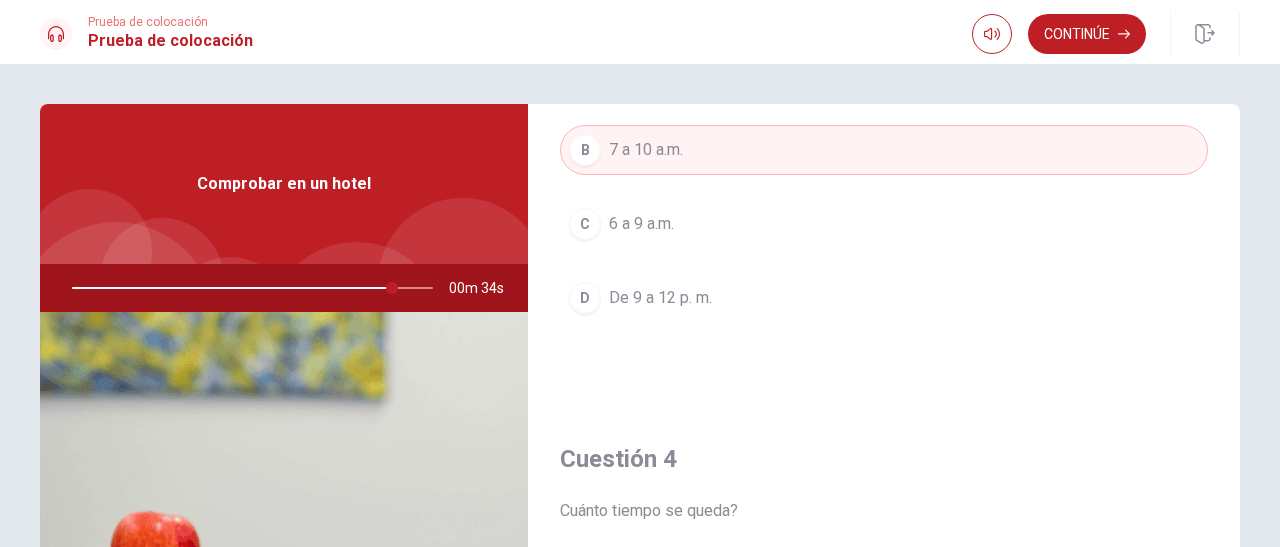 scroll, scrollTop: 1851, scrollLeft: 0, axis: vertical 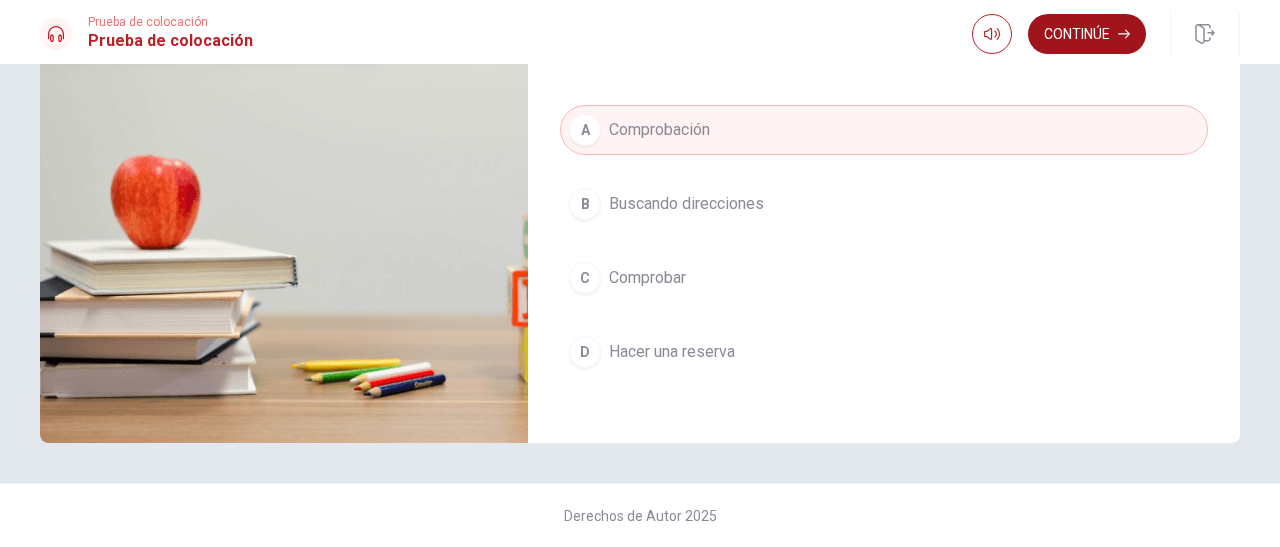 click on "Continúe" at bounding box center (1087, 34) 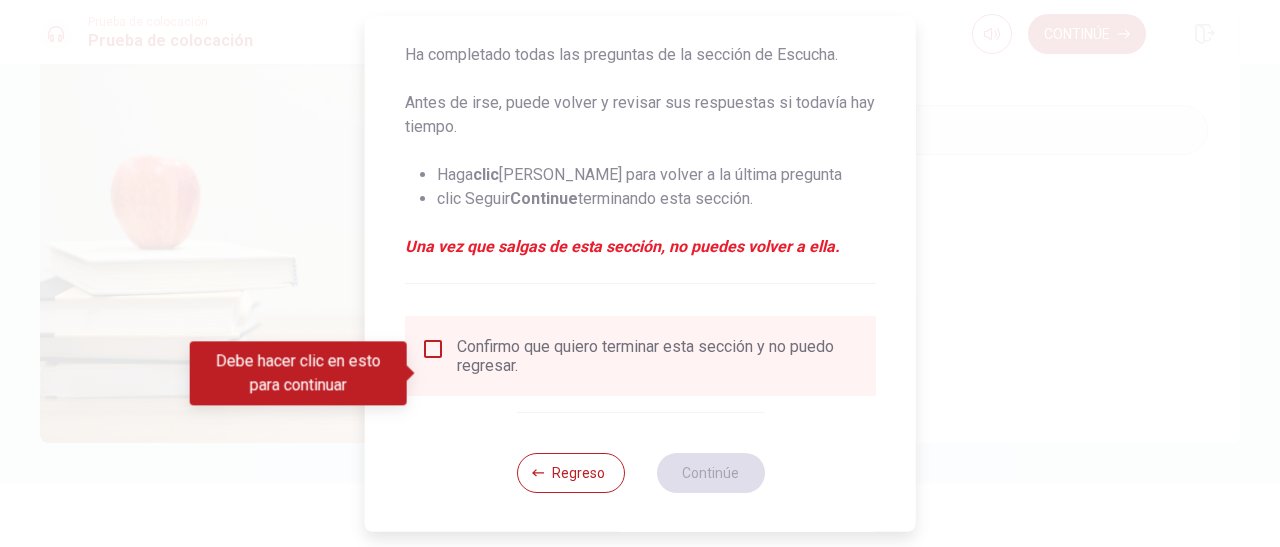 scroll, scrollTop: 232, scrollLeft: 0, axis: vertical 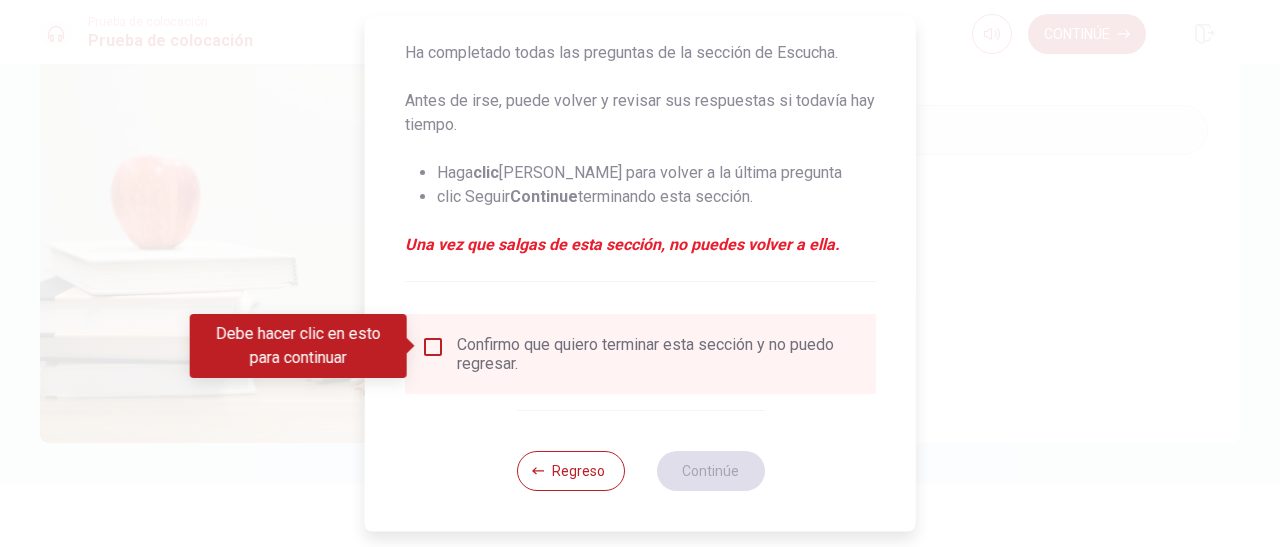 click on "Confirmo que quiero terminar esta sección y no puedo regresar." at bounding box center [658, 354] 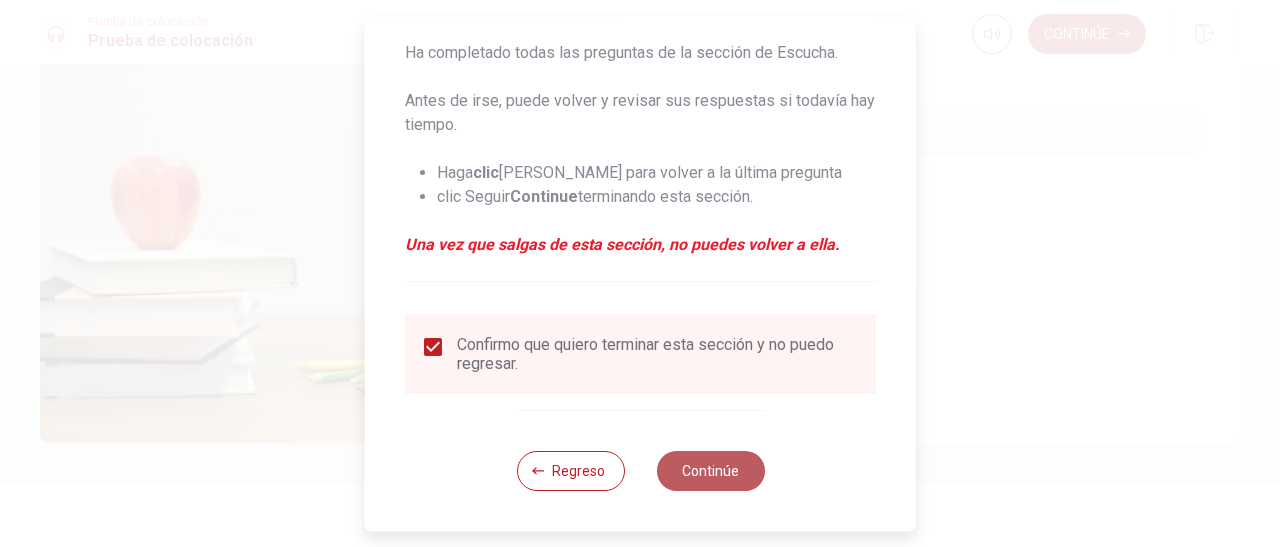 click on "Continúe" at bounding box center (710, 471) 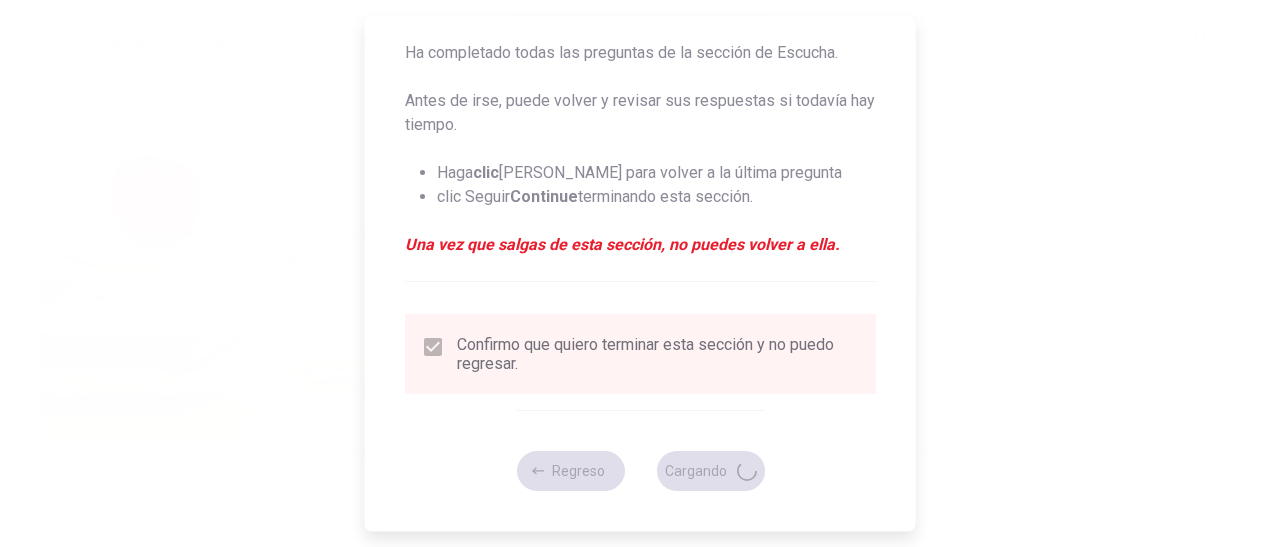 type on "93" 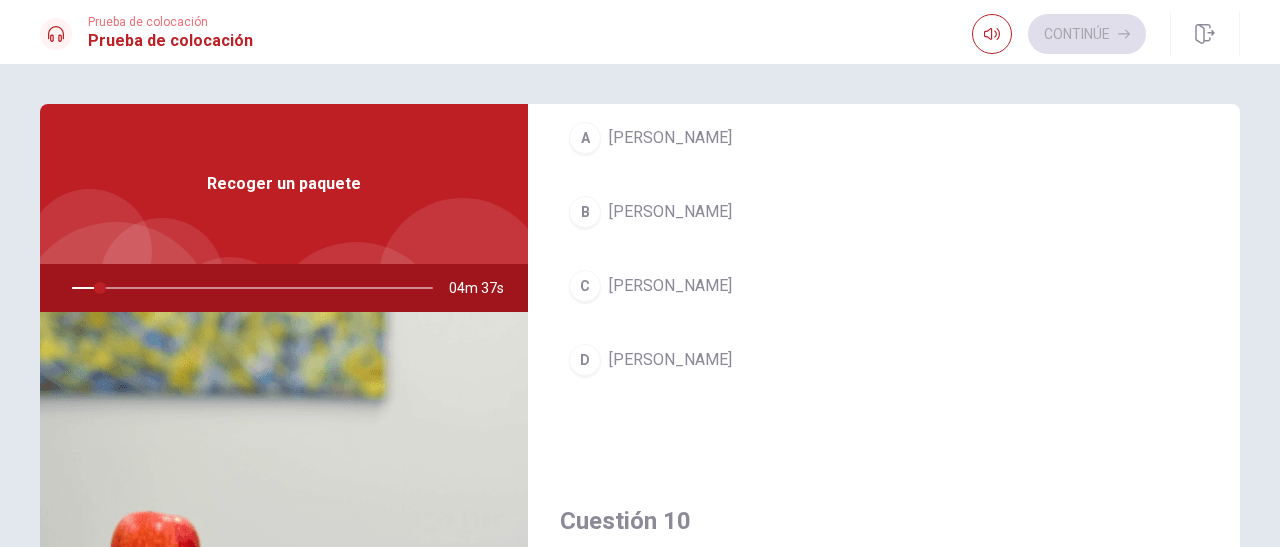 scroll, scrollTop: 1851, scrollLeft: 0, axis: vertical 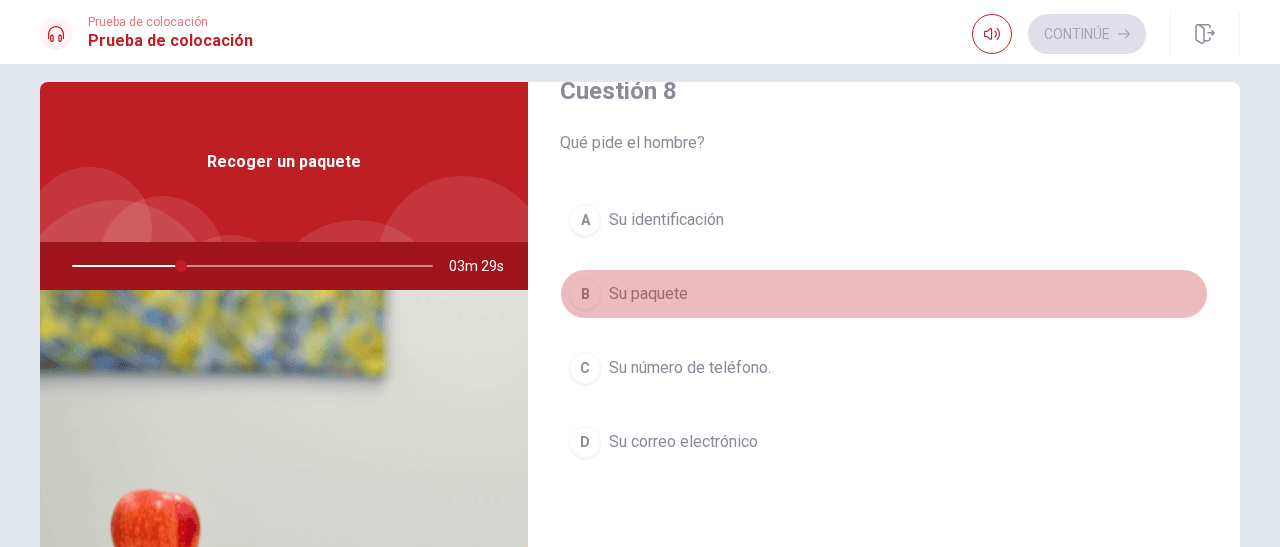 click on "B" at bounding box center [585, 294] 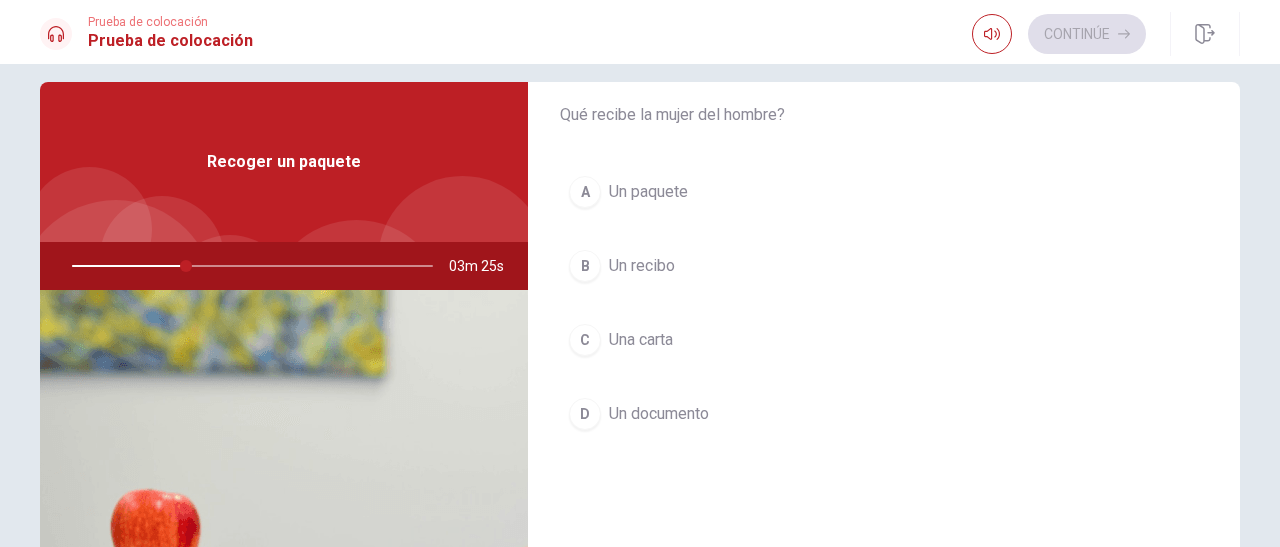 scroll, scrollTop: 598, scrollLeft: 0, axis: vertical 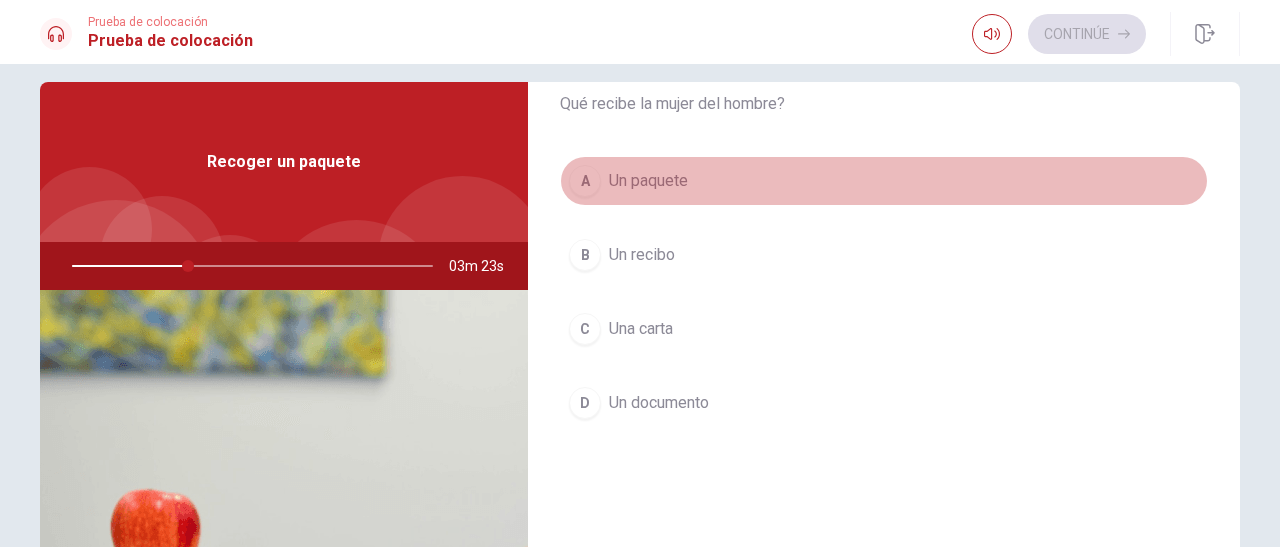click on "A" at bounding box center [585, 181] 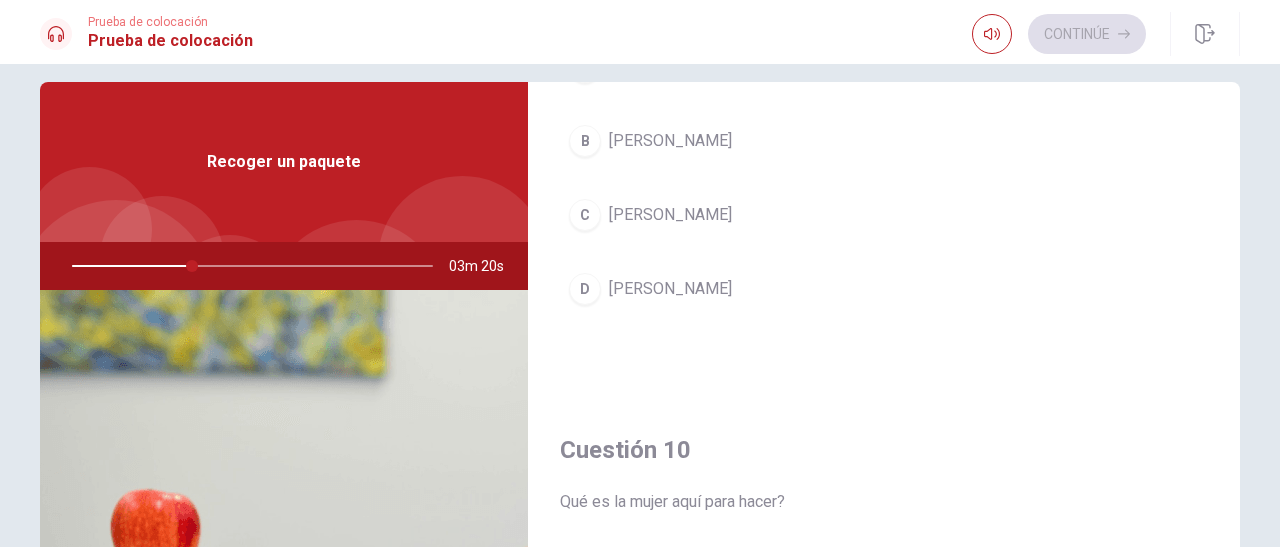 scroll, scrollTop: 1851, scrollLeft: 0, axis: vertical 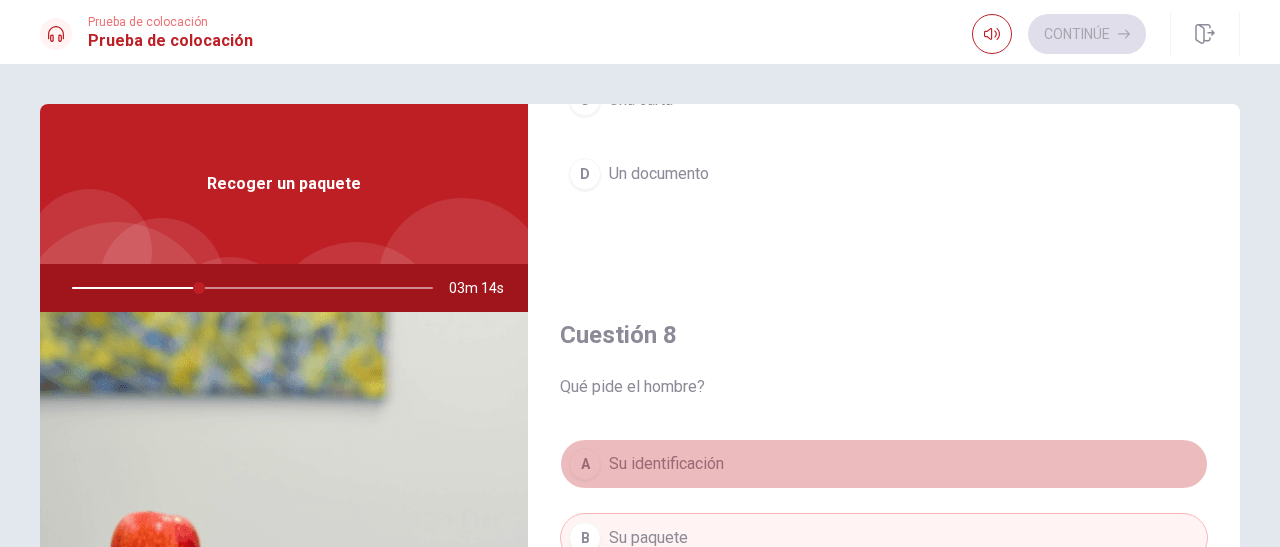 click on "Su identificación" at bounding box center (666, 464) 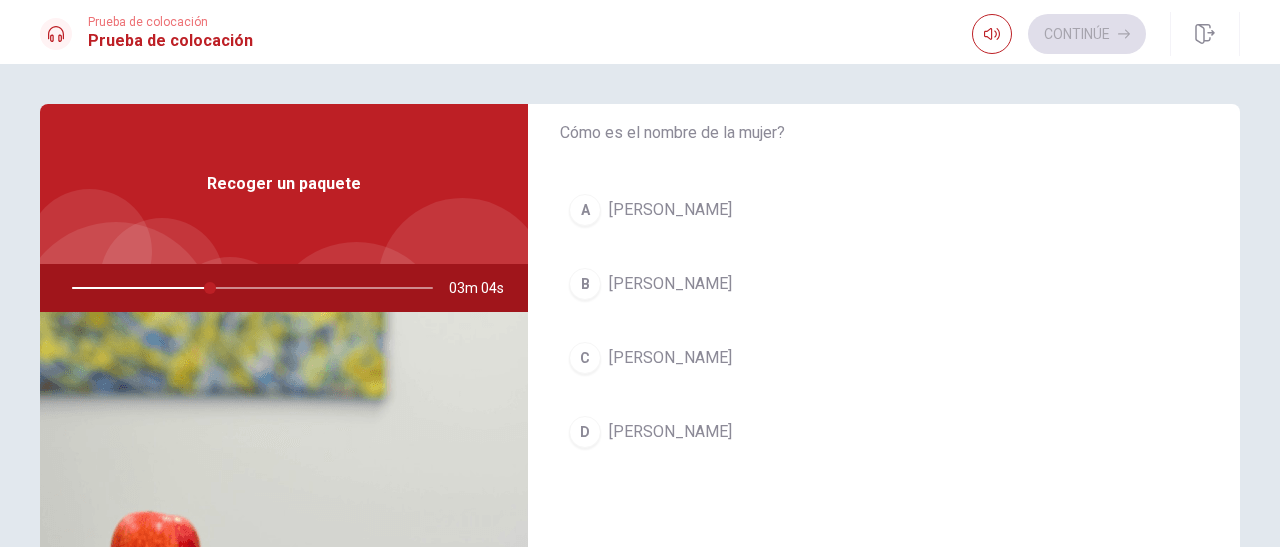 scroll, scrollTop: 1851, scrollLeft: 0, axis: vertical 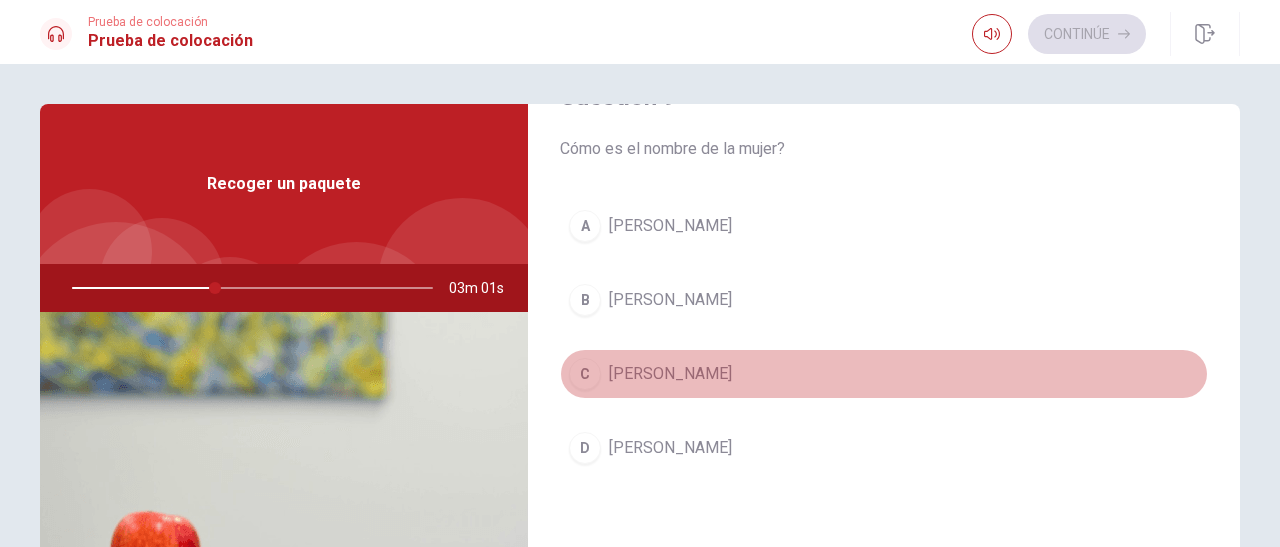 click on "C" at bounding box center (585, 374) 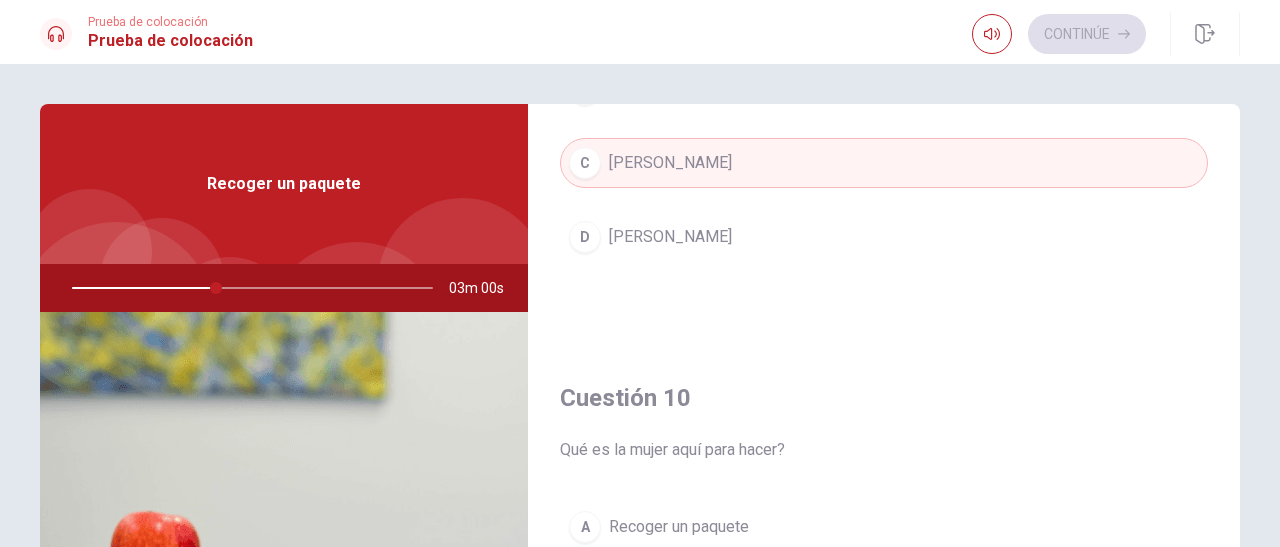 scroll, scrollTop: 1851, scrollLeft: 0, axis: vertical 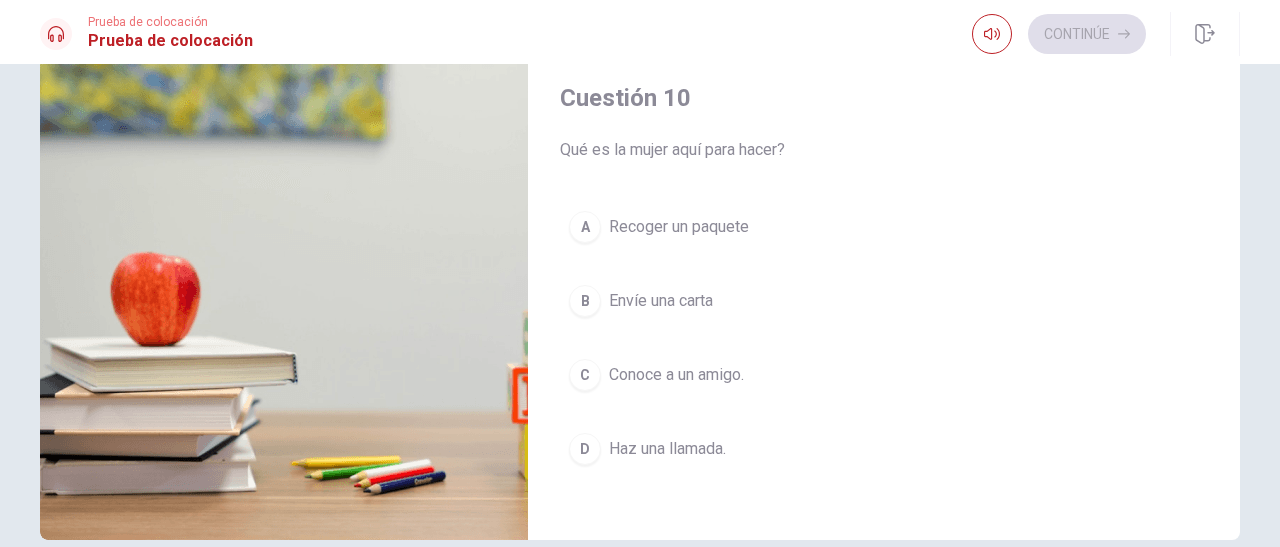 click on "A" at bounding box center (585, 227) 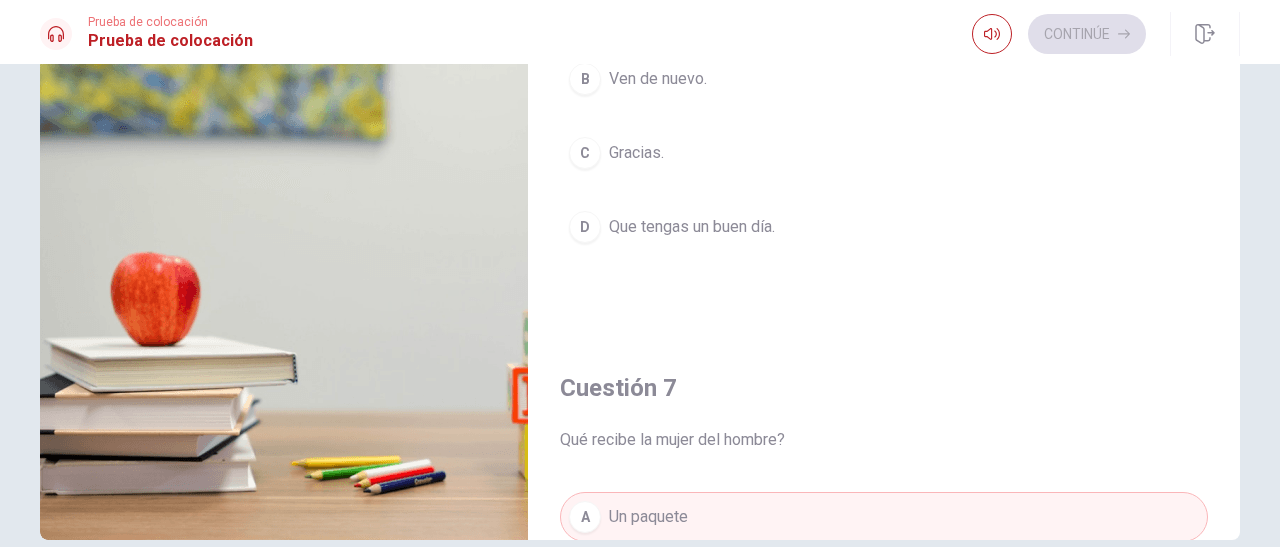 scroll, scrollTop: 0, scrollLeft: 0, axis: both 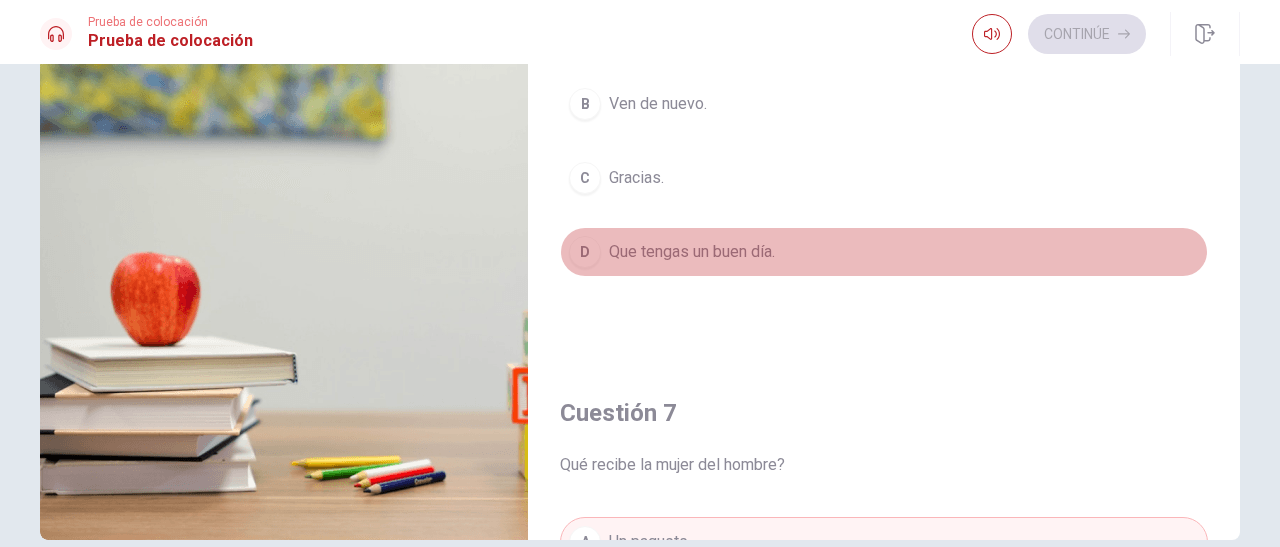 click on "D" at bounding box center [585, 252] 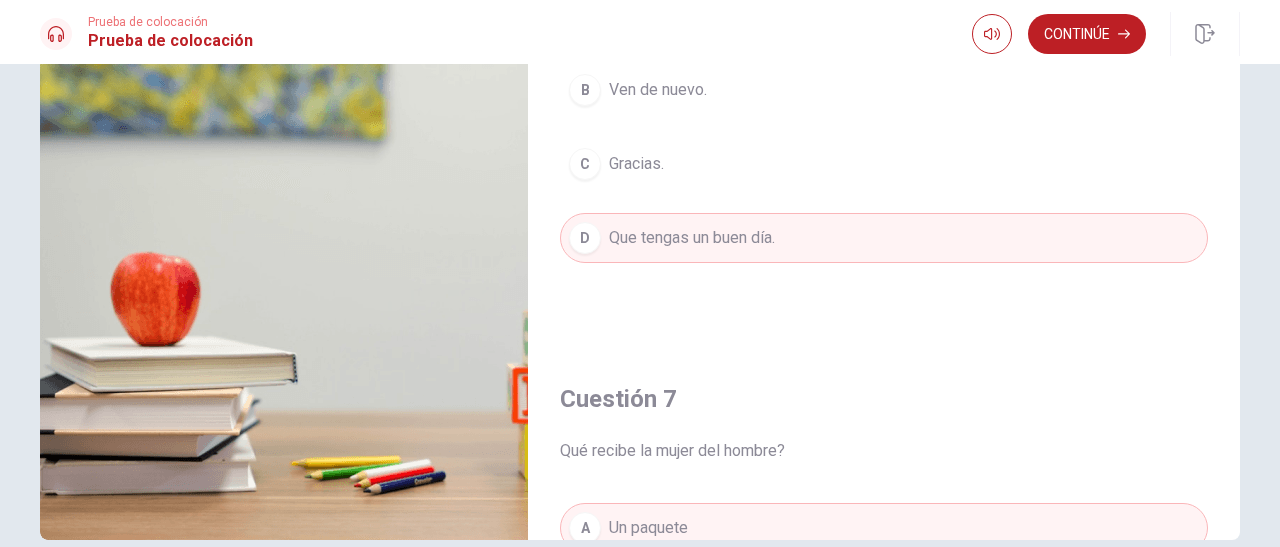 scroll, scrollTop: 0, scrollLeft: 0, axis: both 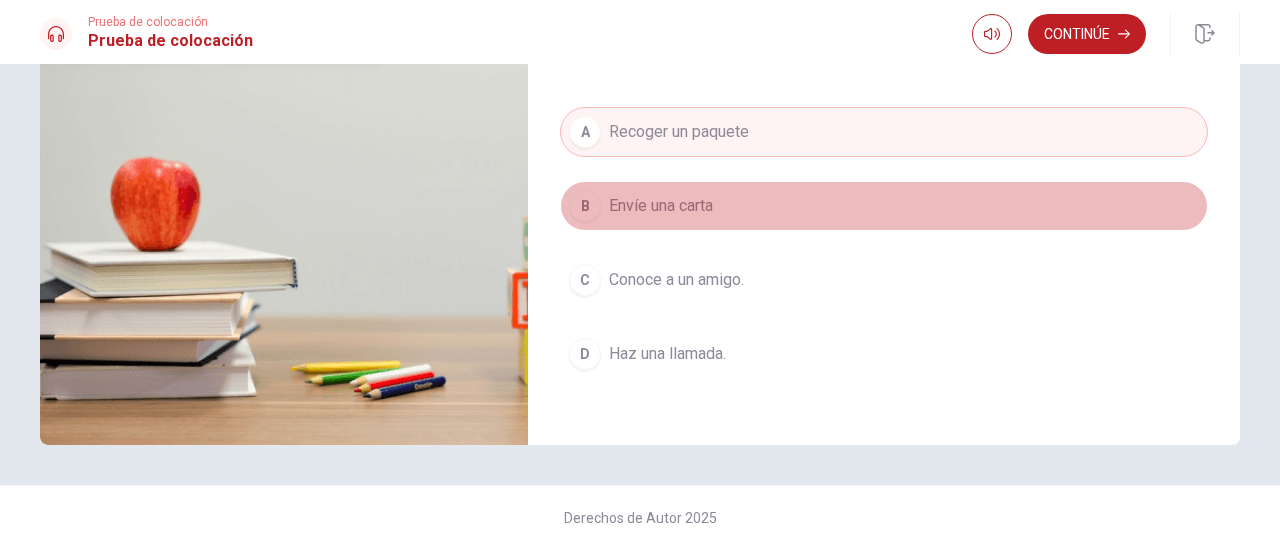 click on "B" at bounding box center [585, 206] 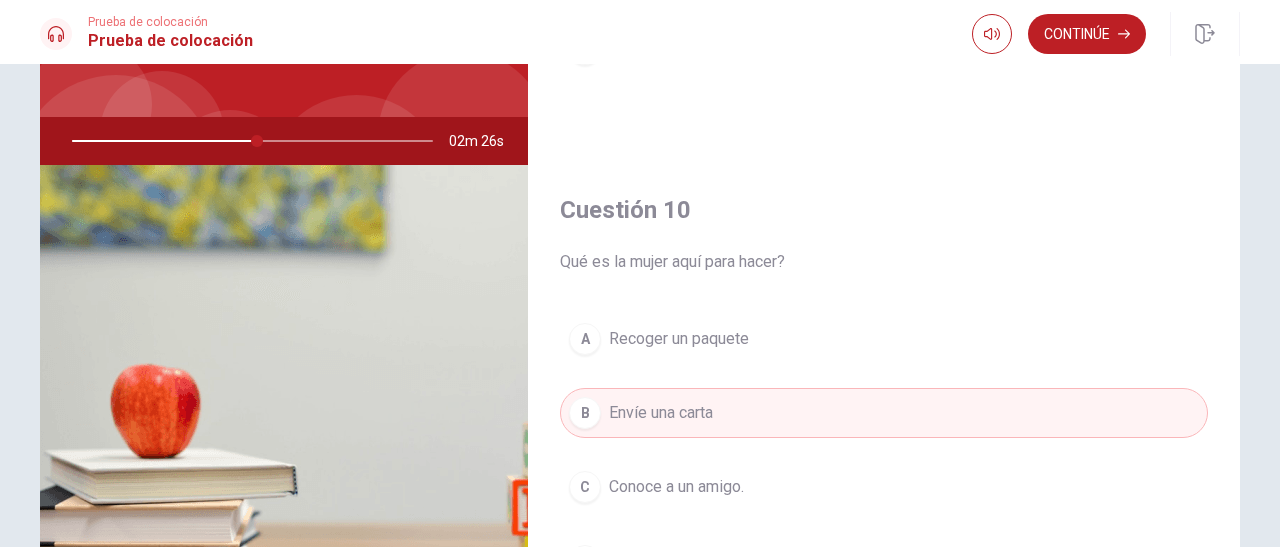 scroll, scrollTop: 145, scrollLeft: 0, axis: vertical 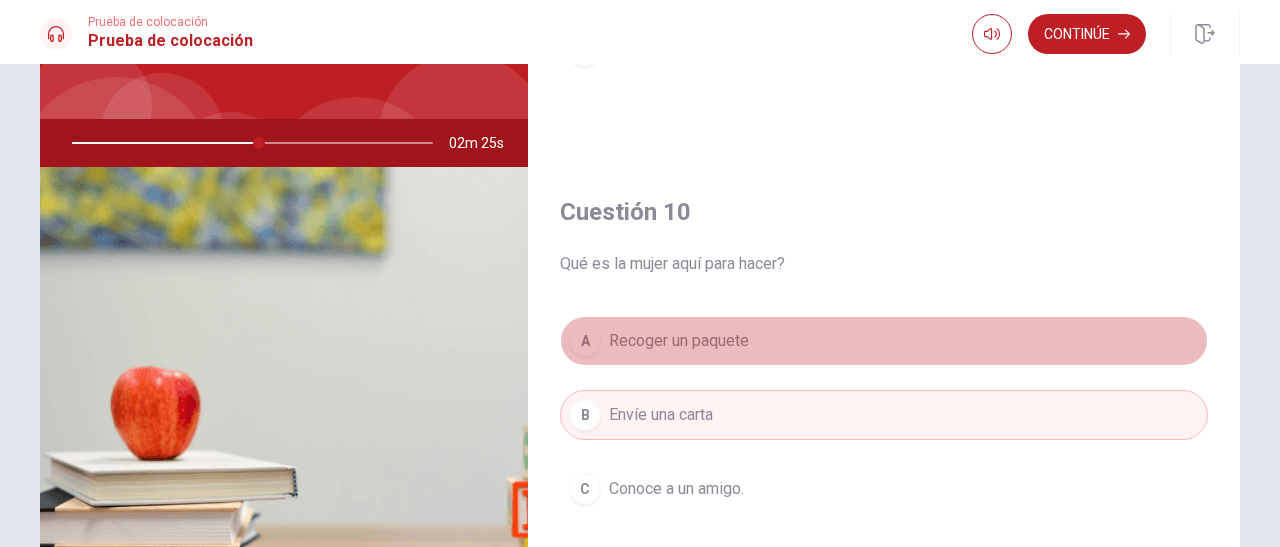 click on "Recoger un paquete" at bounding box center (679, 341) 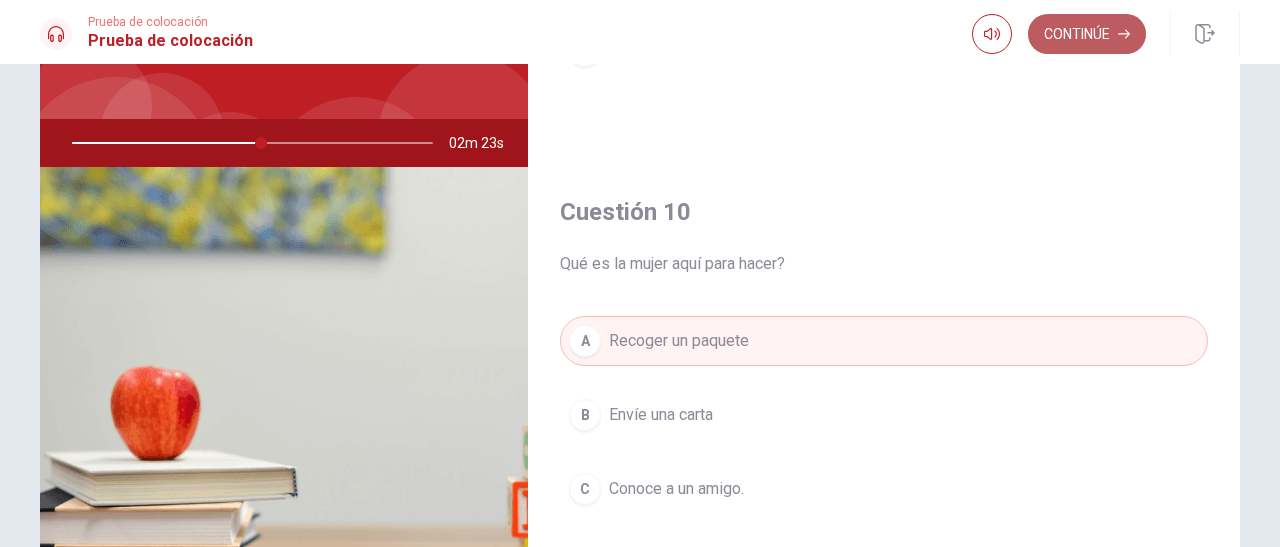 click on "Continúe" at bounding box center [1087, 34] 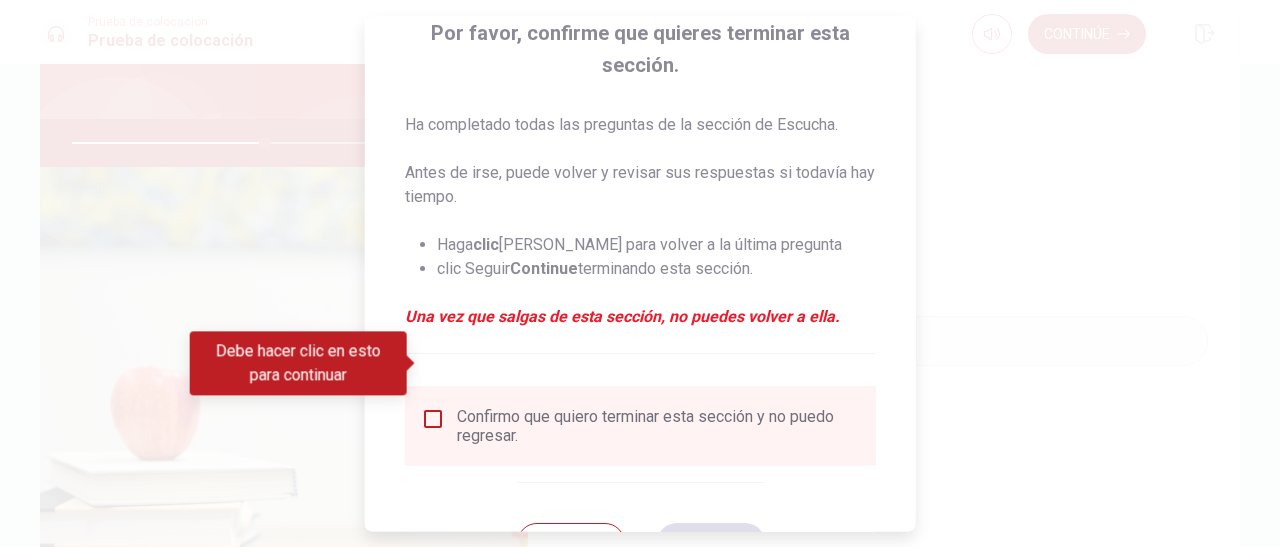 scroll, scrollTop: 232, scrollLeft: 0, axis: vertical 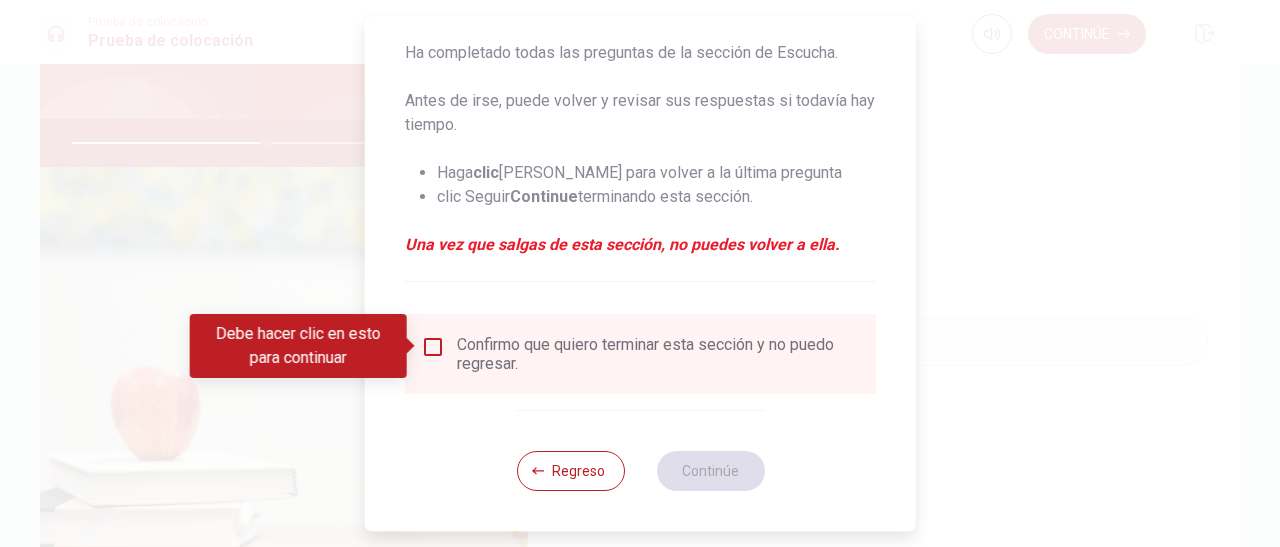 click on "Confirmo que quiero terminar esta sección y no puedo regresar." at bounding box center [640, 354] 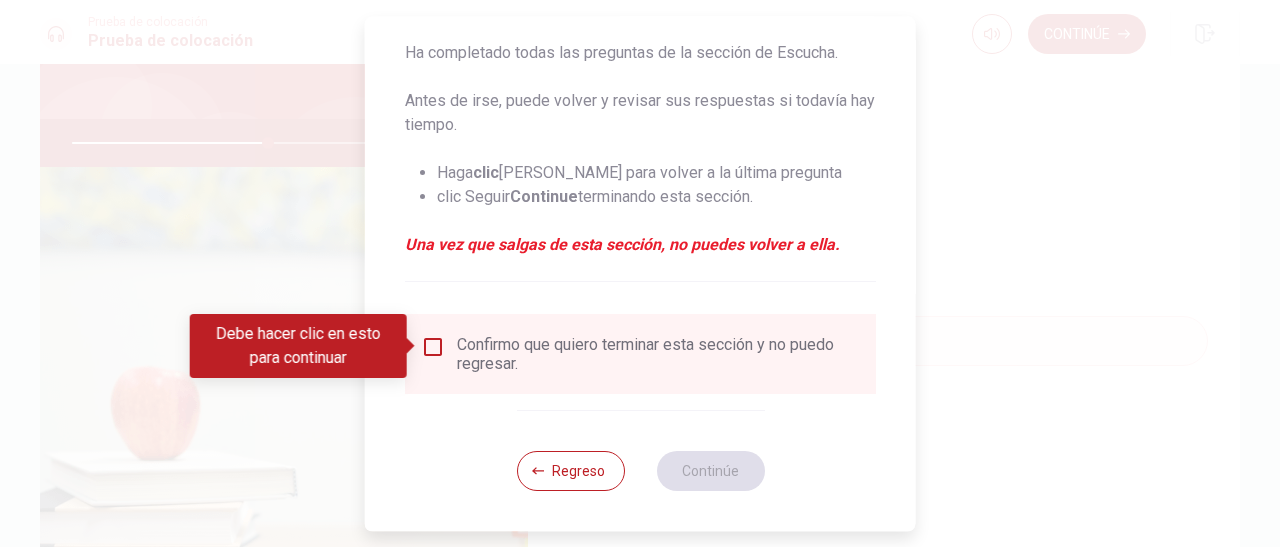 click at bounding box center [433, 347] 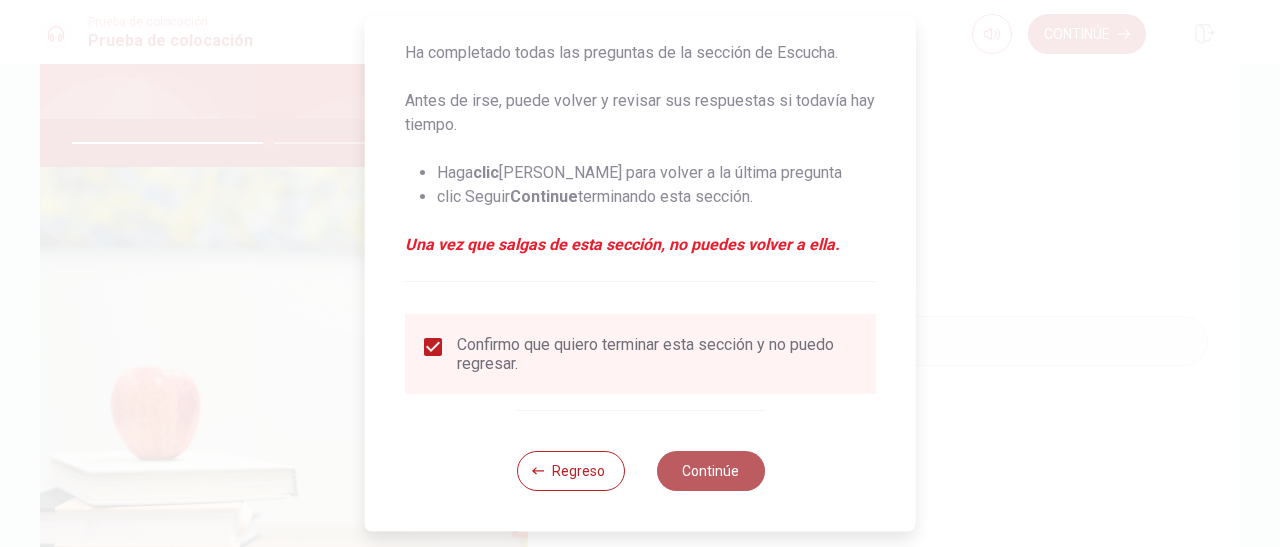 click on "Continúe" at bounding box center (710, 471) 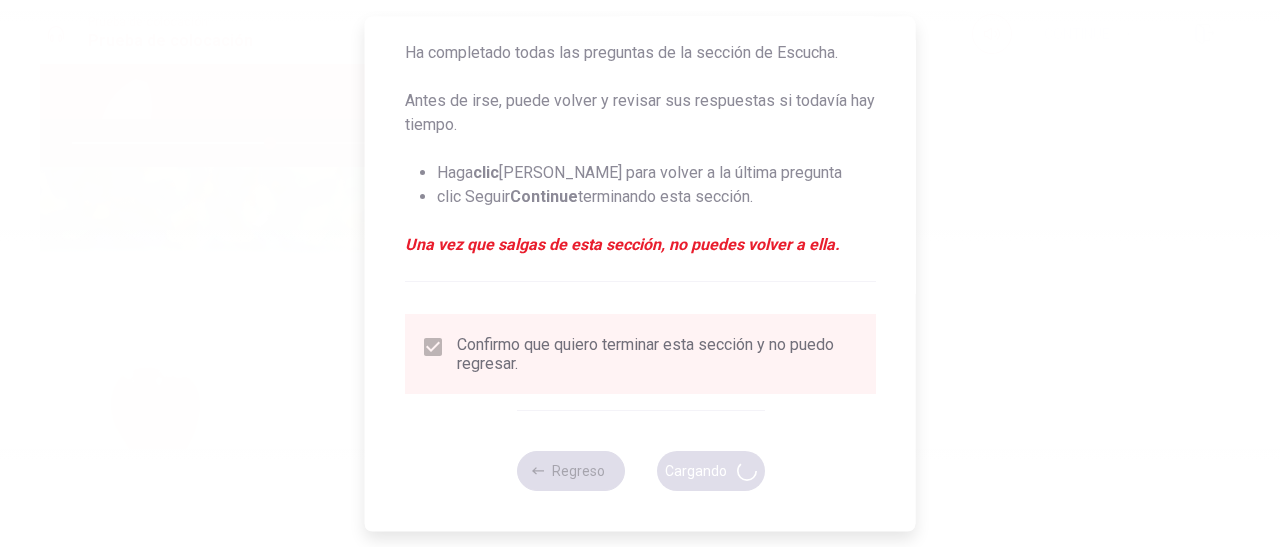 type on "55" 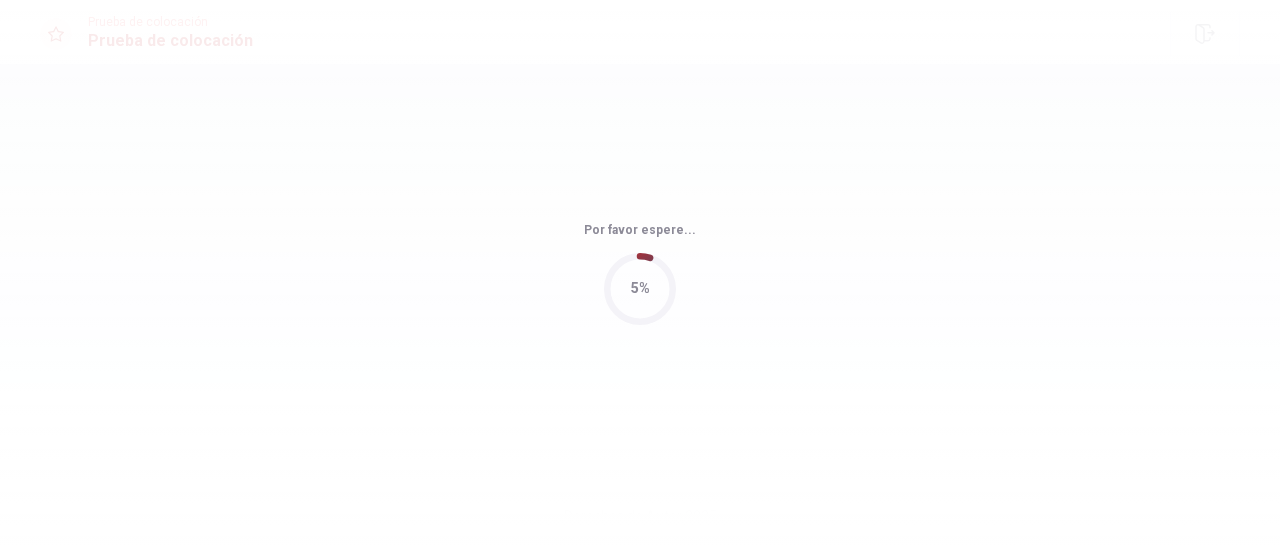 scroll, scrollTop: 0, scrollLeft: 0, axis: both 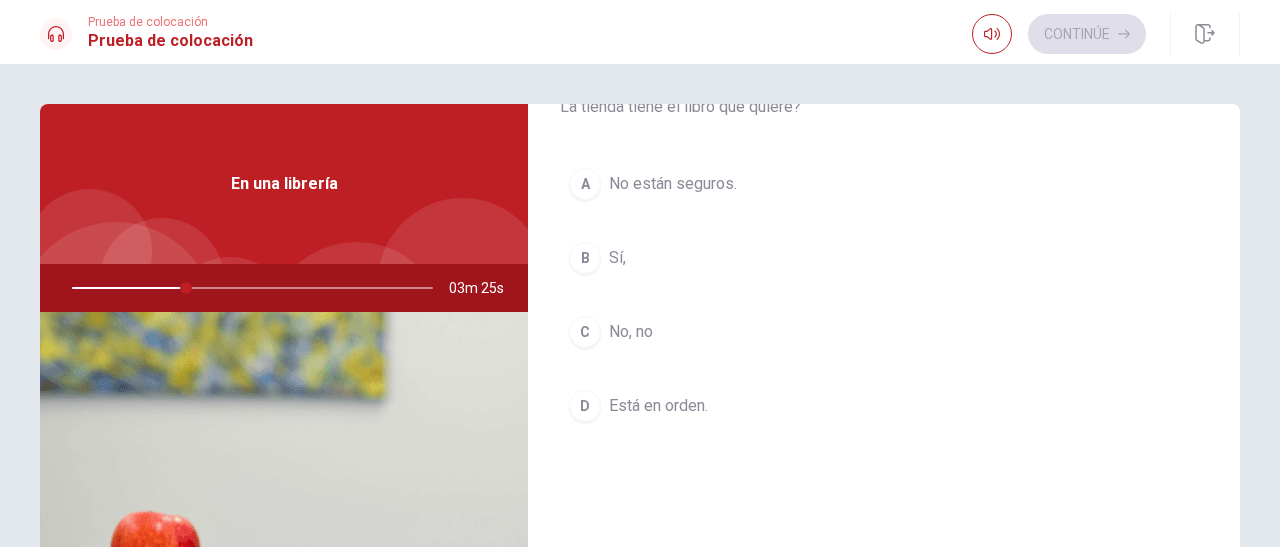 click on "B" at bounding box center [585, 258] 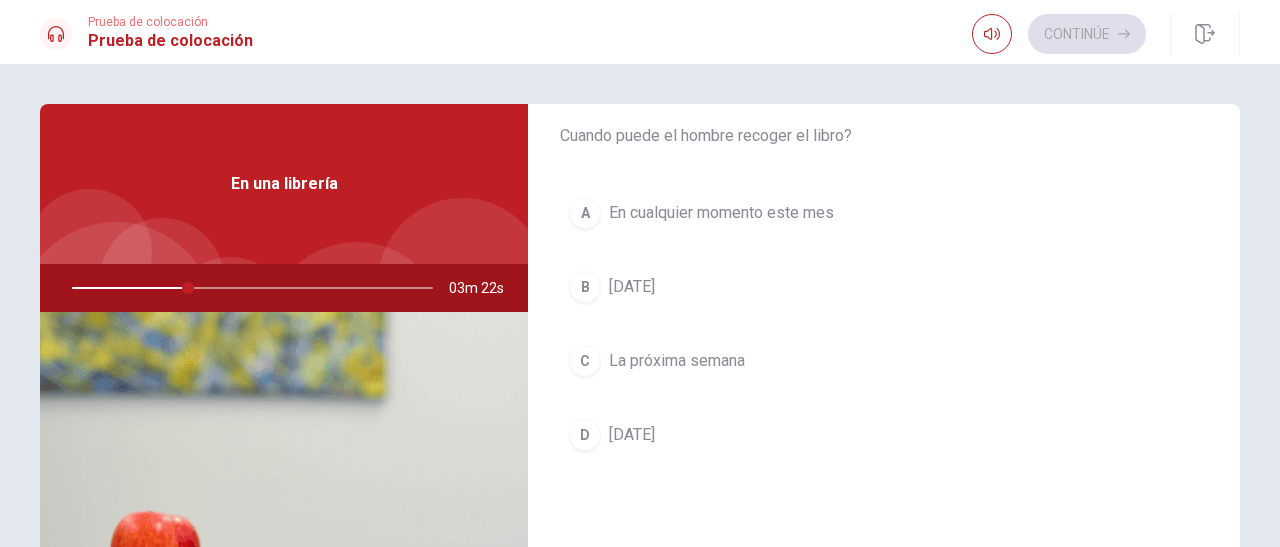 scroll, scrollTop: 1134, scrollLeft: 0, axis: vertical 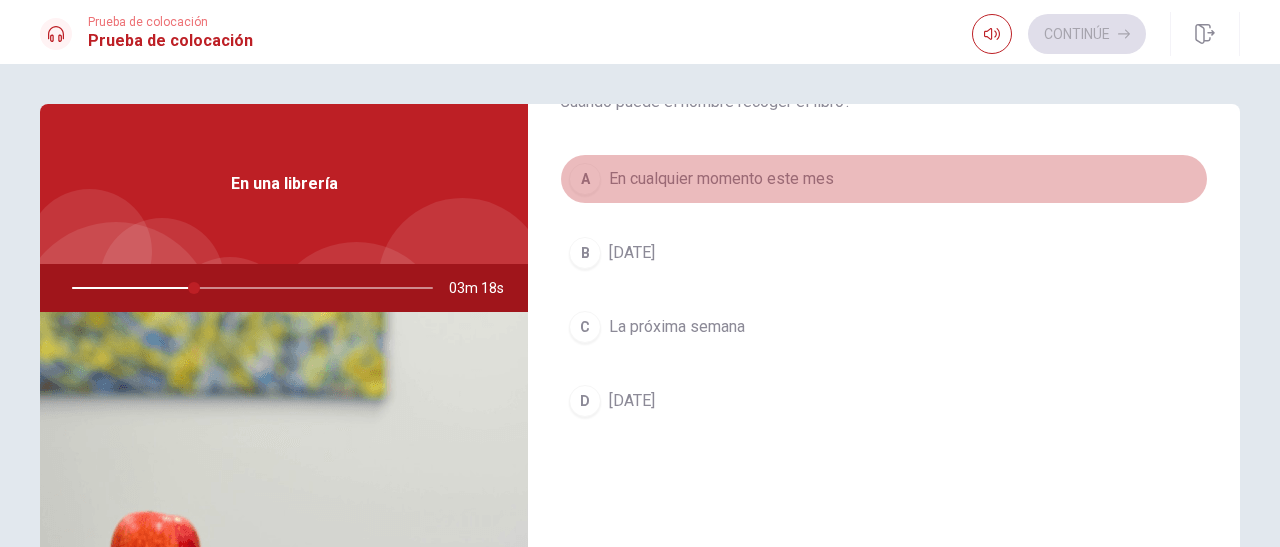 click on "A" at bounding box center (585, 179) 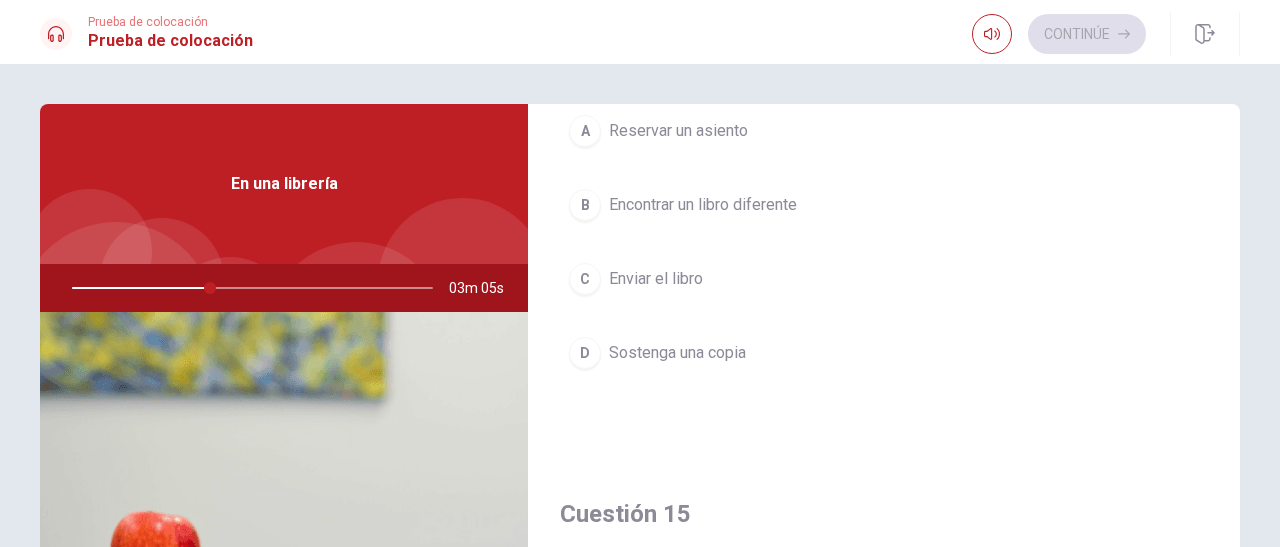 scroll, scrollTop: 1695, scrollLeft: 0, axis: vertical 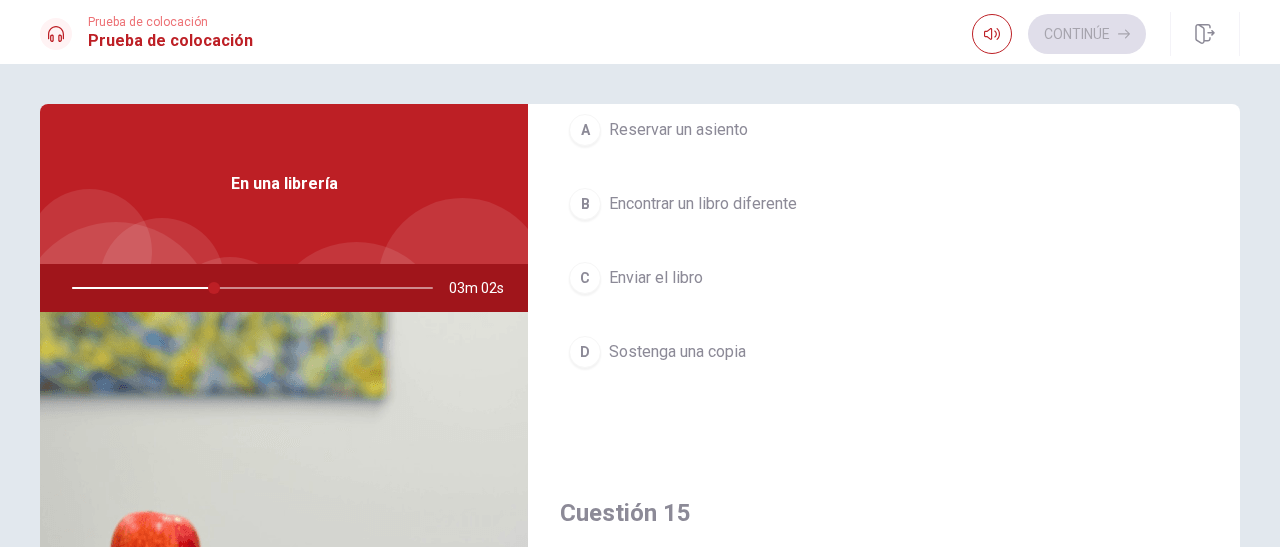 click on "D [PERSON_NAME] una copia" at bounding box center (884, 352) 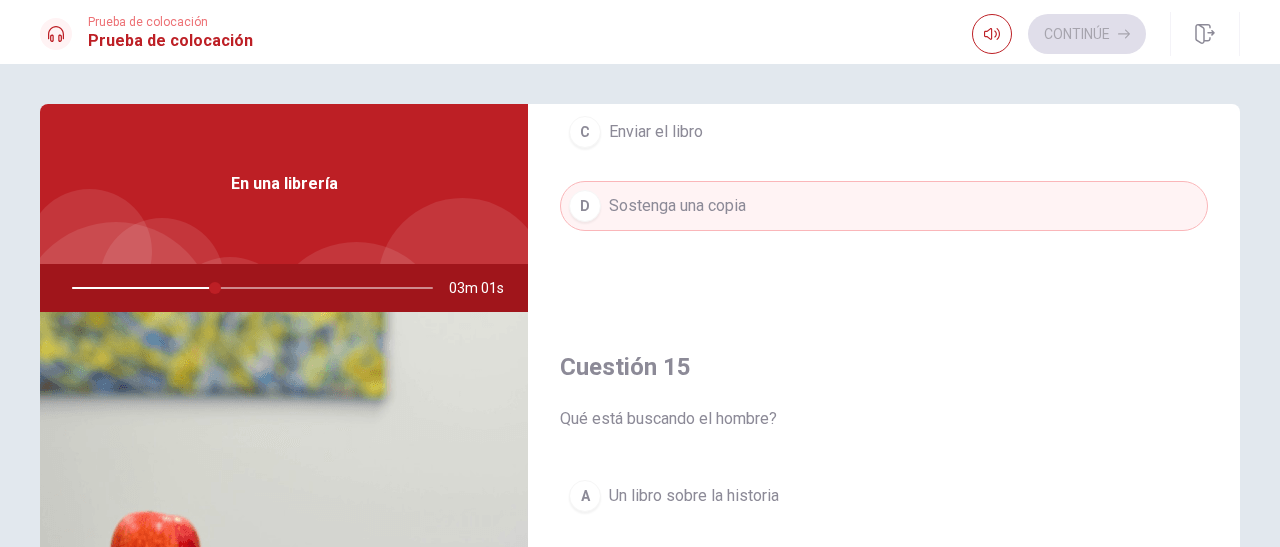 scroll, scrollTop: 1851, scrollLeft: 0, axis: vertical 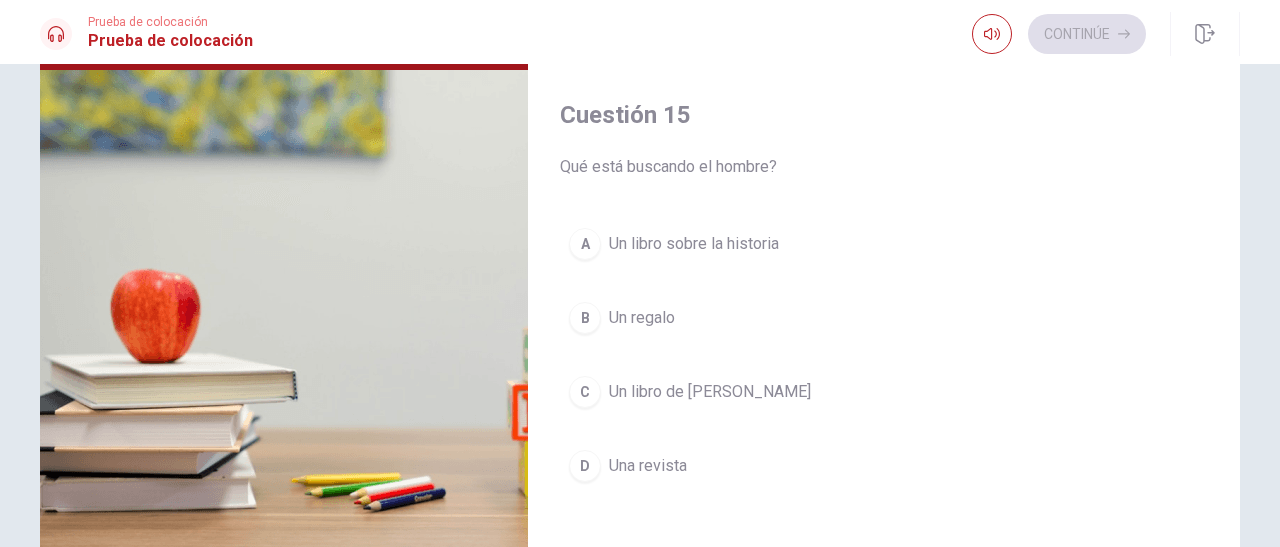 click on "Un libro de [PERSON_NAME]" at bounding box center [710, 392] 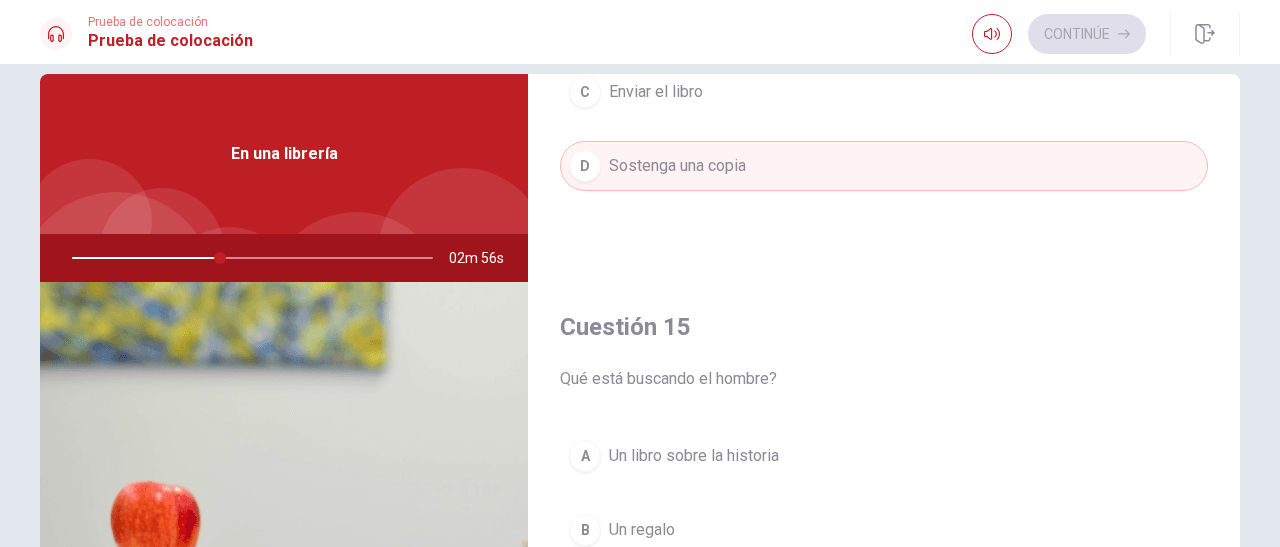 scroll, scrollTop: 0, scrollLeft: 0, axis: both 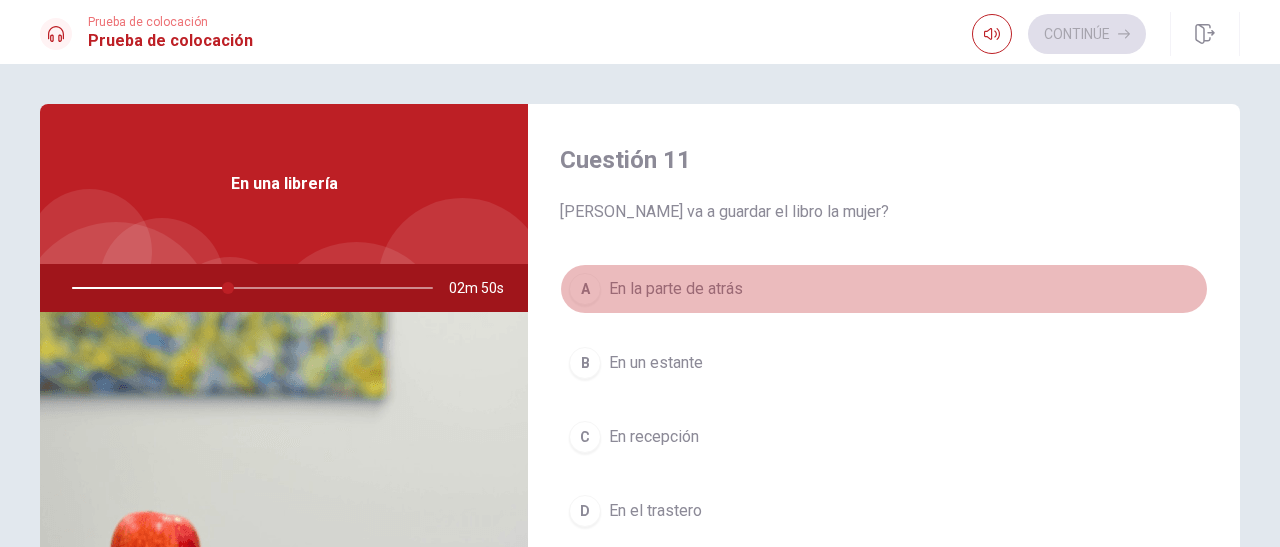 click on "A" at bounding box center [585, 289] 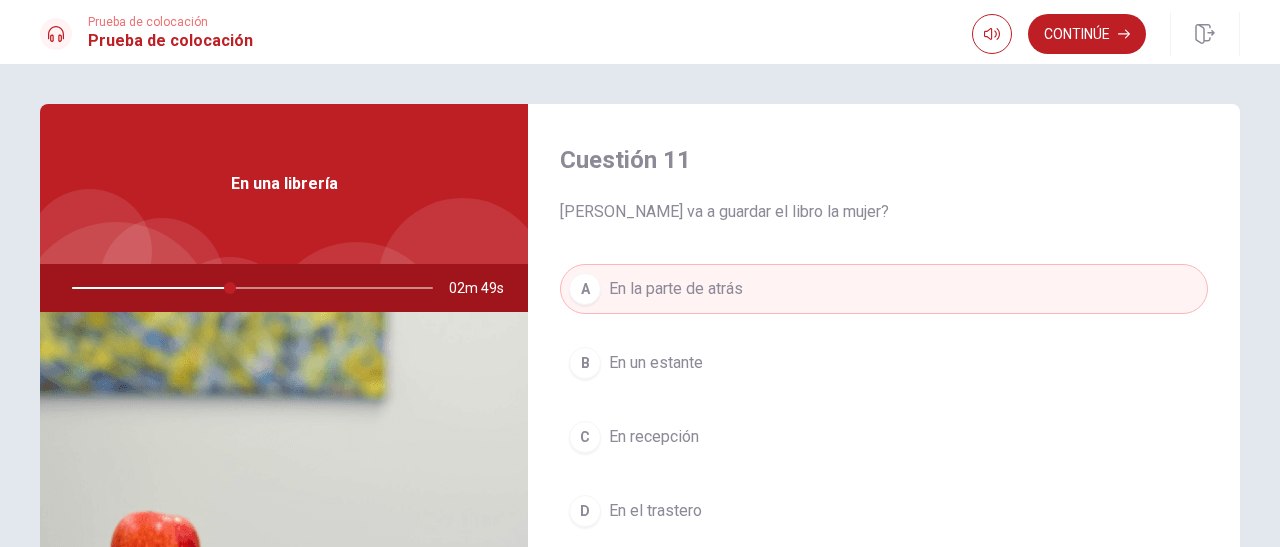 click on "[PERSON_NAME] va a guardar el libro la mujer?" at bounding box center [884, 212] 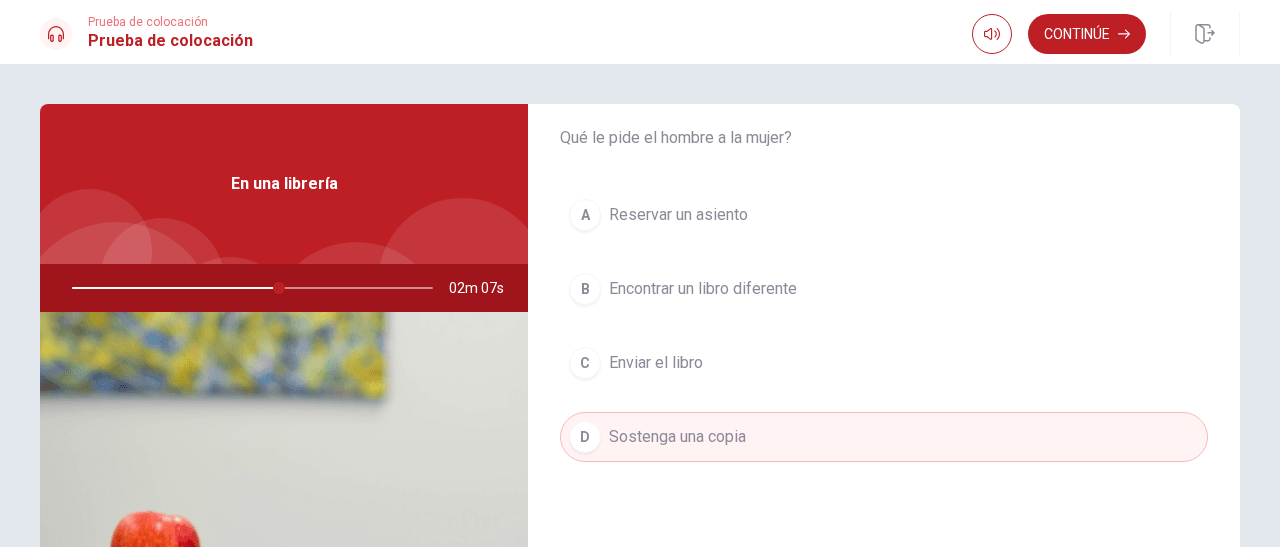 scroll, scrollTop: 1611, scrollLeft: 0, axis: vertical 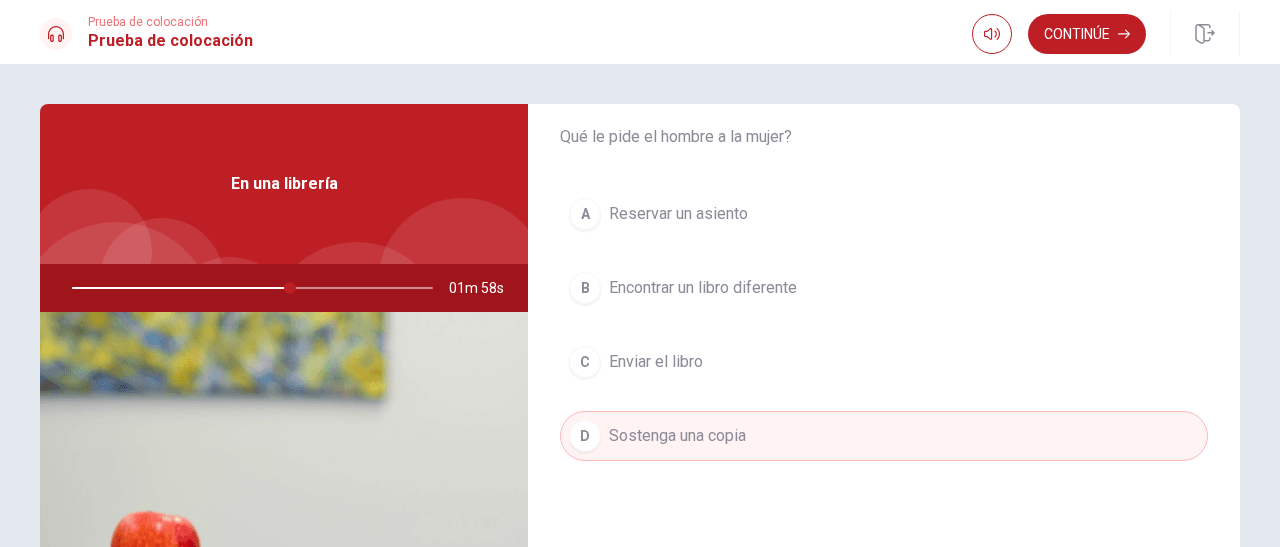 click on "Enviar el libro" at bounding box center (656, 362) 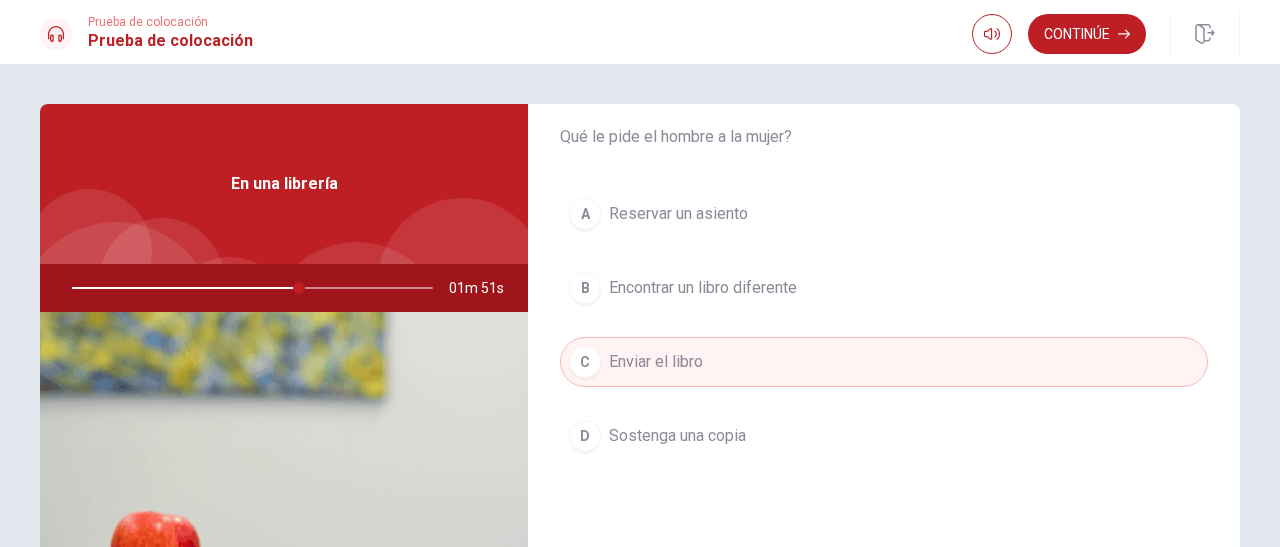 click on "Reservar un asiento" at bounding box center [678, 214] 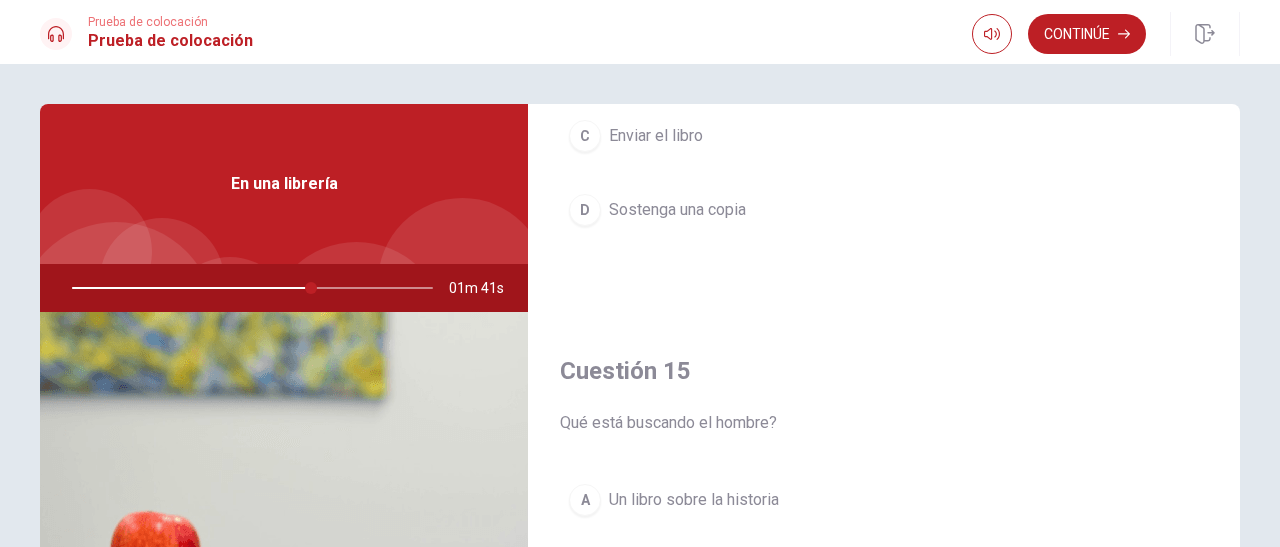 scroll, scrollTop: 1851, scrollLeft: 0, axis: vertical 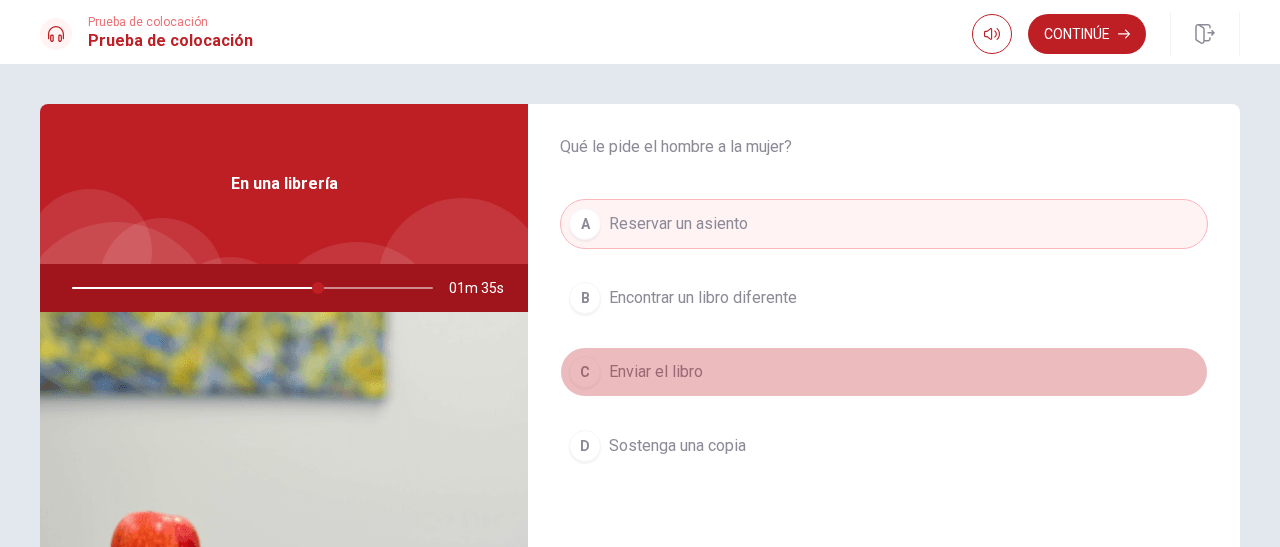 click on "Enviar el libro" at bounding box center [656, 372] 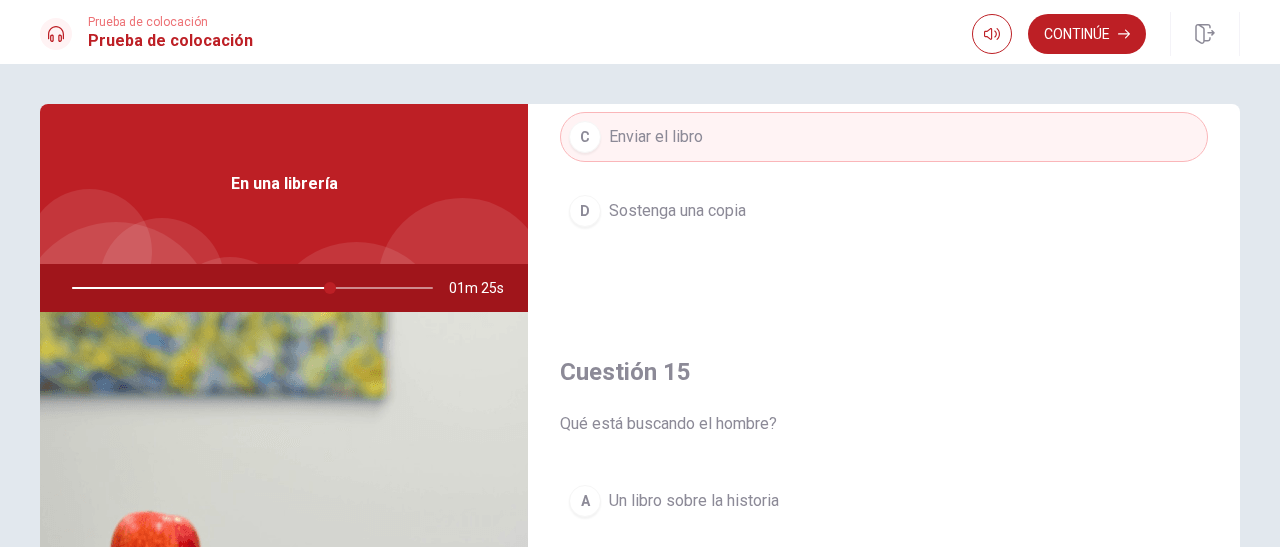 scroll, scrollTop: 1851, scrollLeft: 0, axis: vertical 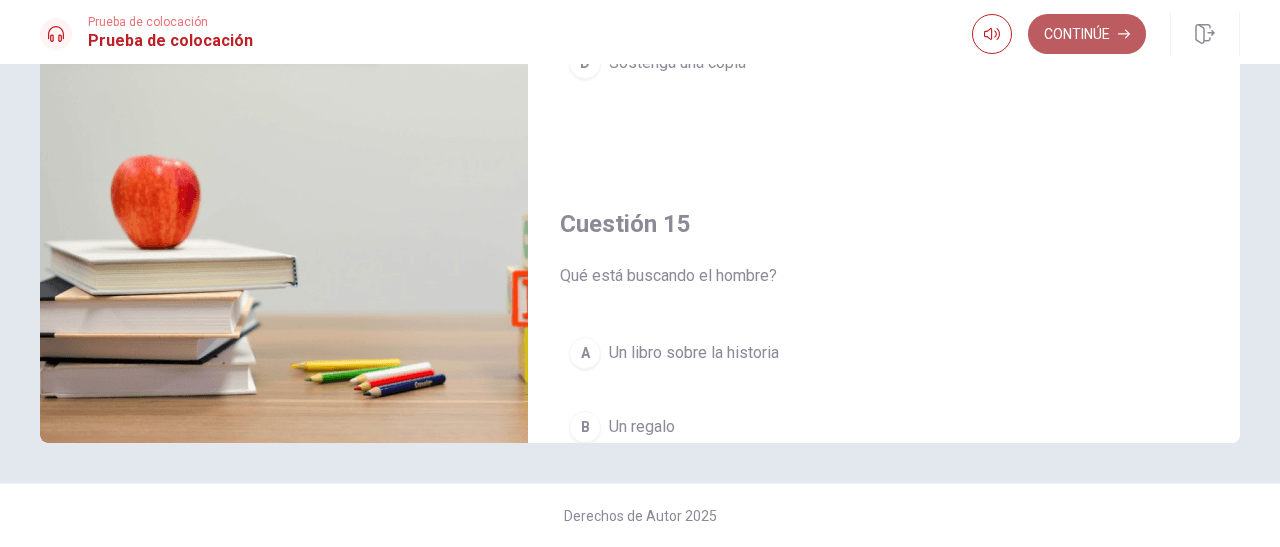 click on "Continúe" at bounding box center [1087, 34] 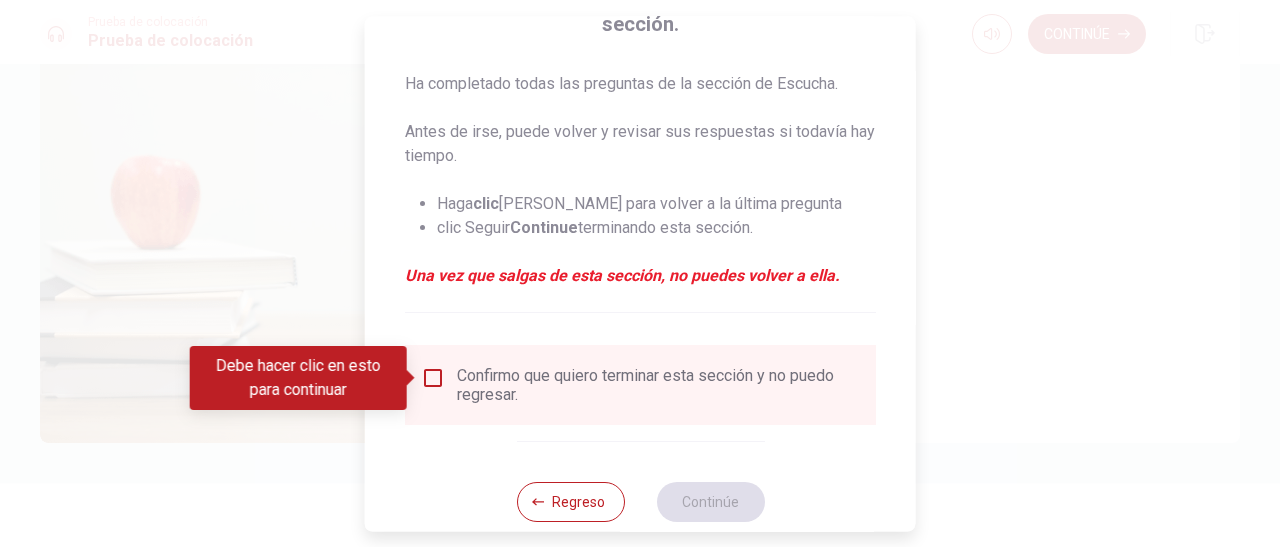 scroll, scrollTop: 232, scrollLeft: 0, axis: vertical 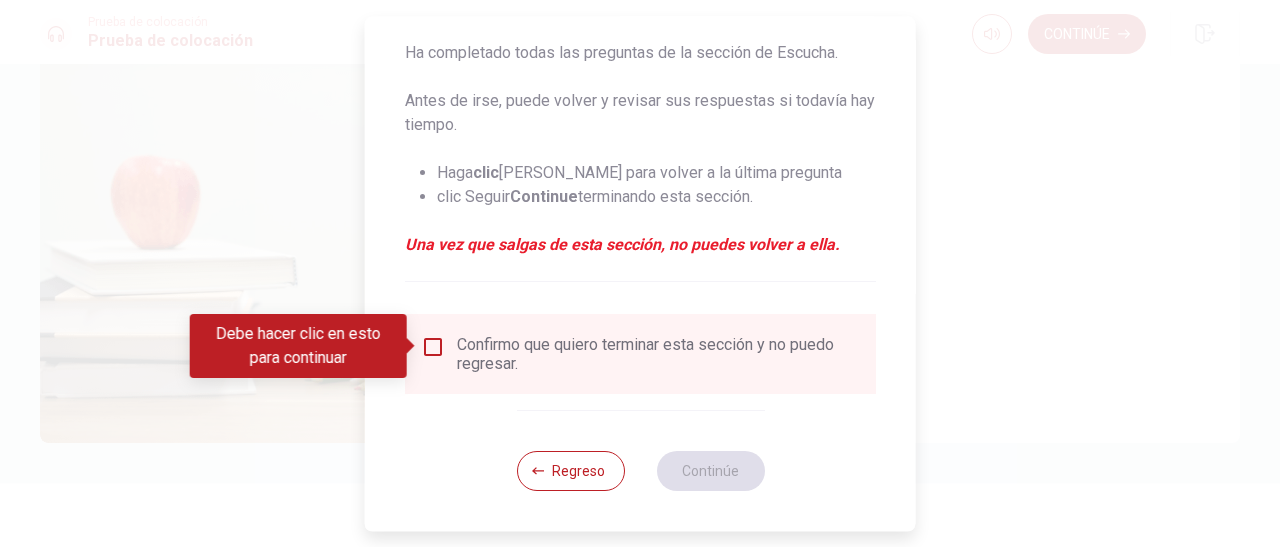 click at bounding box center (433, 347) 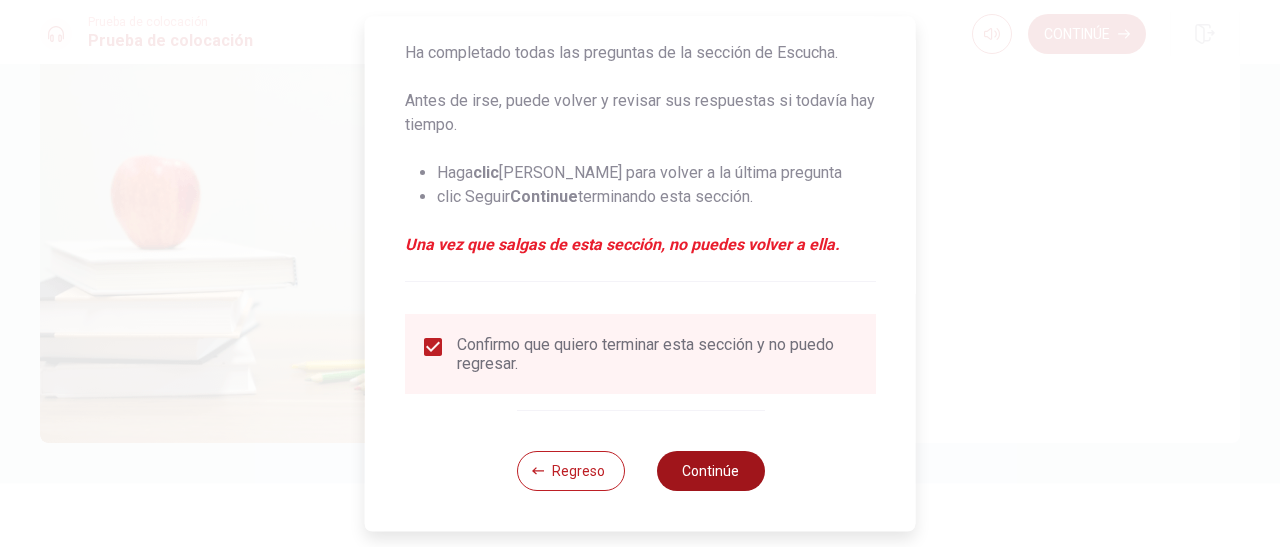 click on "Continúe" at bounding box center [710, 471] 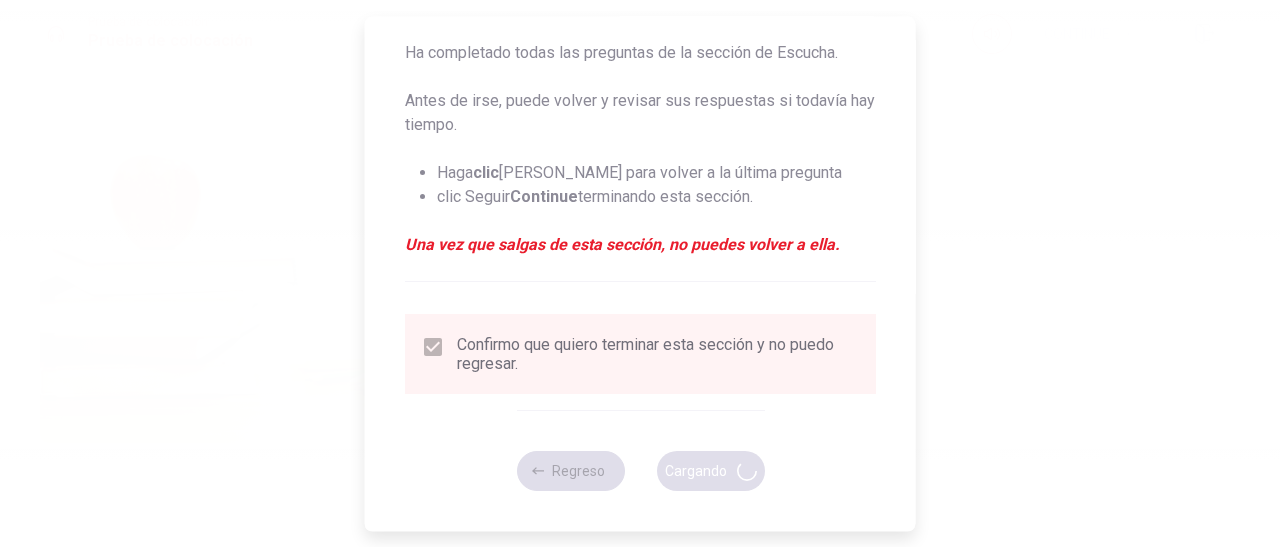 type on "75" 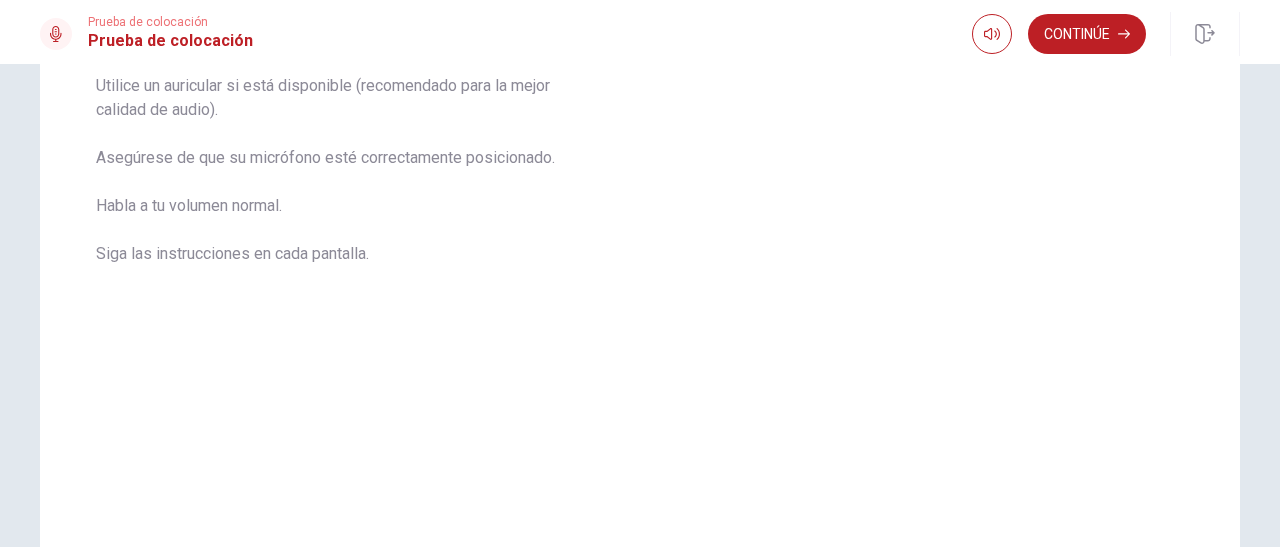 scroll, scrollTop: 388, scrollLeft: 0, axis: vertical 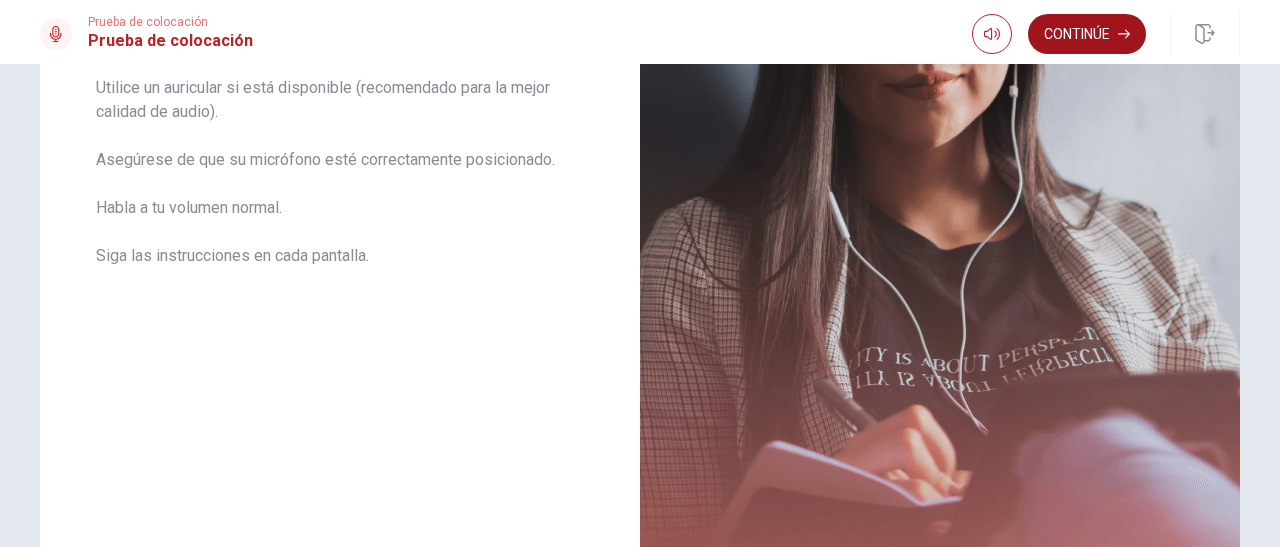 click on "Continúe" at bounding box center [1087, 34] 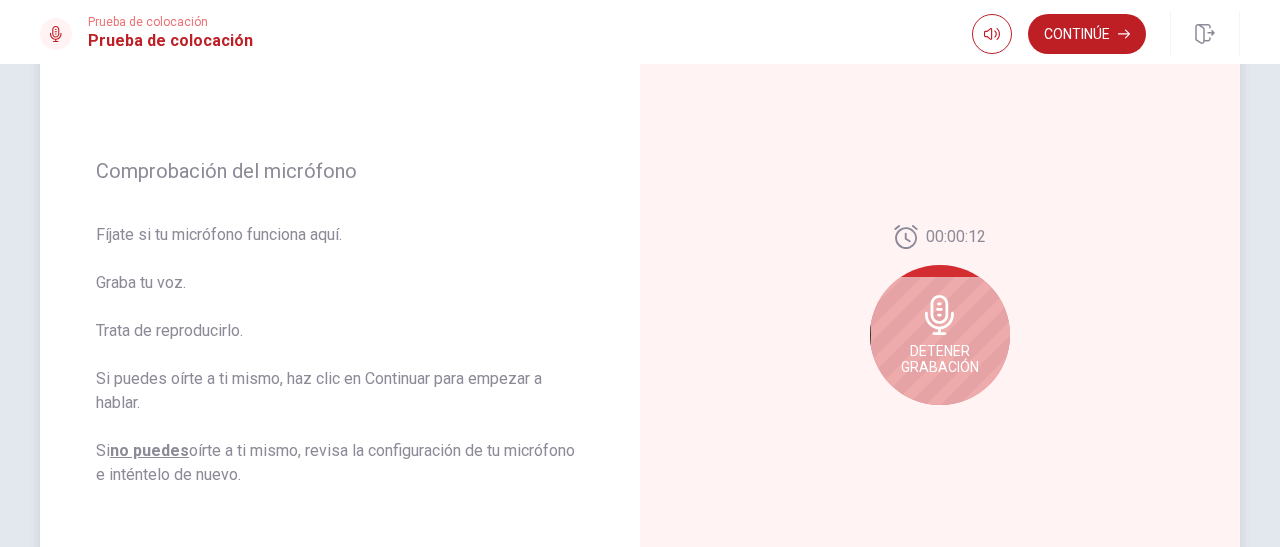 scroll, scrollTop: 215, scrollLeft: 0, axis: vertical 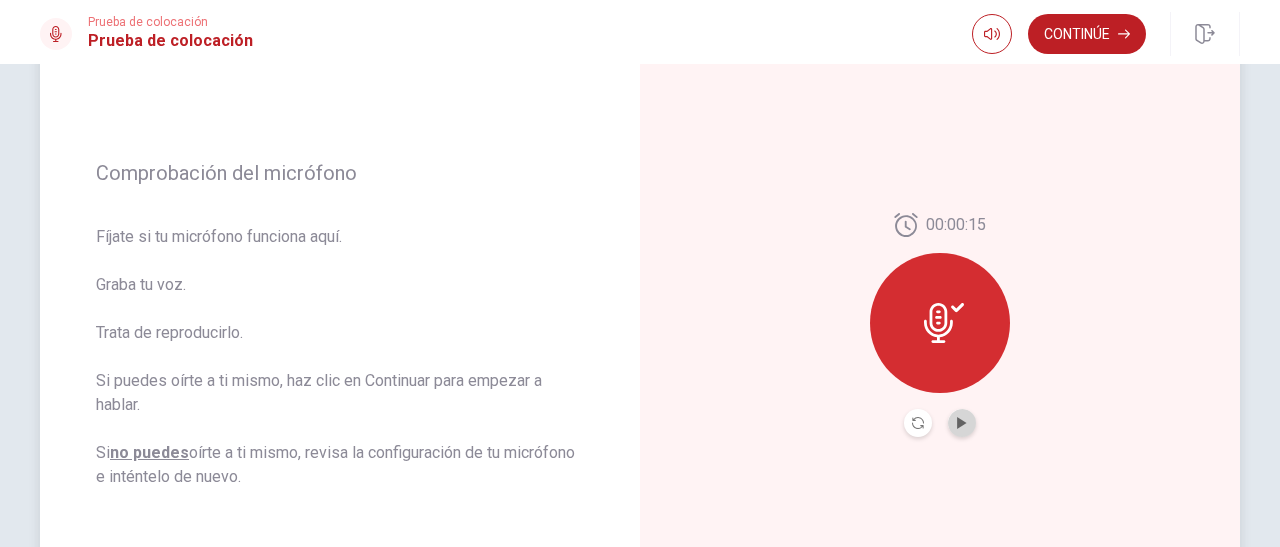 click at bounding box center (962, 423) 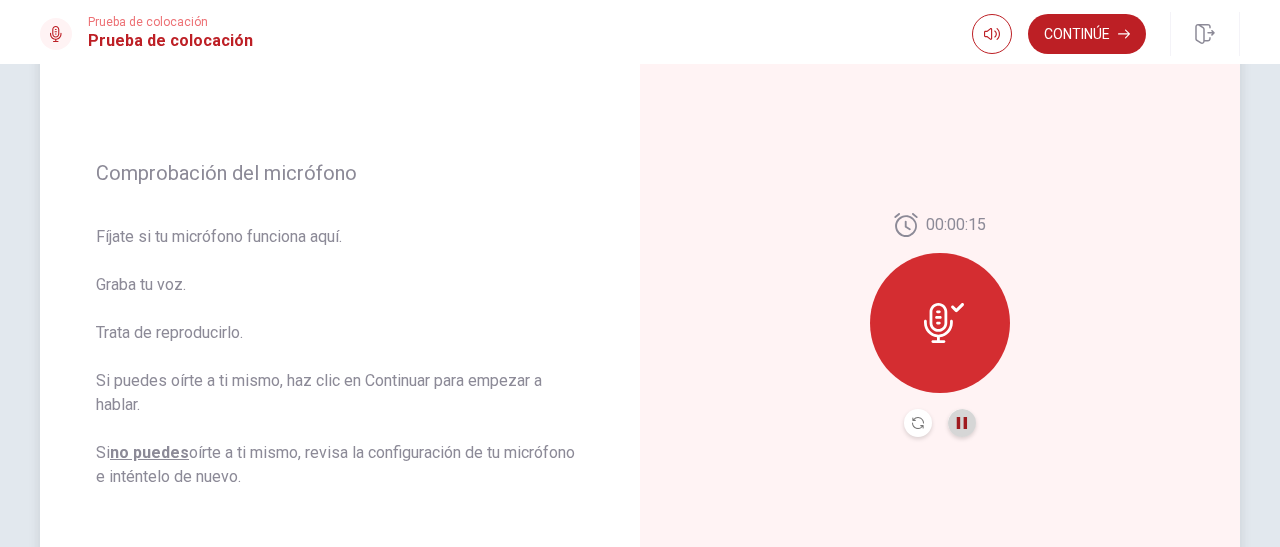 click 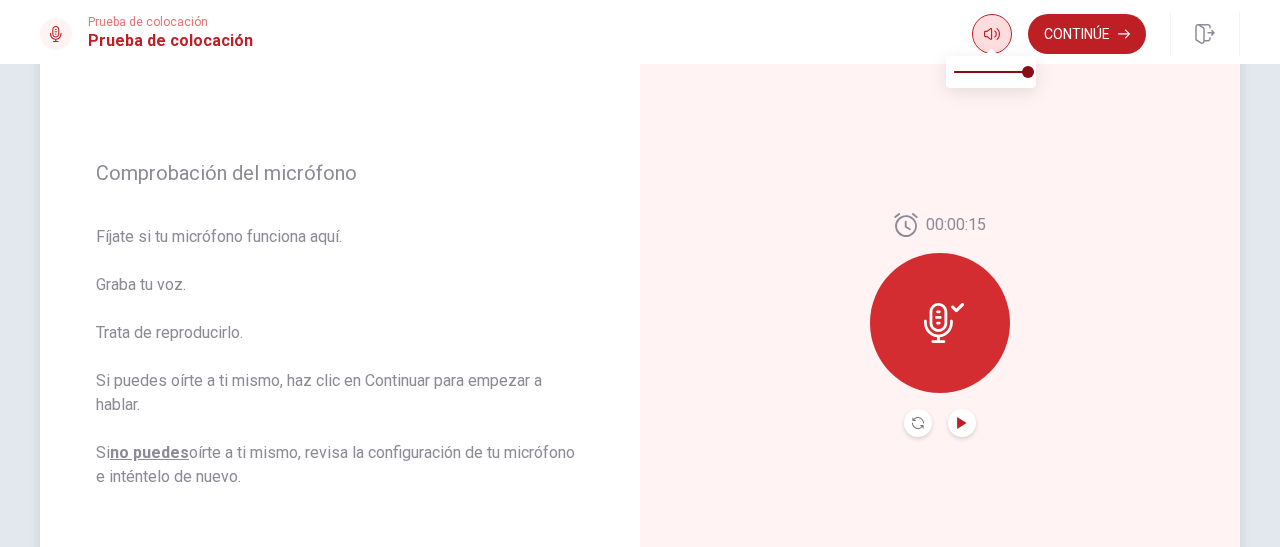 click at bounding box center [992, 34] 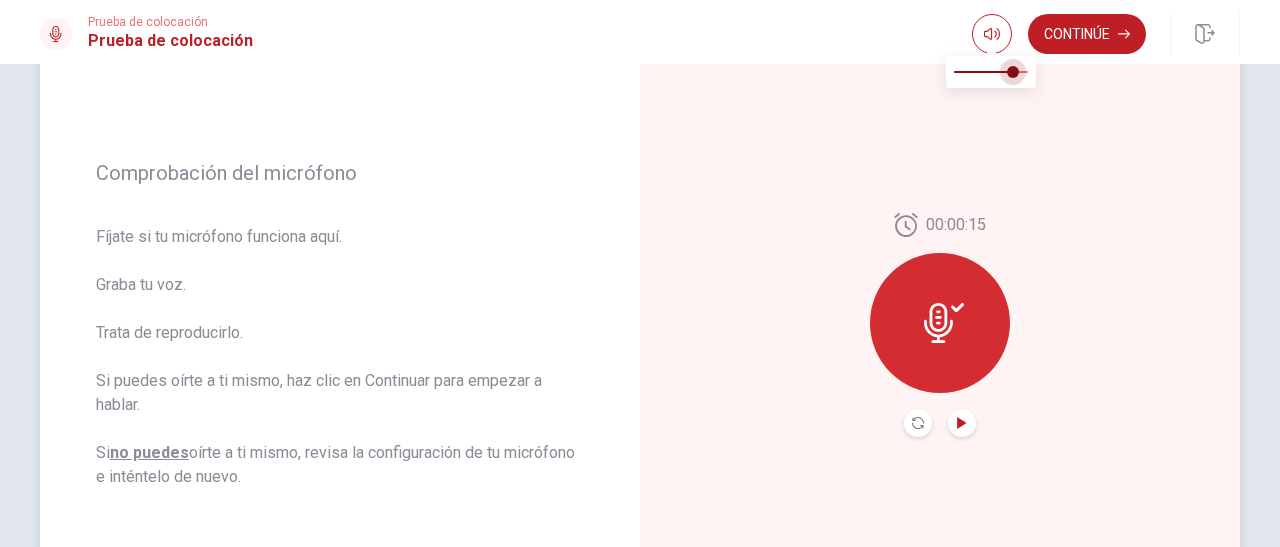 type on "0.7" 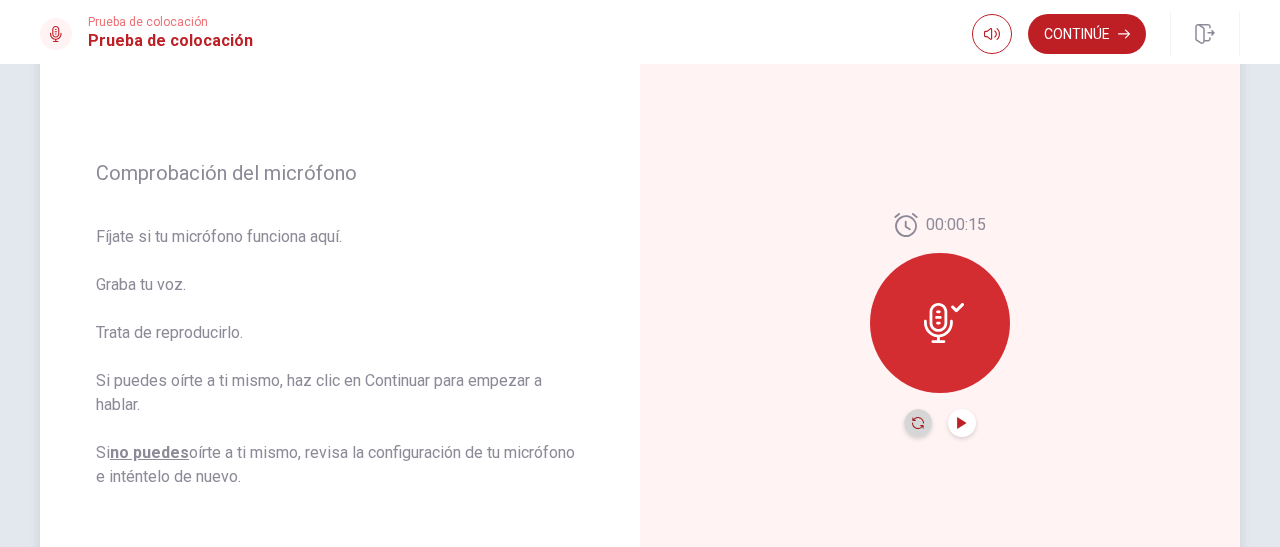 click 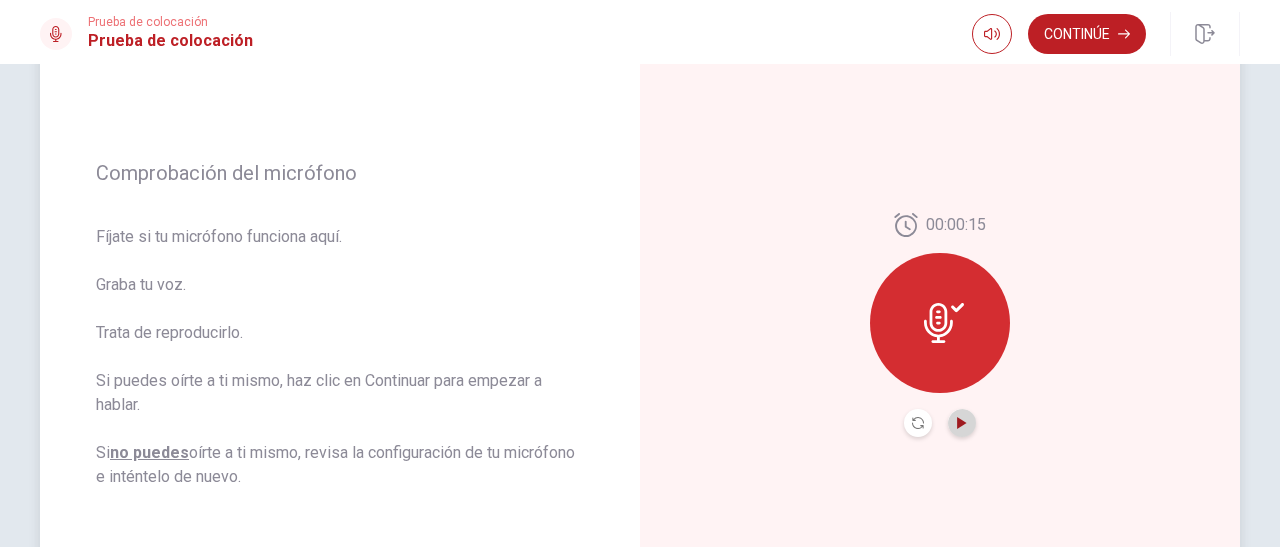 click 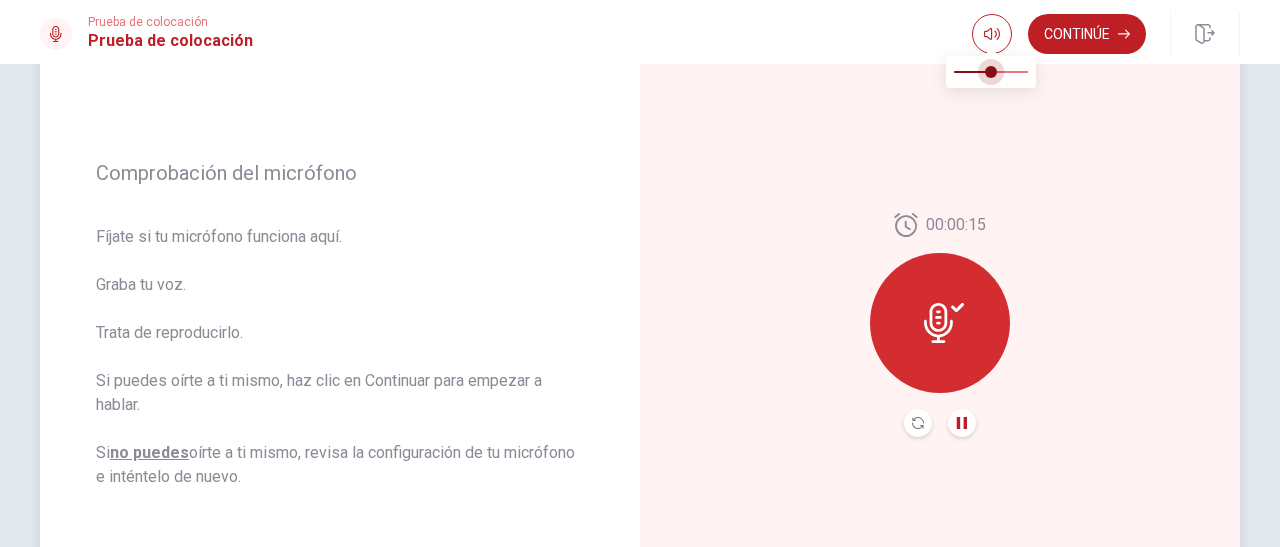 type on "0.6" 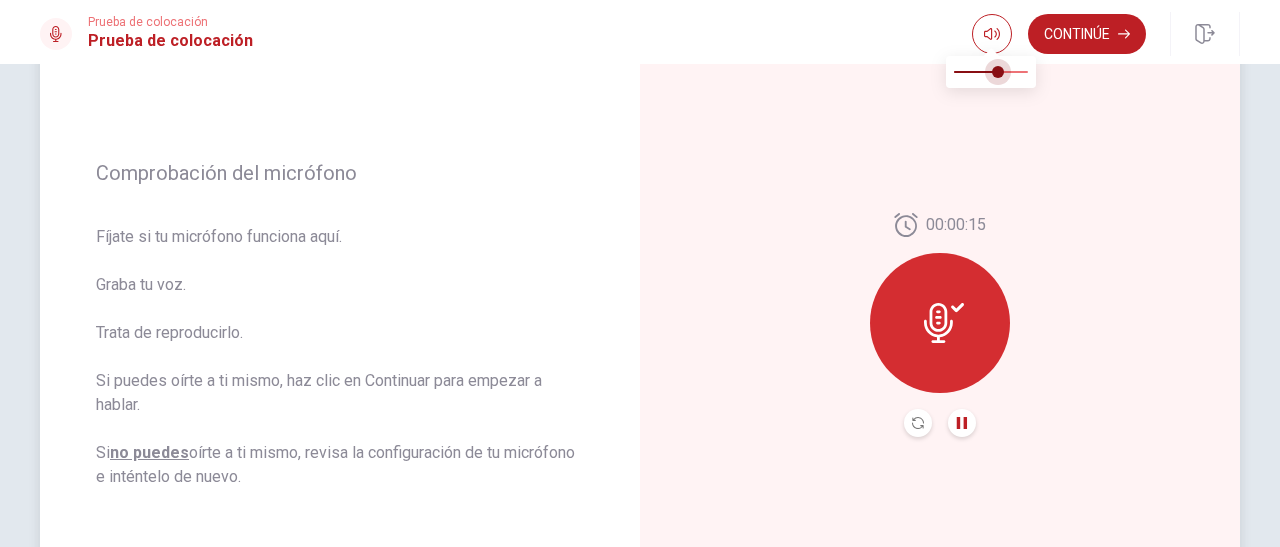 click at bounding box center (998, 72) 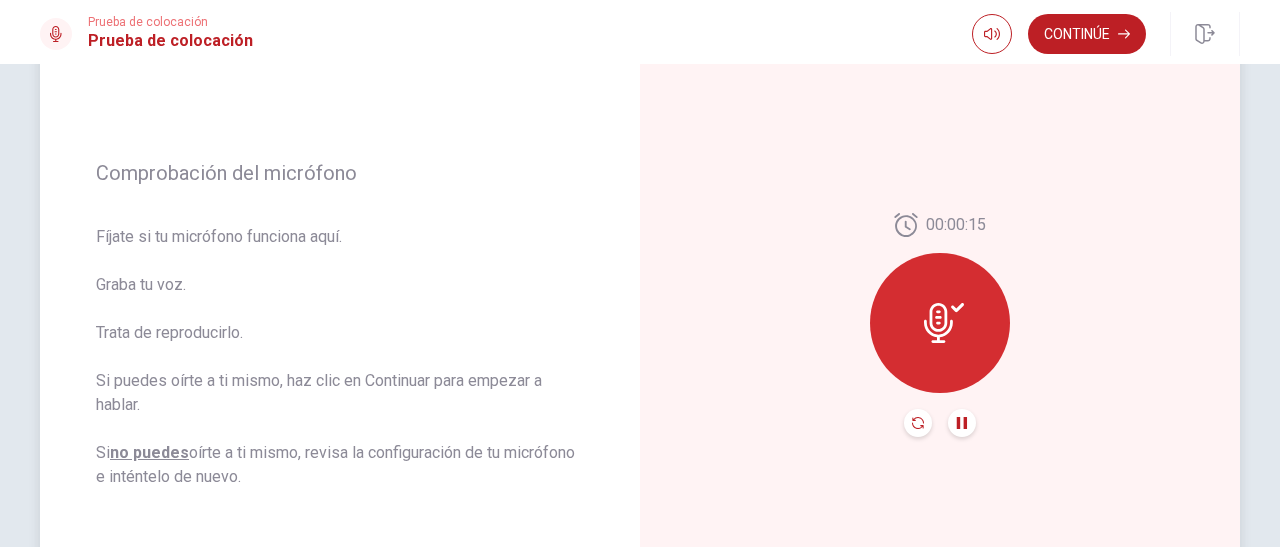 click 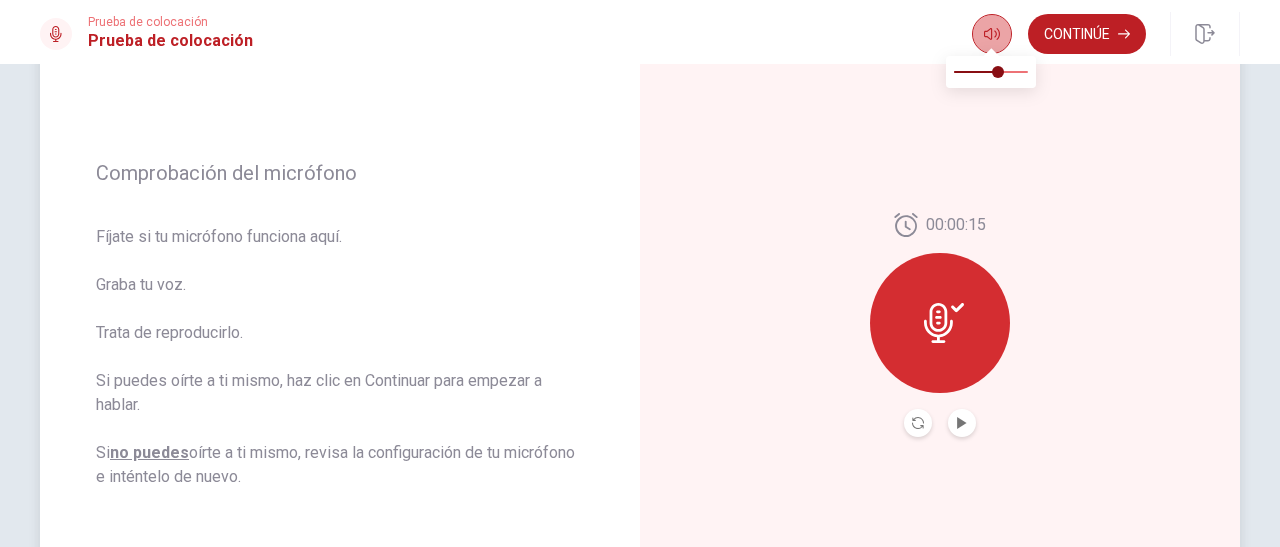 click 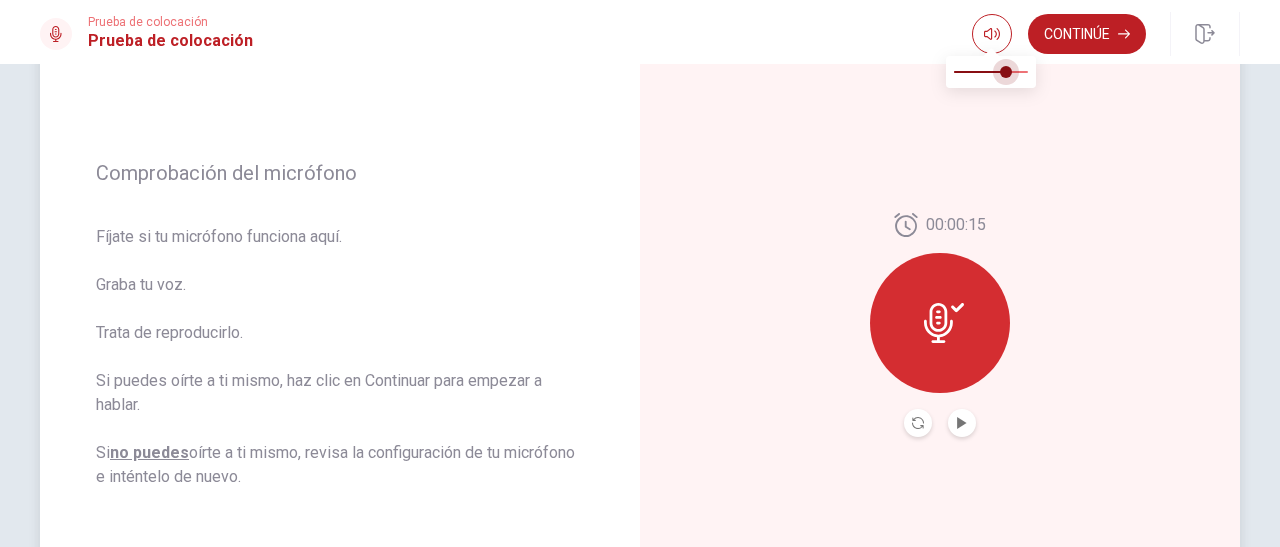 type on "0.8" 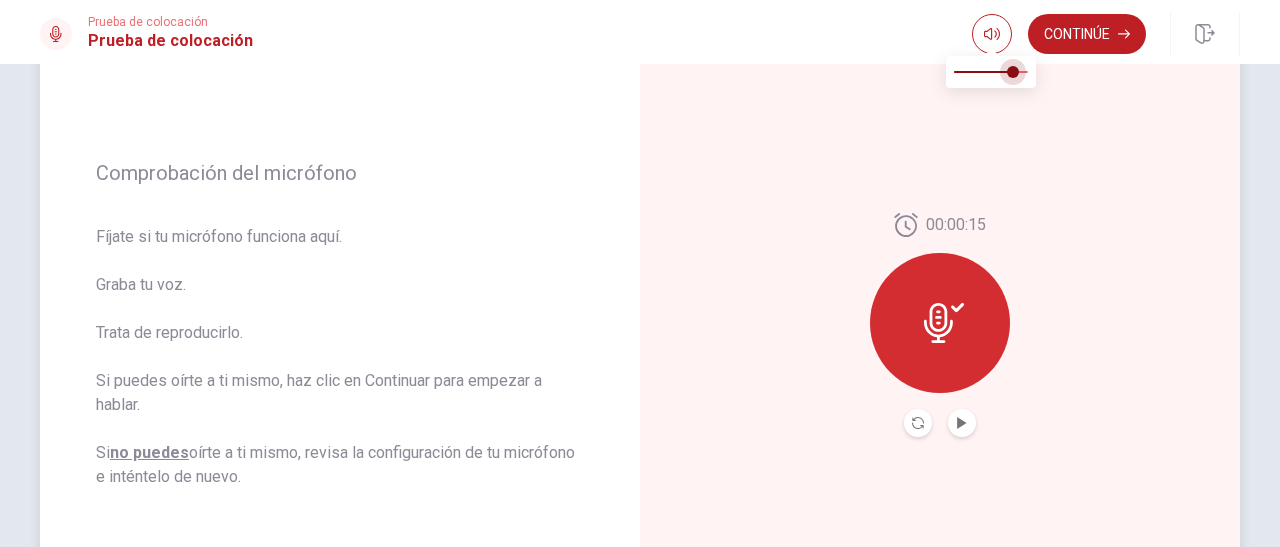 drag, startPoint x: 1002, startPoint y: 76, endPoint x: 1012, endPoint y: 75, distance: 10.049875 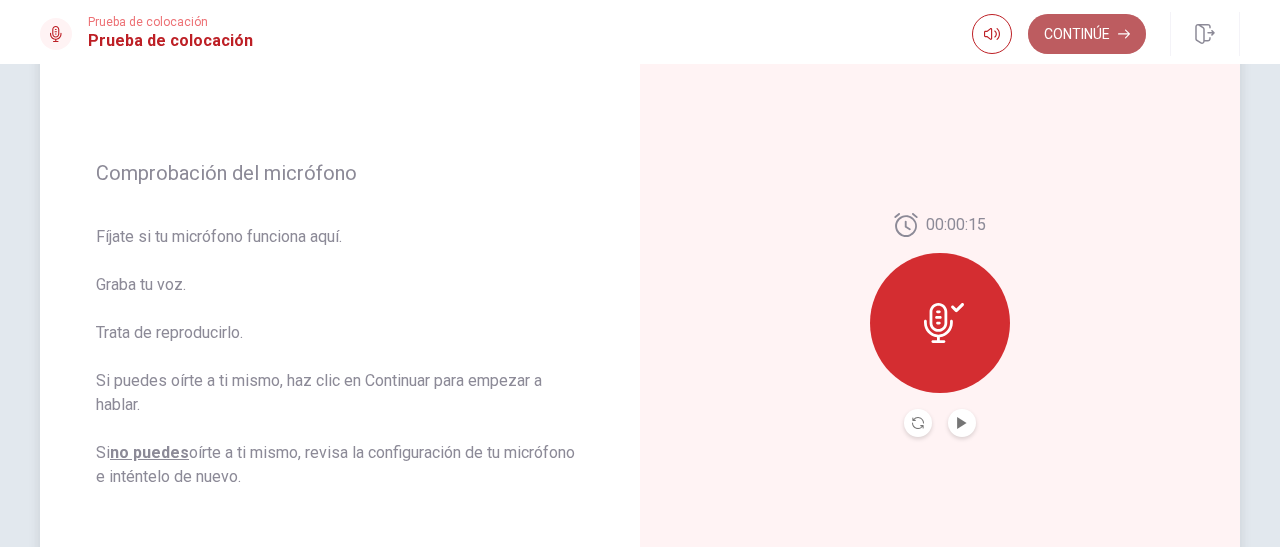 click on "Continúe" at bounding box center (1087, 34) 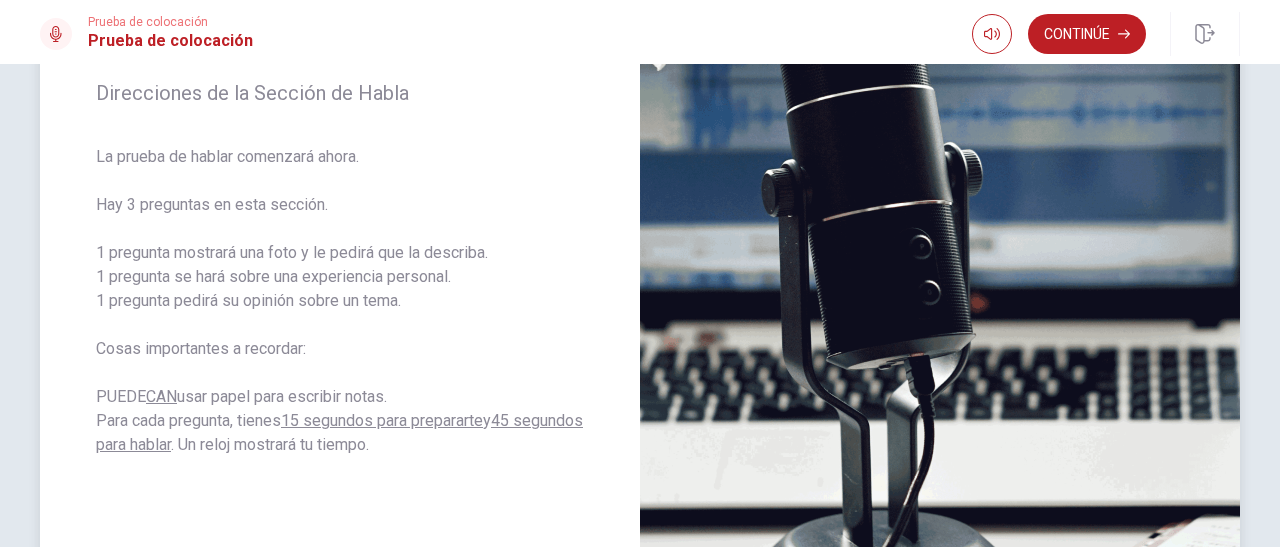scroll, scrollTop: 315, scrollLeft: 0, axis: vertical 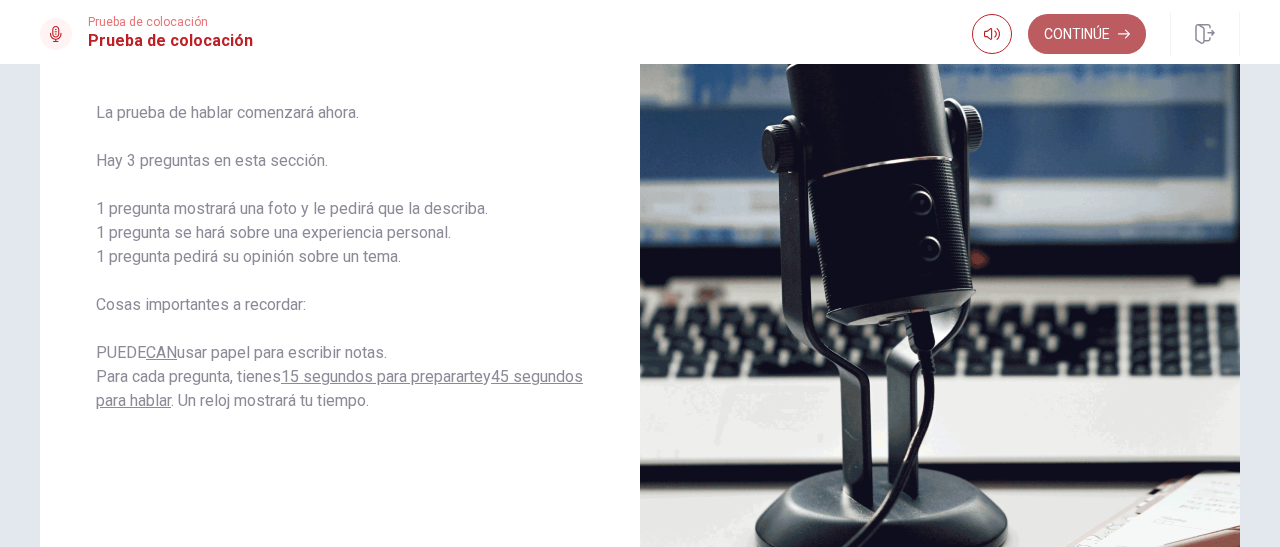 click on "Continúe" at bounding box center (1087, 34) 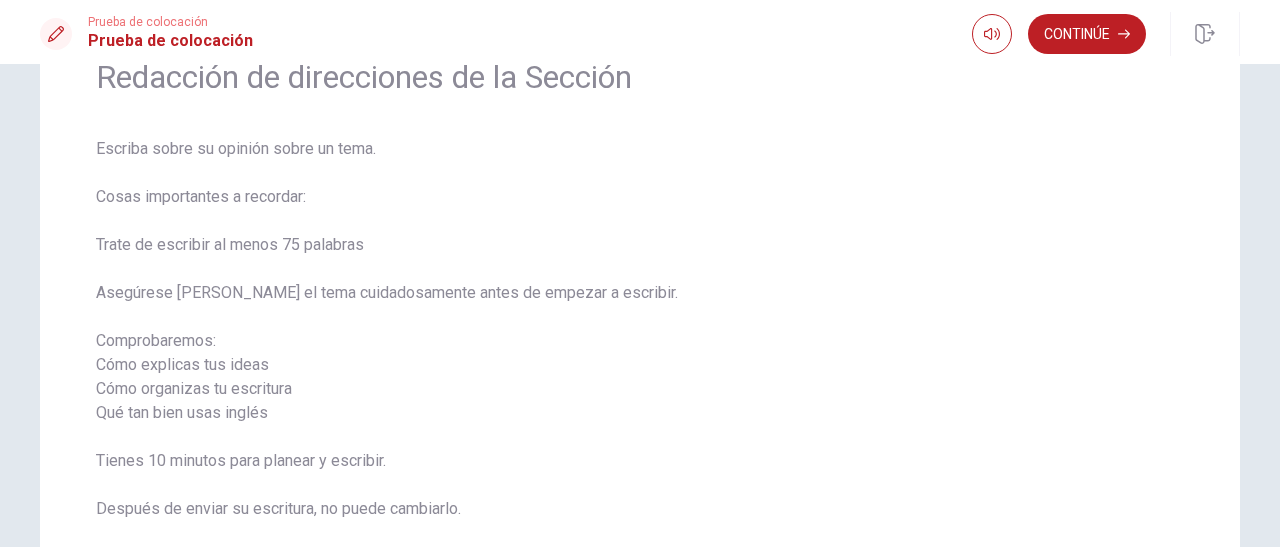 scroll, scrollTop: 103, scrollLeft: 0, axis: vertical 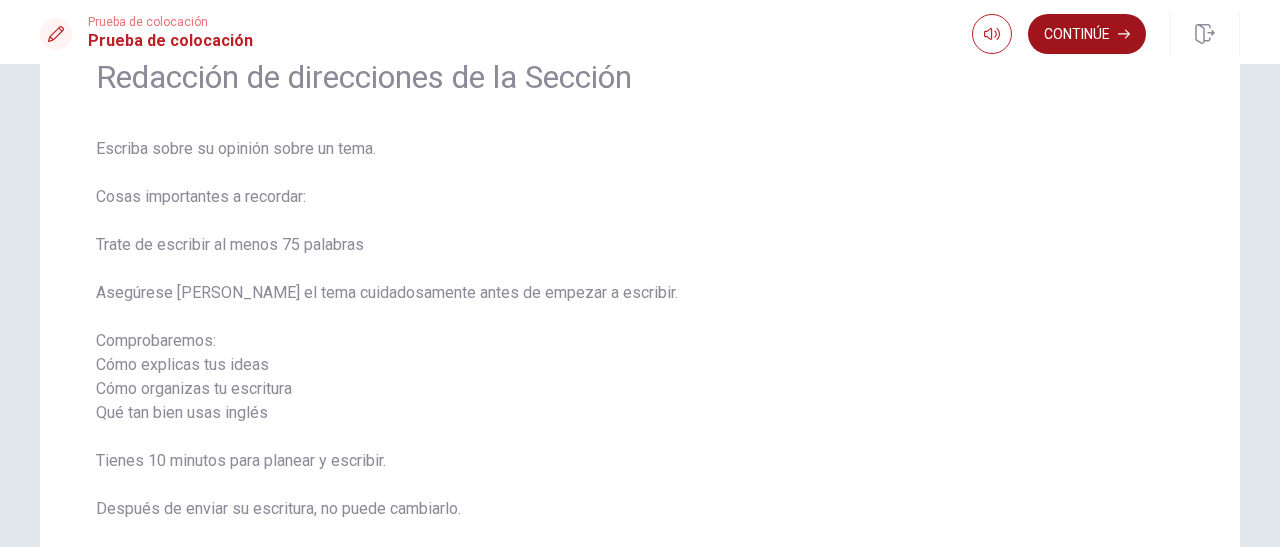 click on "Continúe" at bounding box center [1087, 34] 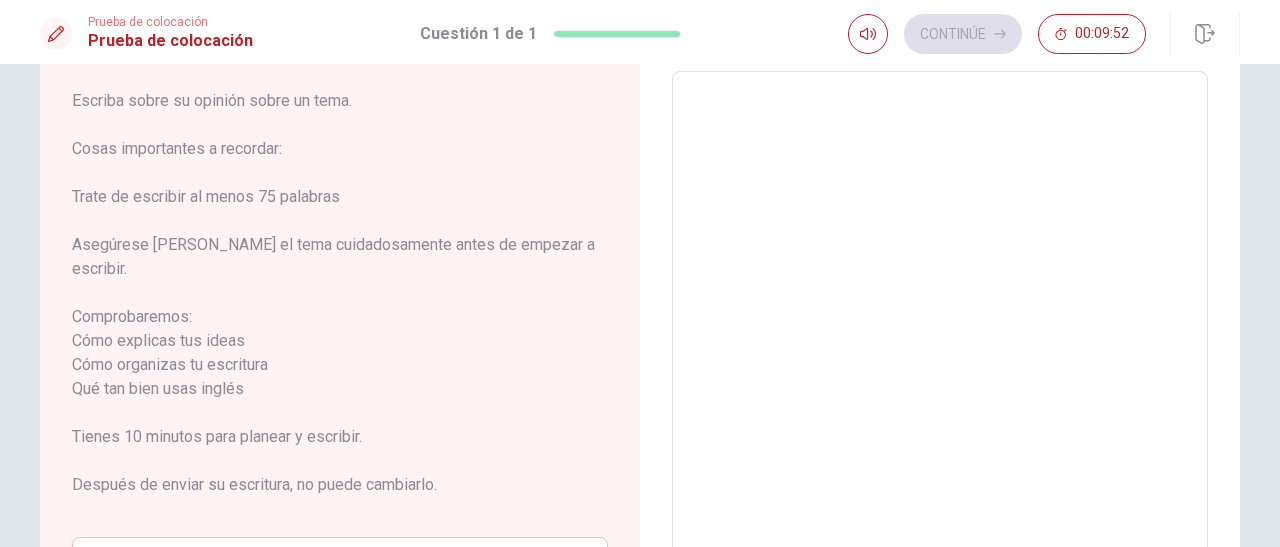 click at bounding box center (940, 377) 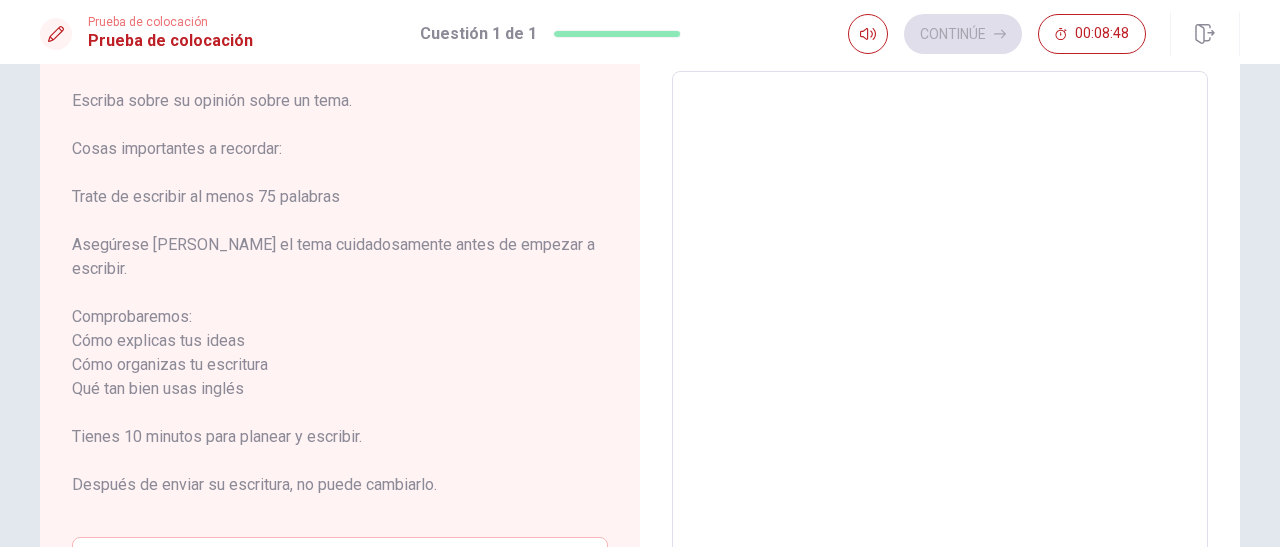 type on "i" 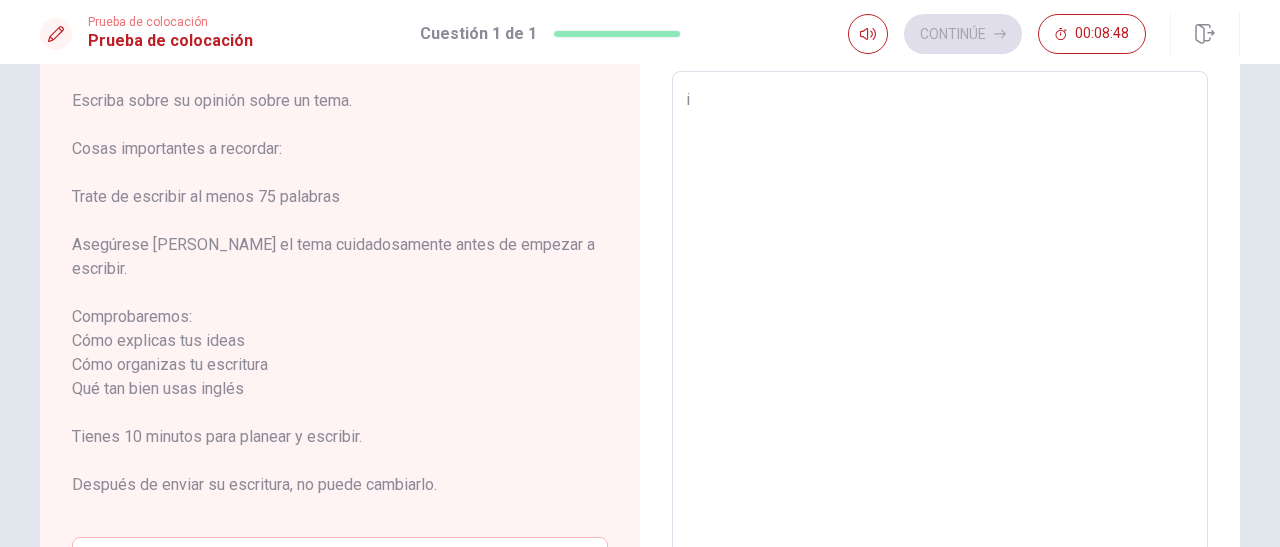 type on "x" 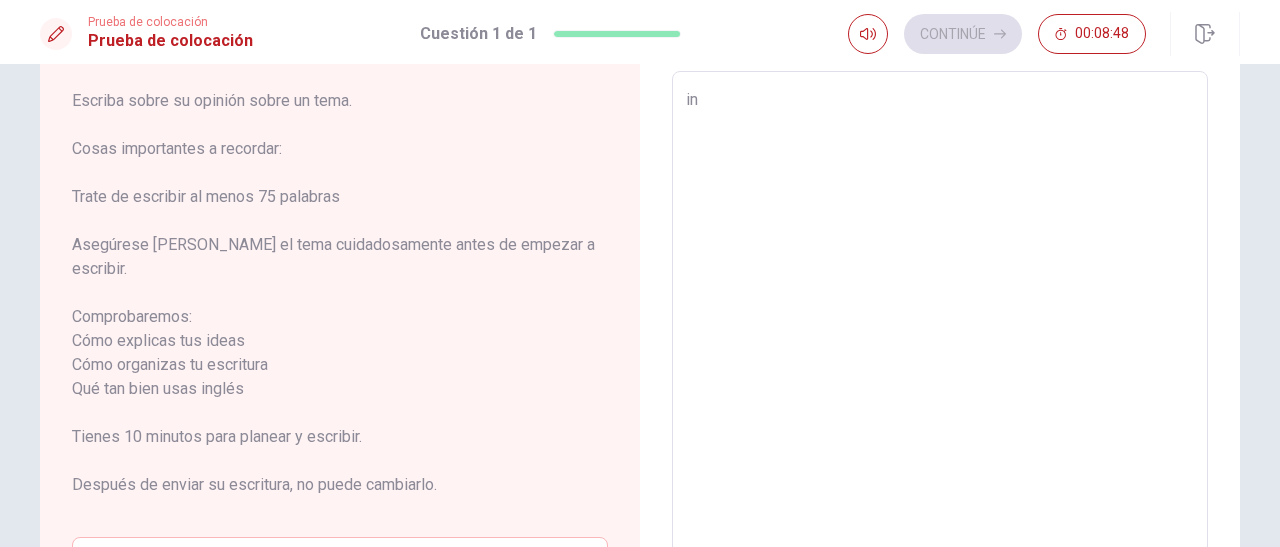 type on "x" 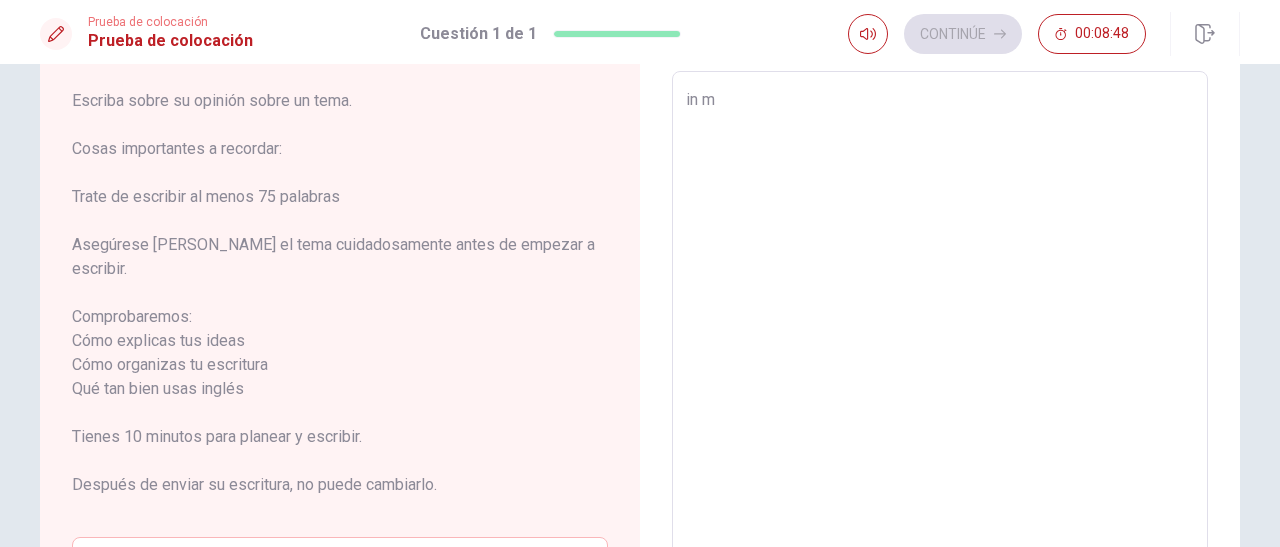 type on "x" 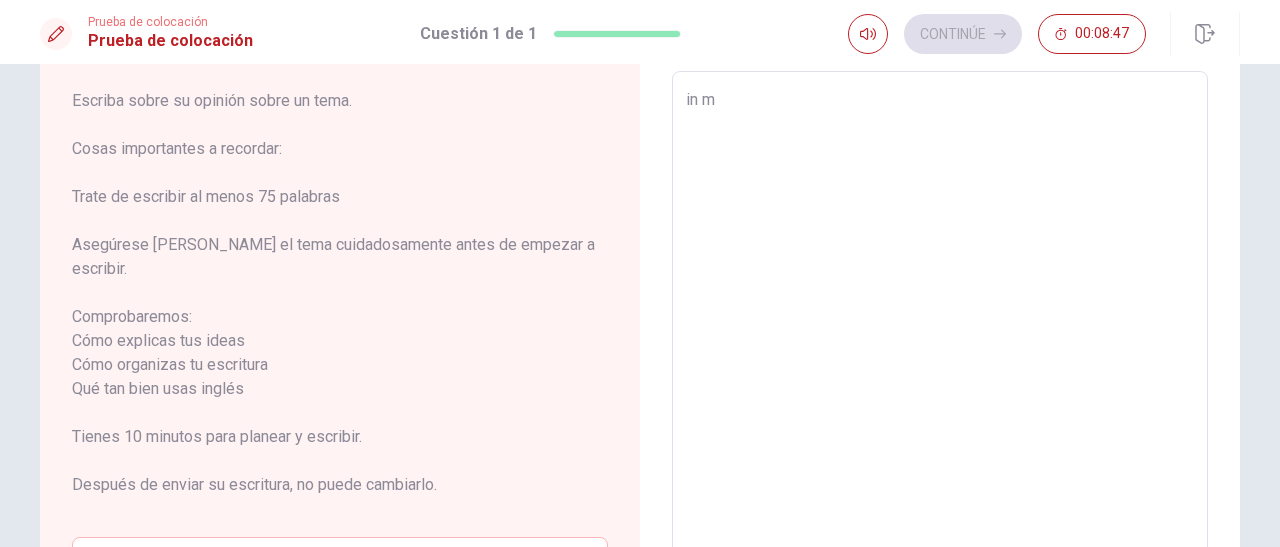 type on "in my" 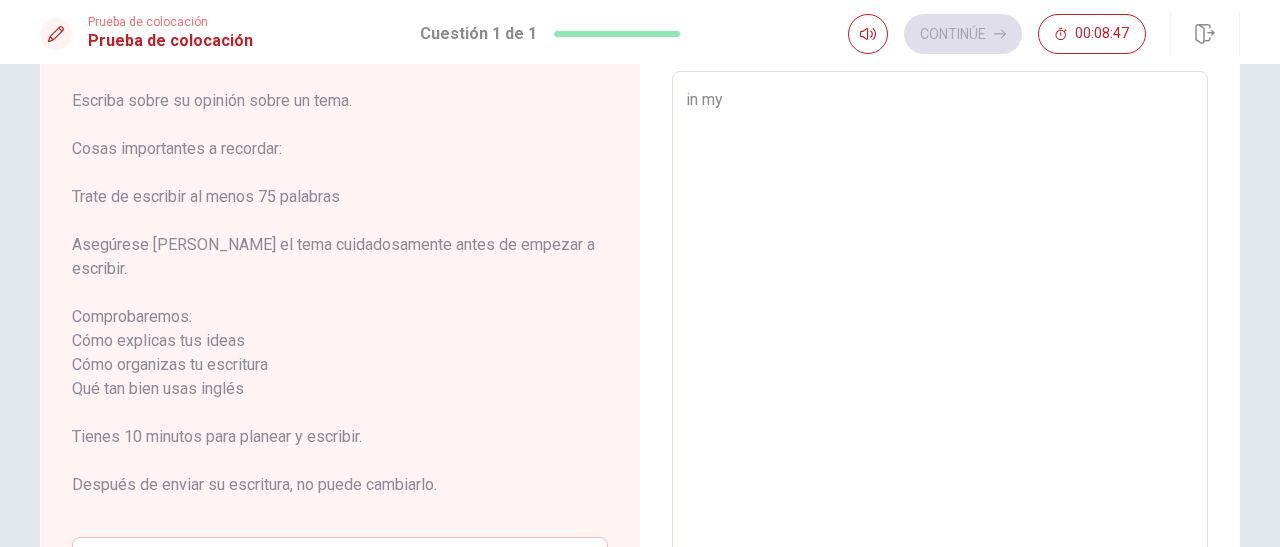 type on "x" 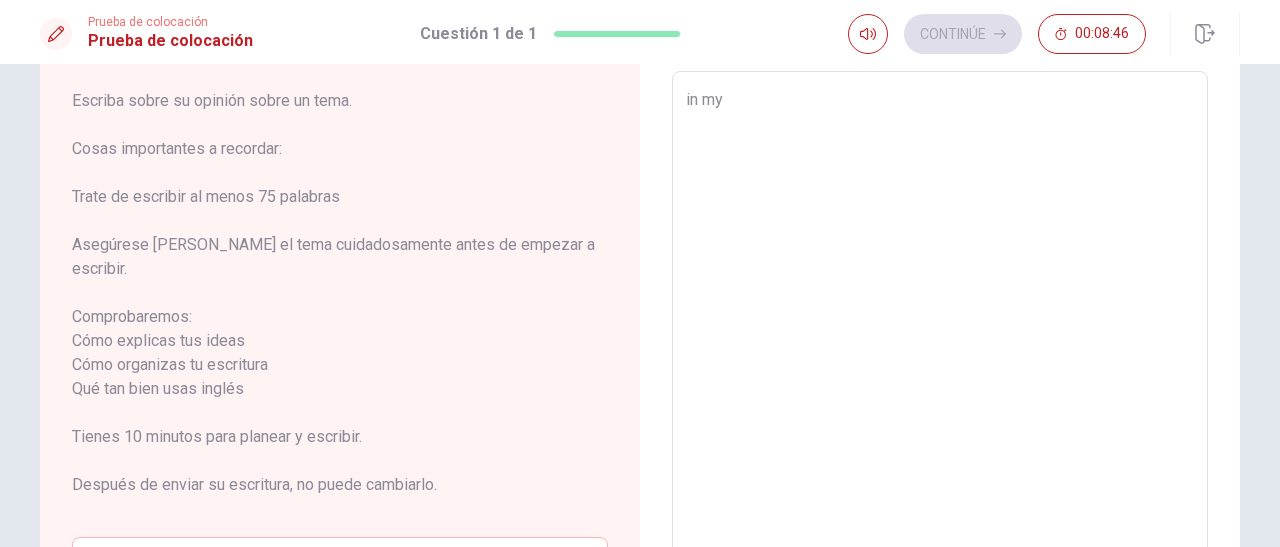 type on "in my o" 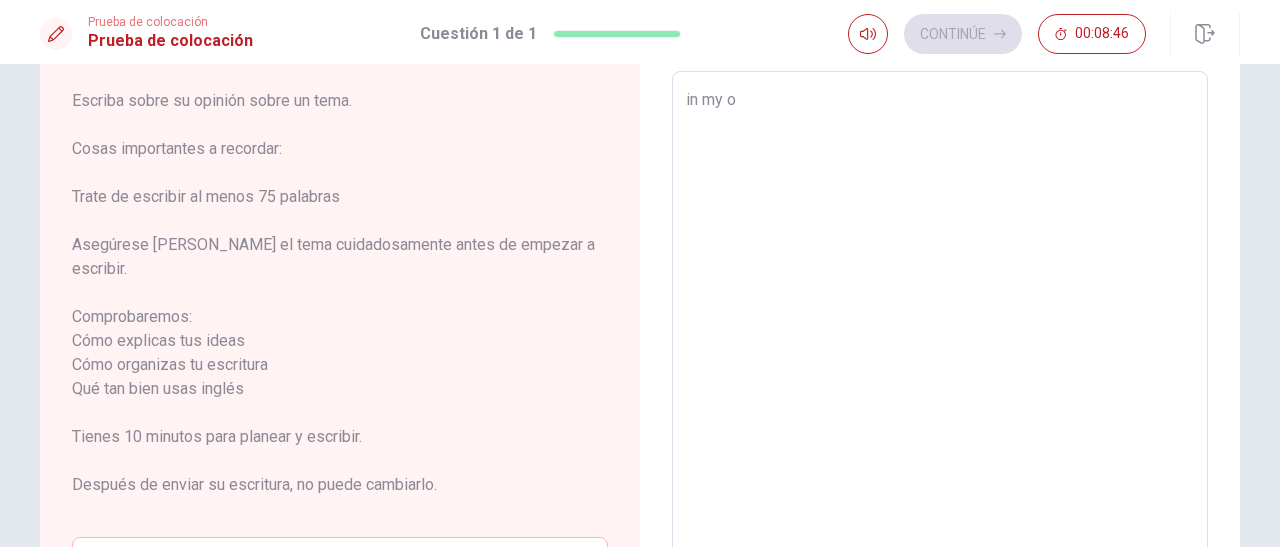 type on "x" 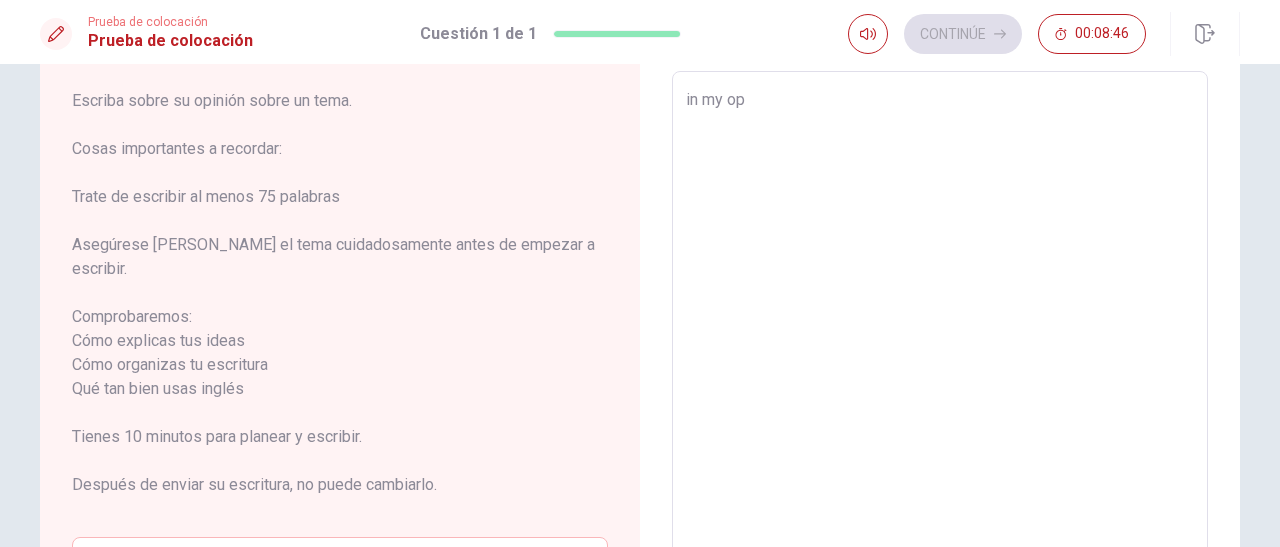 type on "x" 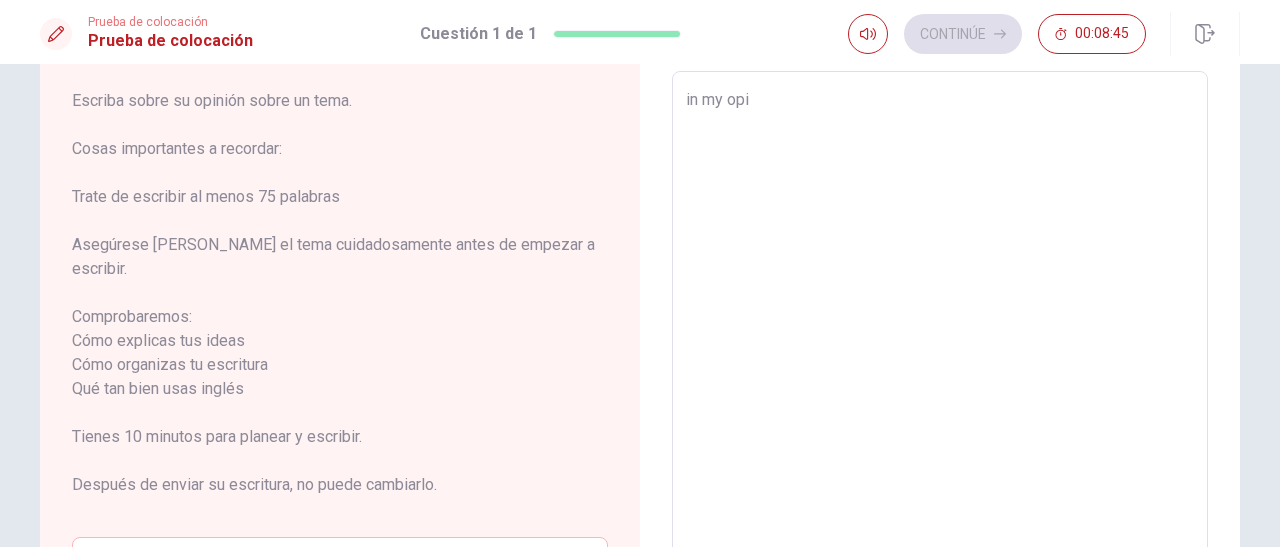type on "x" 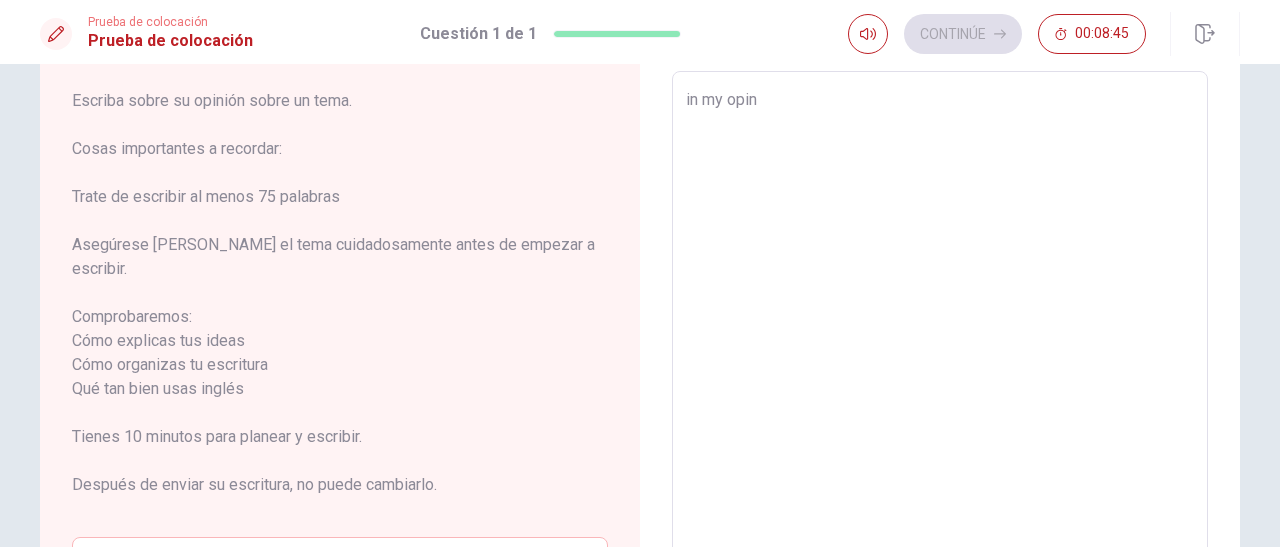 type on "x" 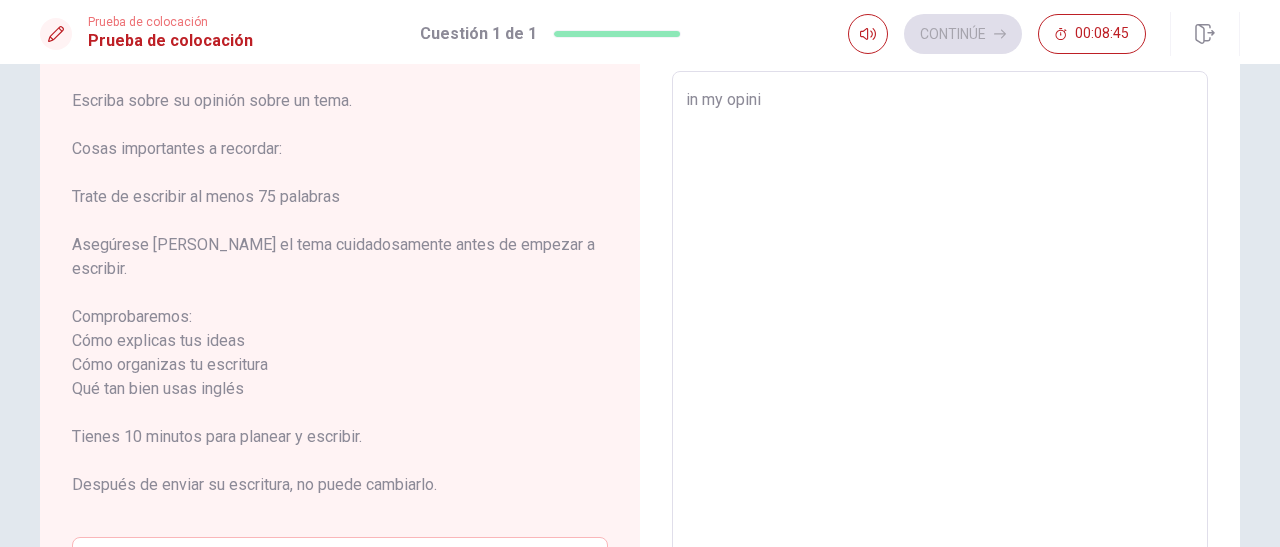 type on "x" 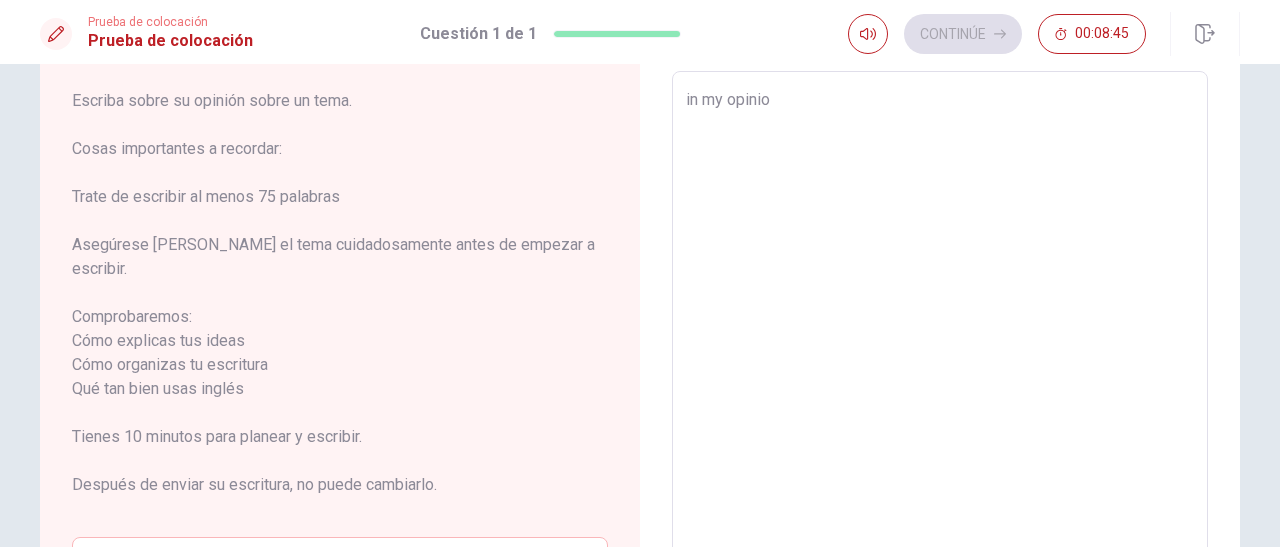 type on "x" 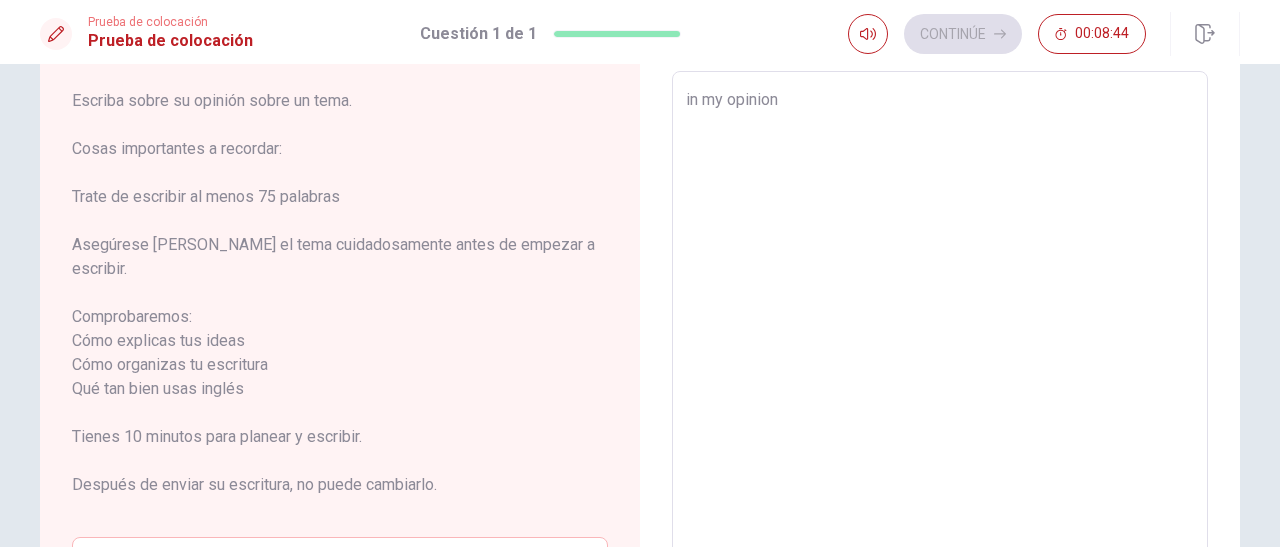 type on "x" 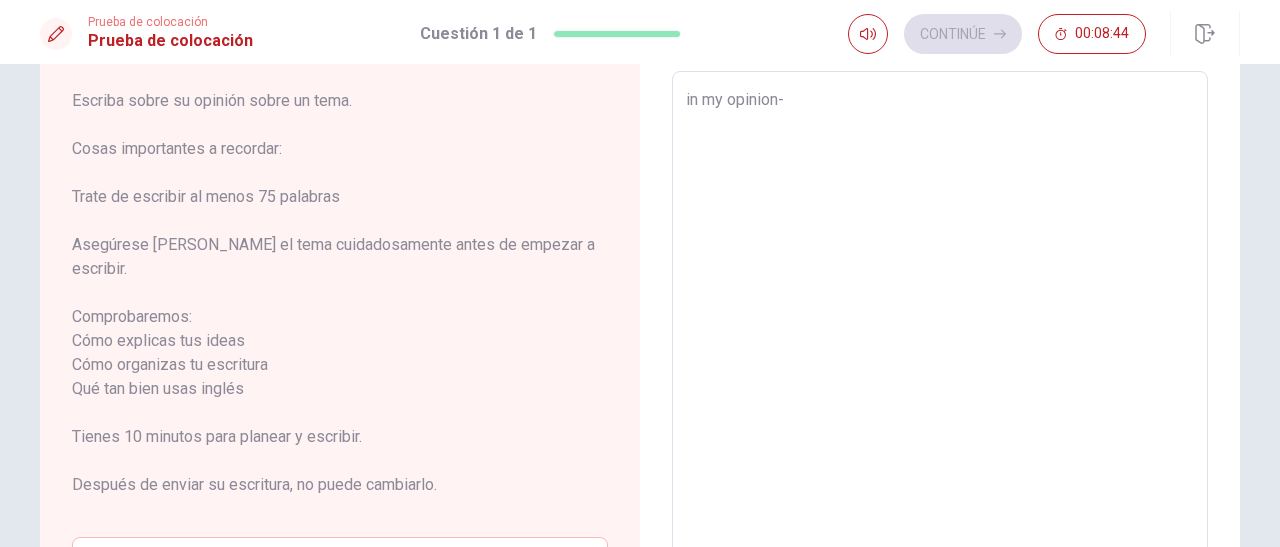 type on "x" 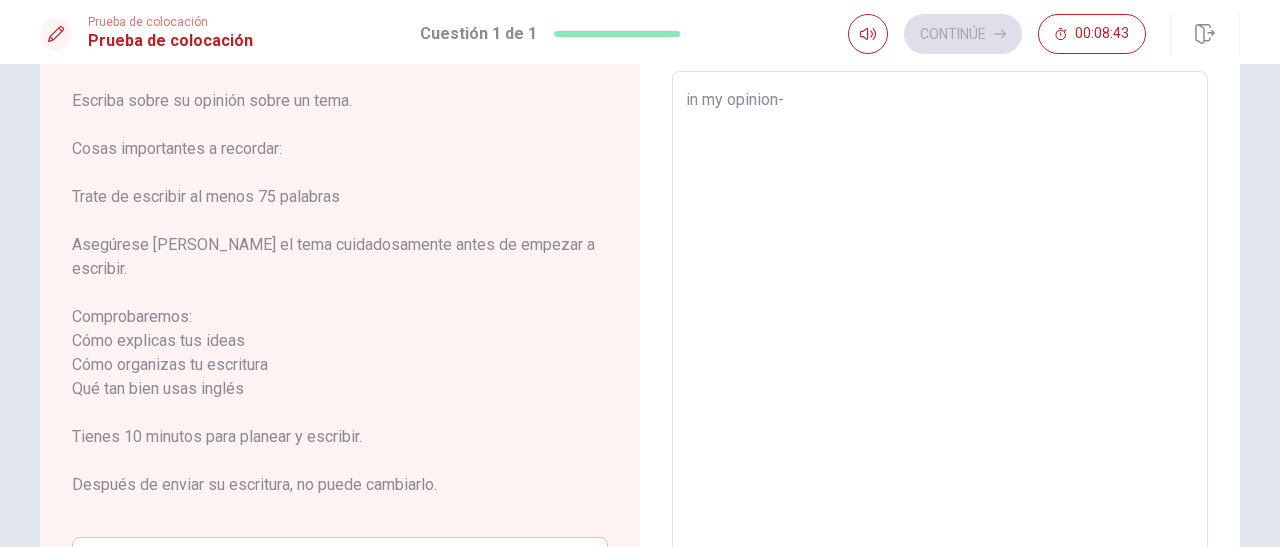 type on "x" 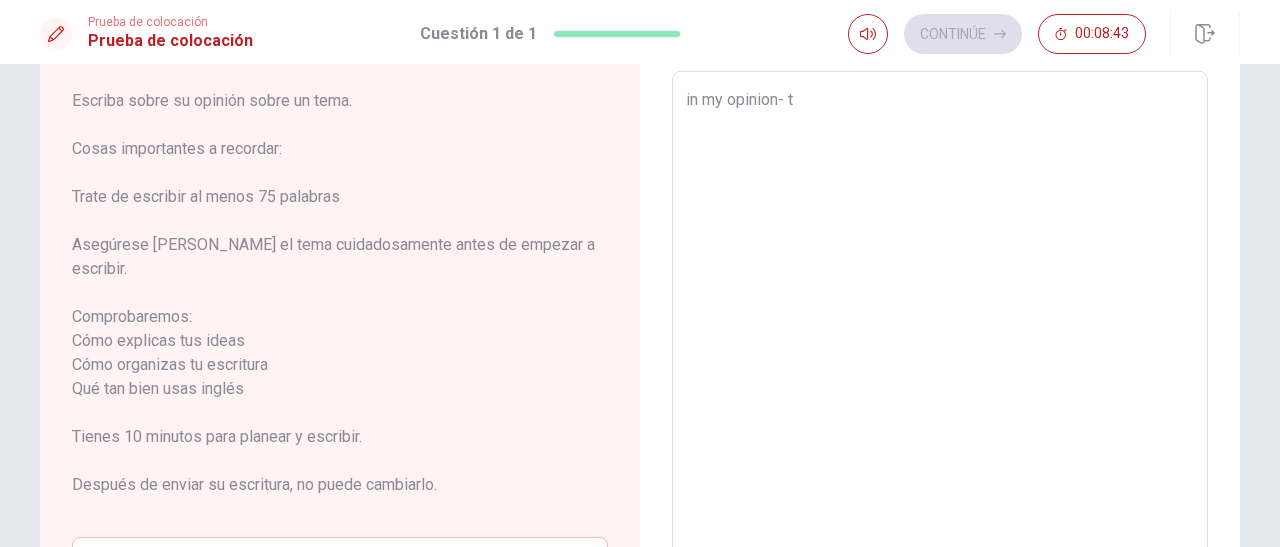 type on "x" 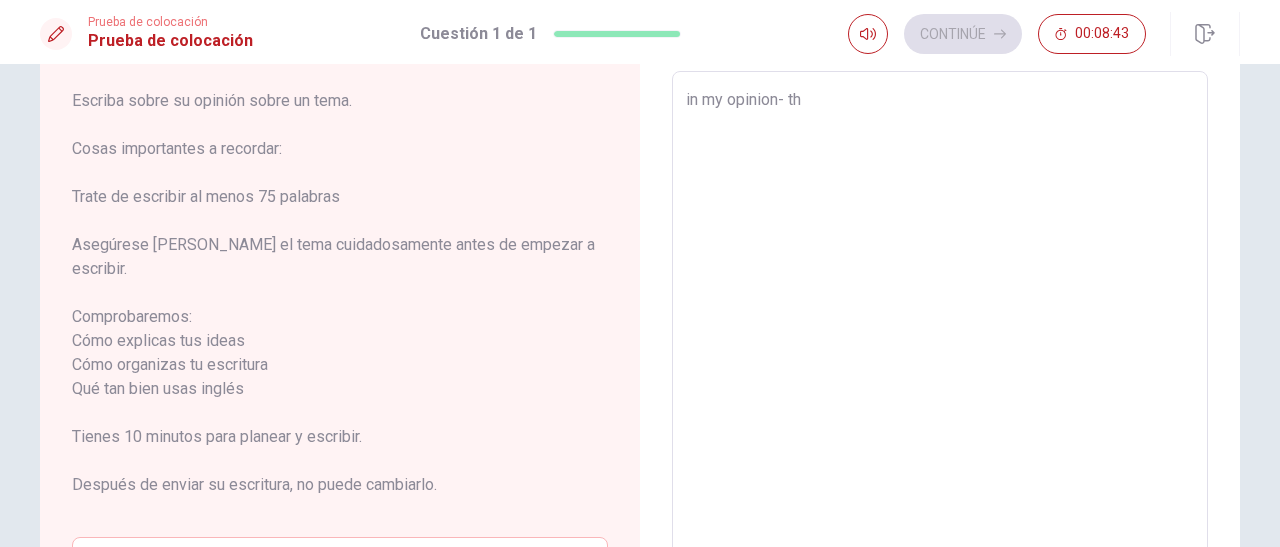 type on "x" 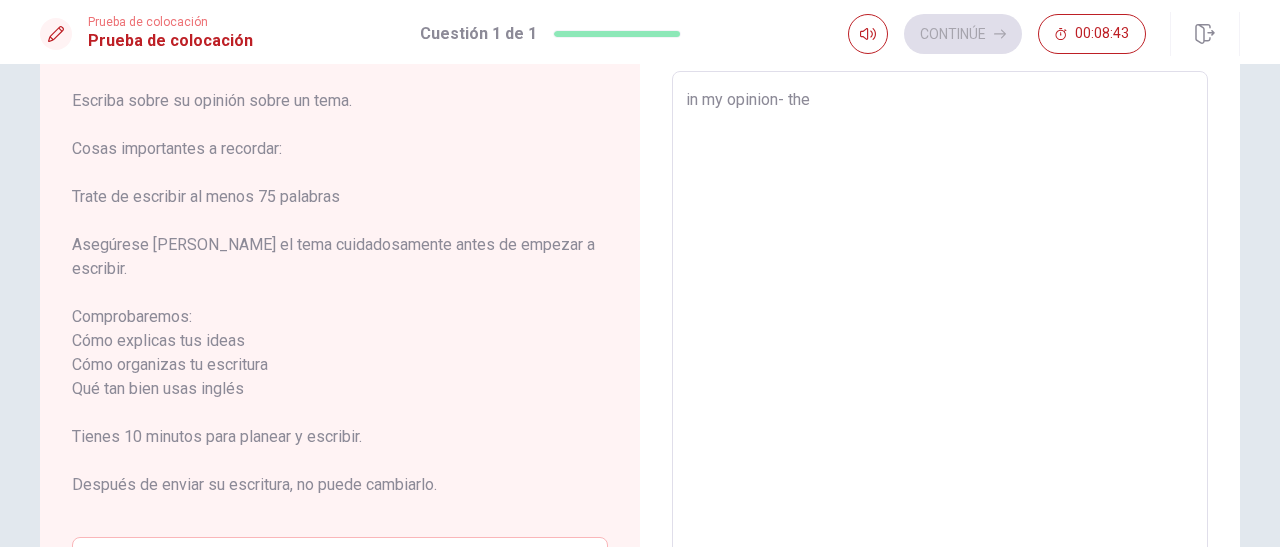 type on "x" 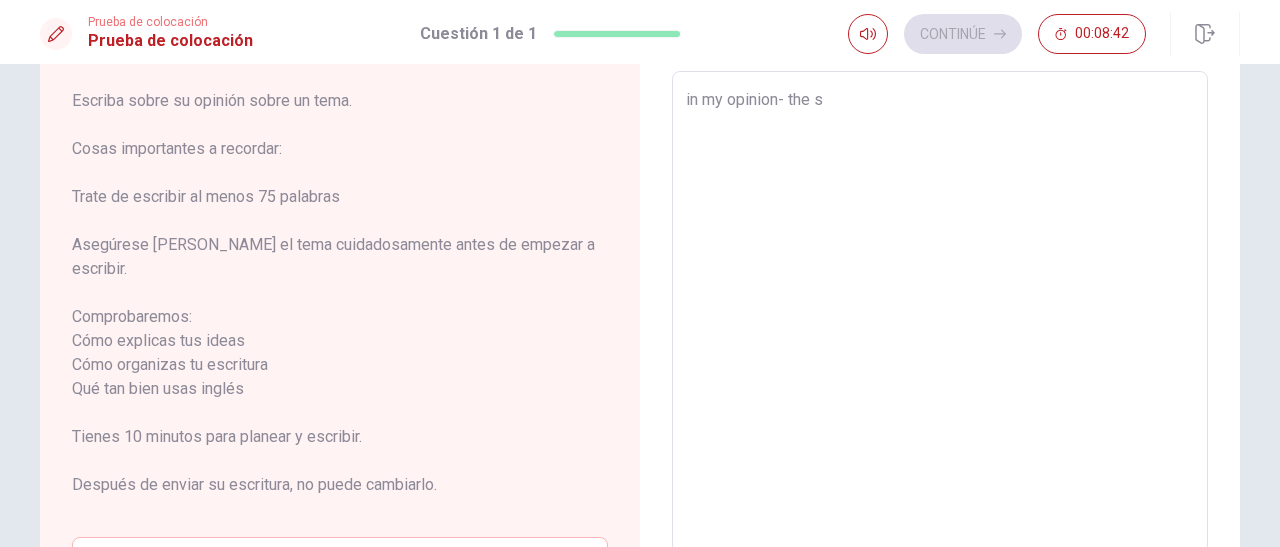 type on "x" 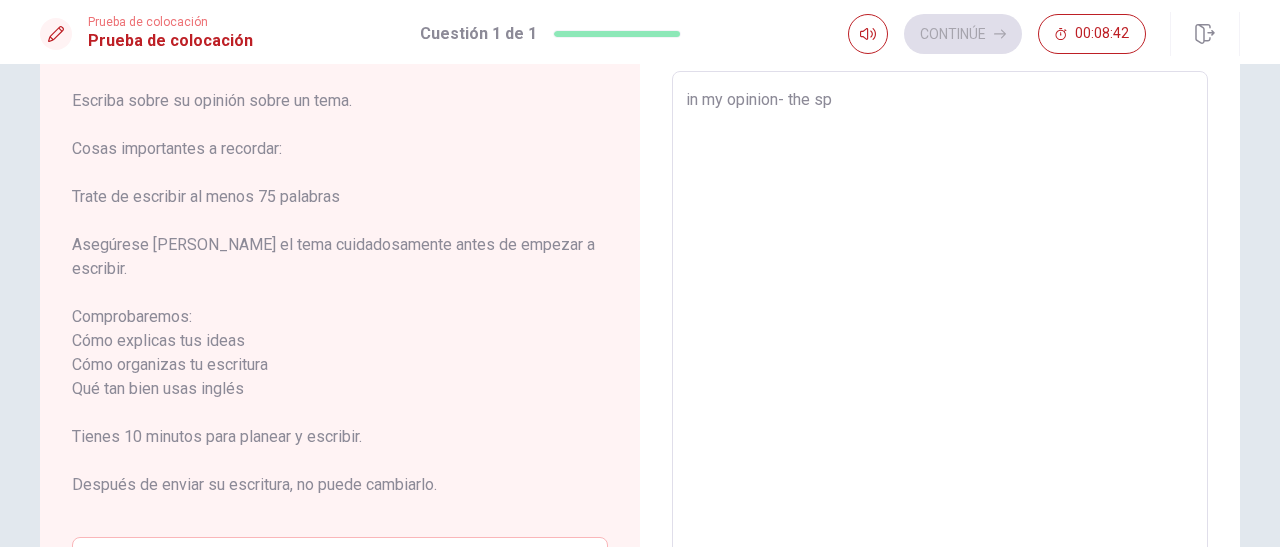 type on "x" 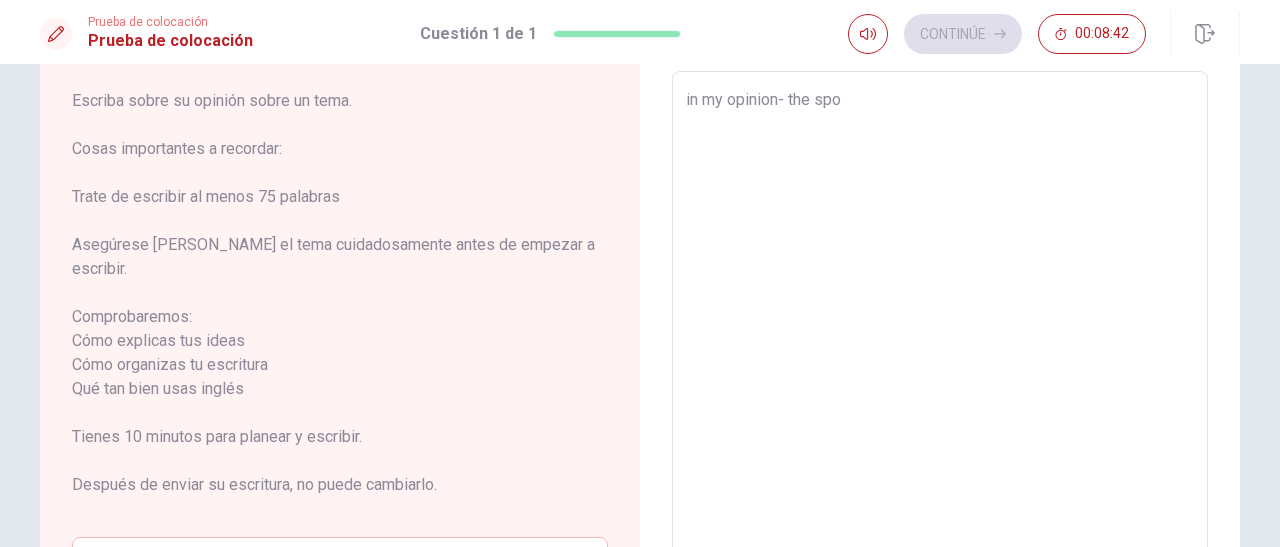 type on "x" 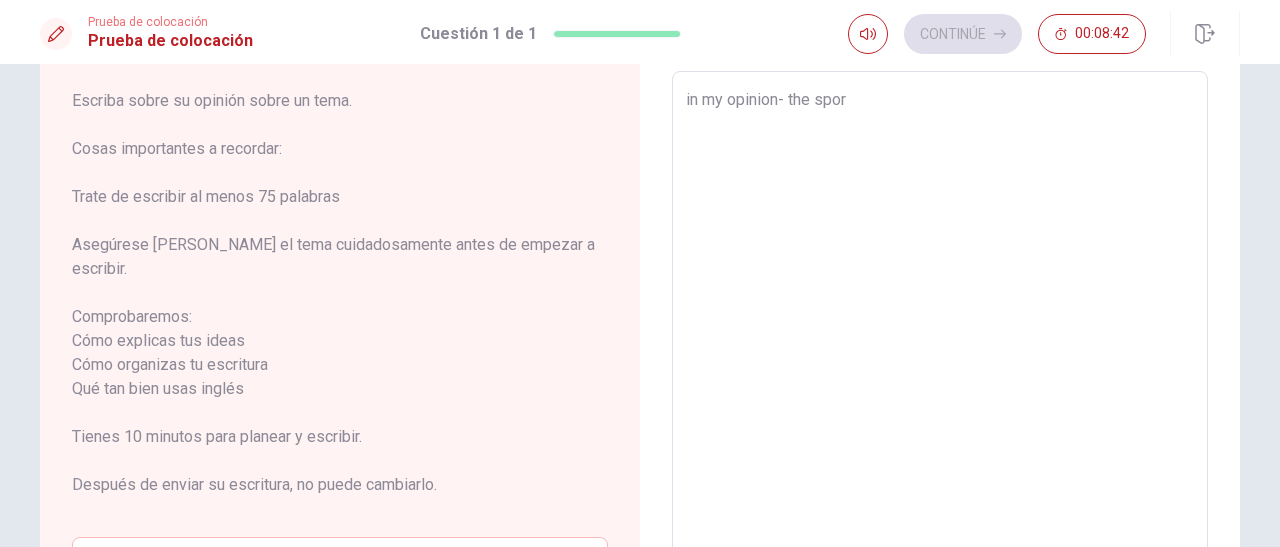 type on "x" 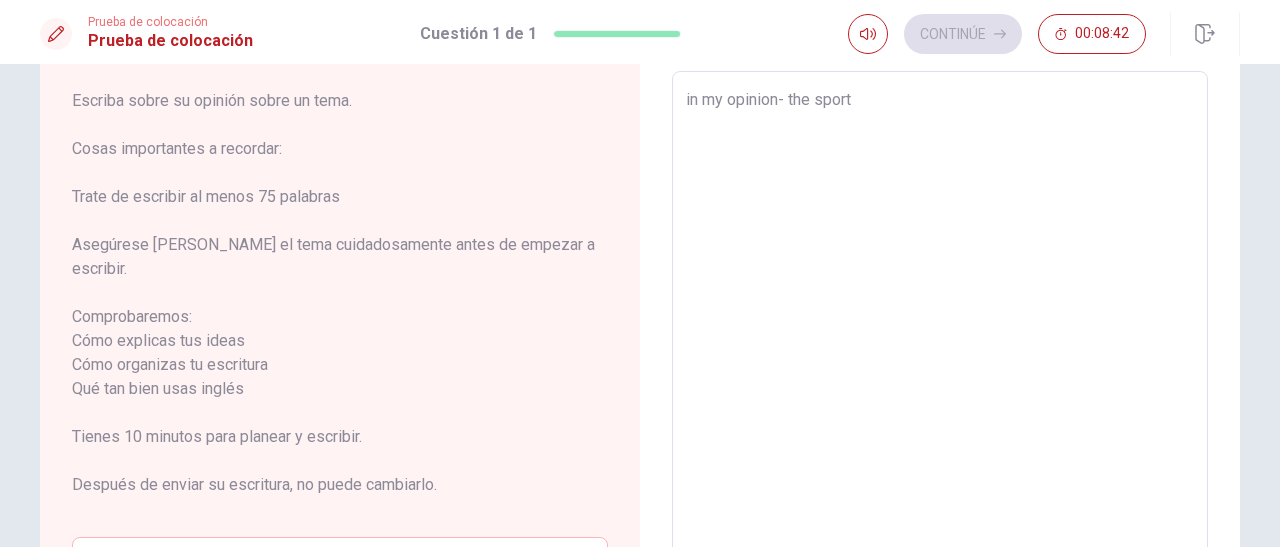 type on "x" 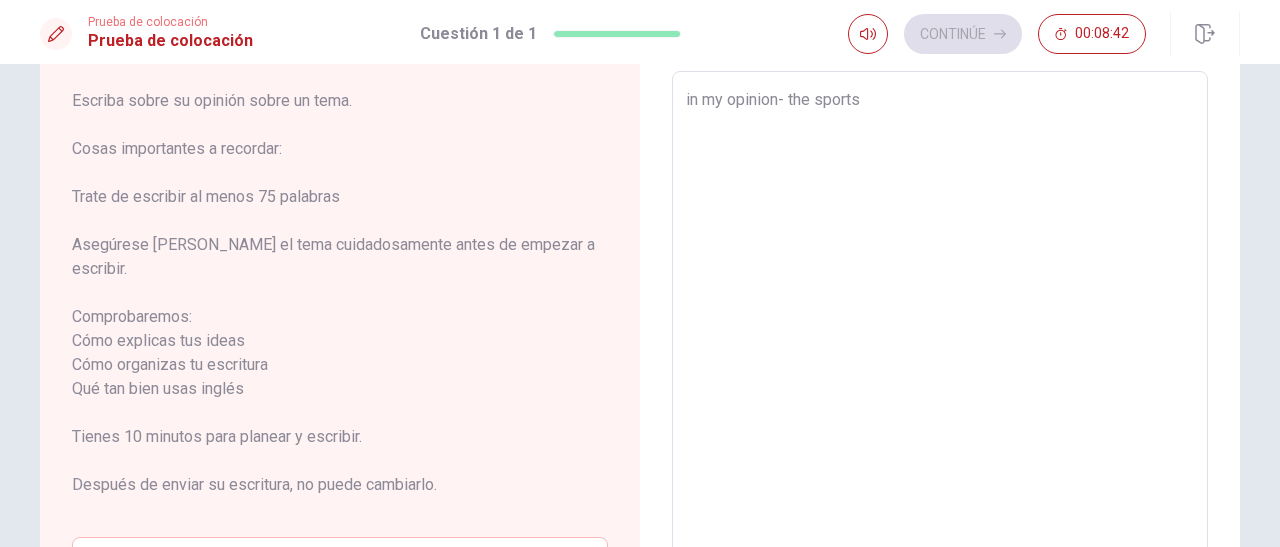type on "x" 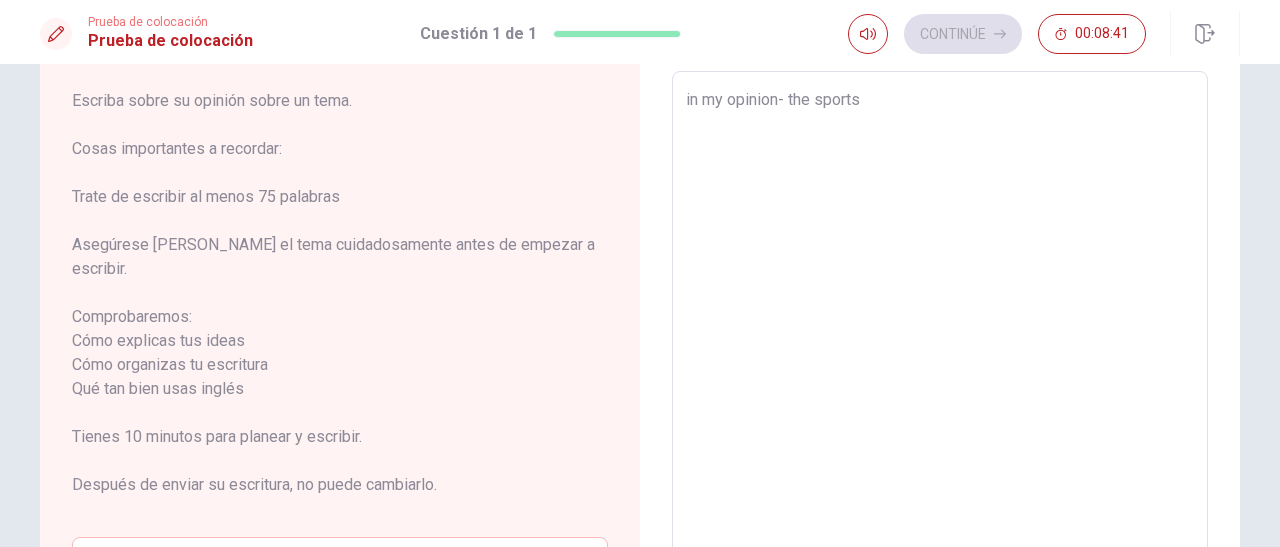 type on "in my opinion- the sports" 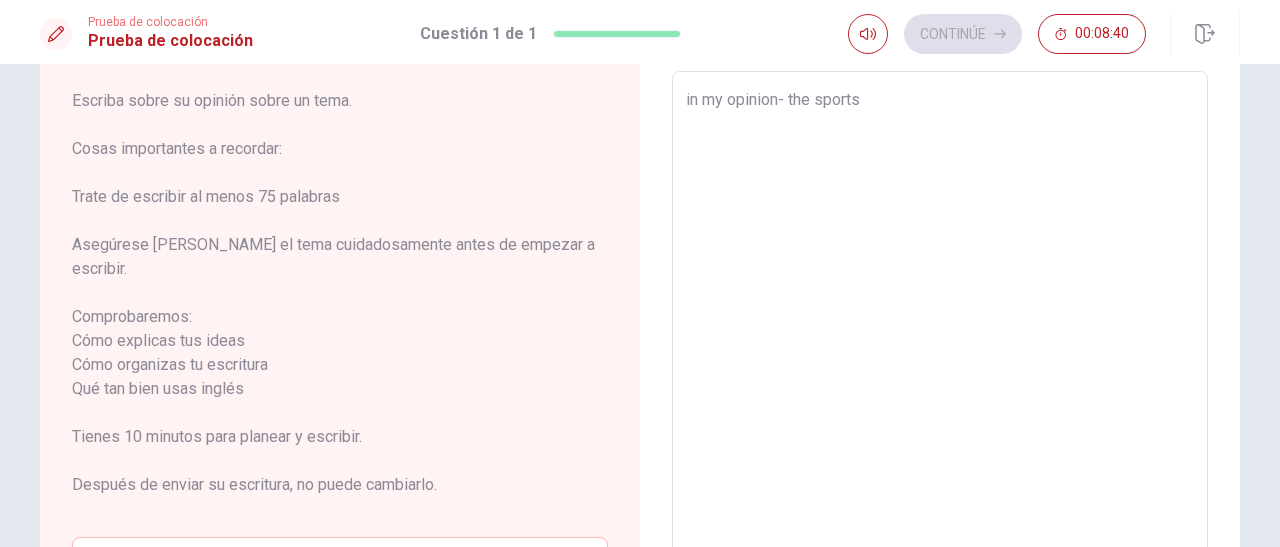 type on "in my opinion- the sports" 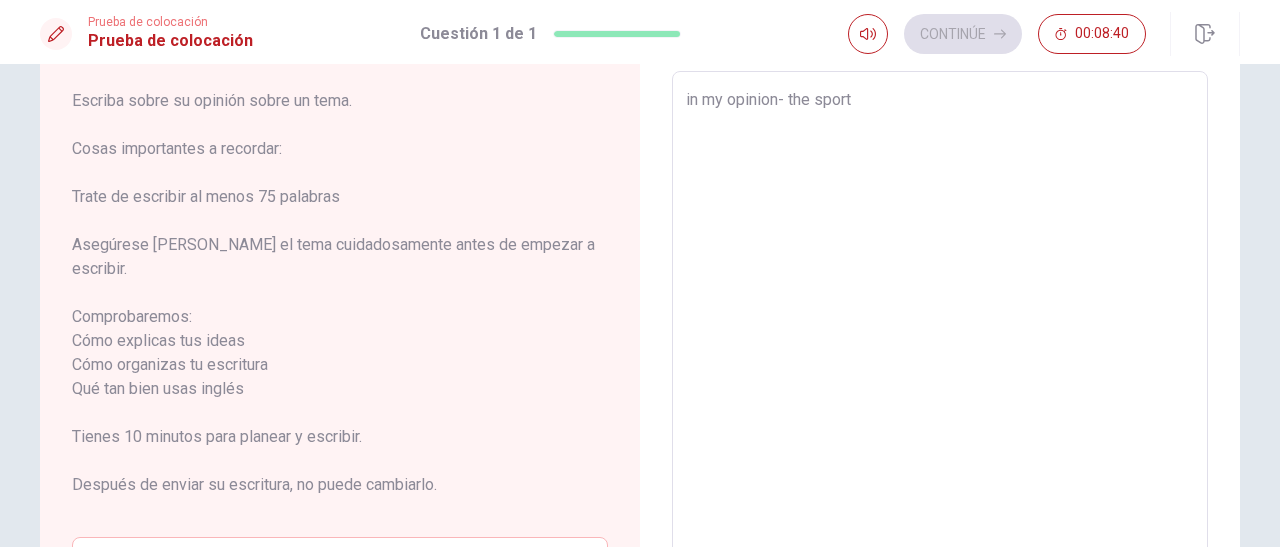 type on "x" 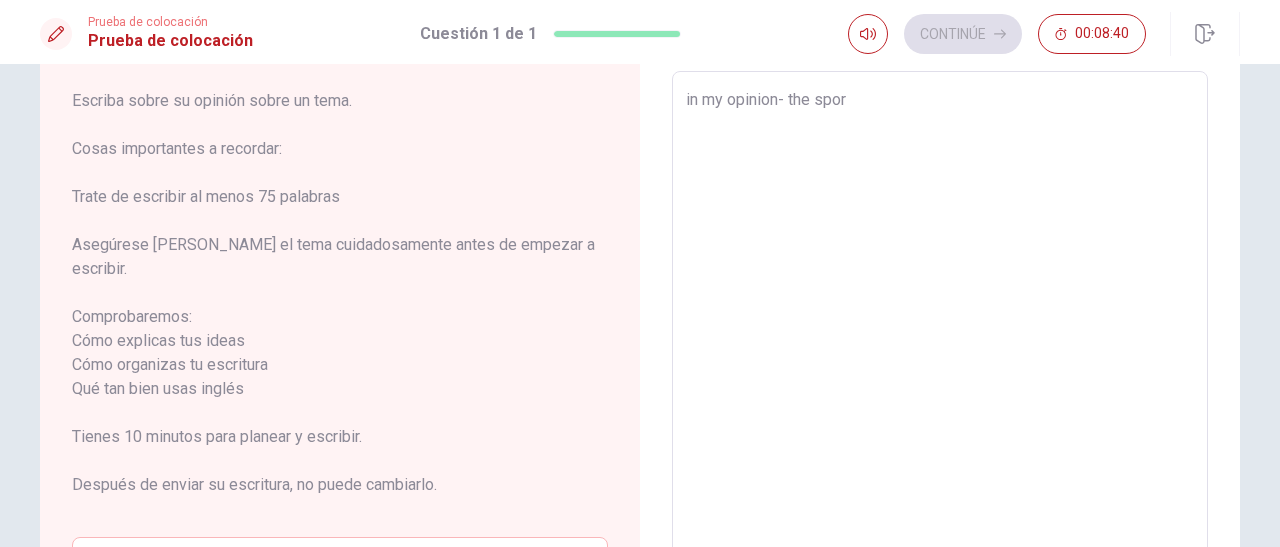 type on "x" 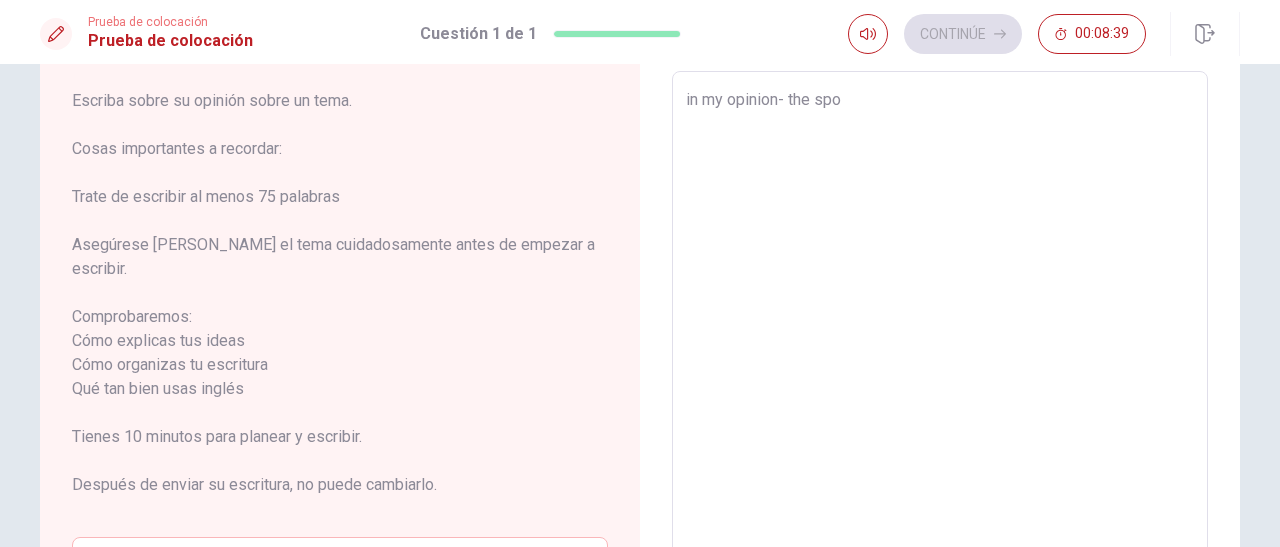 type on "in my opinion- the sp" 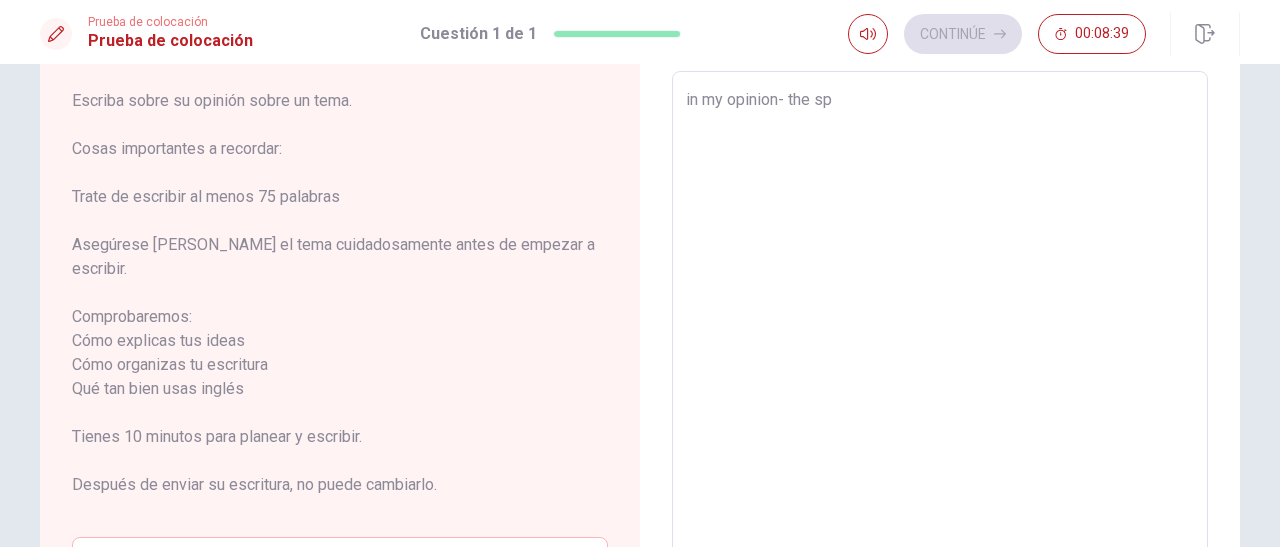 type on "x" 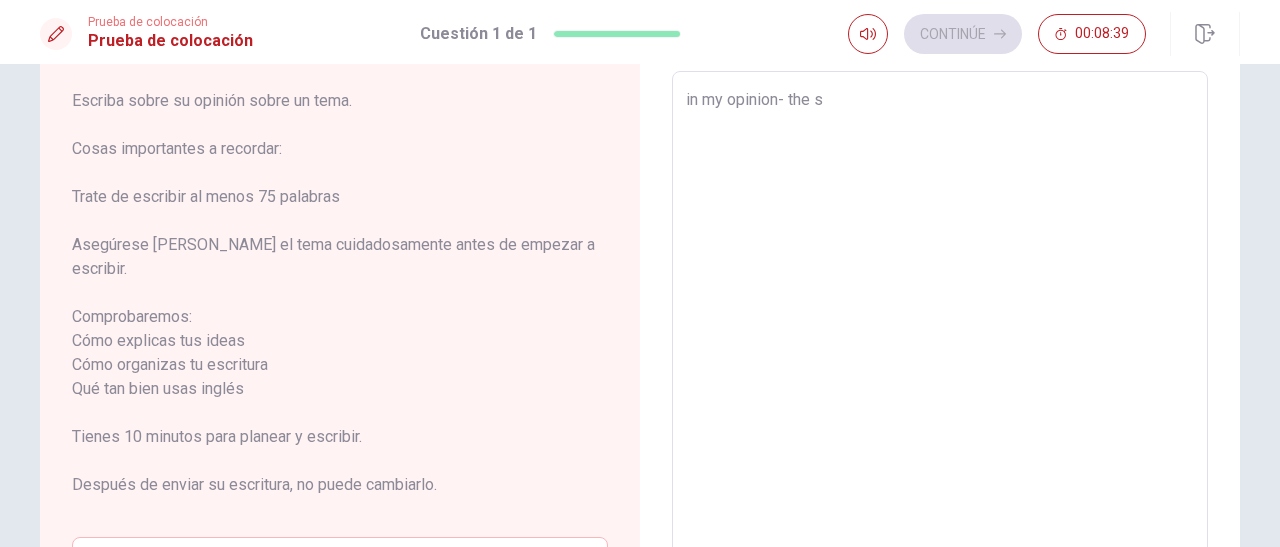 type on "x" 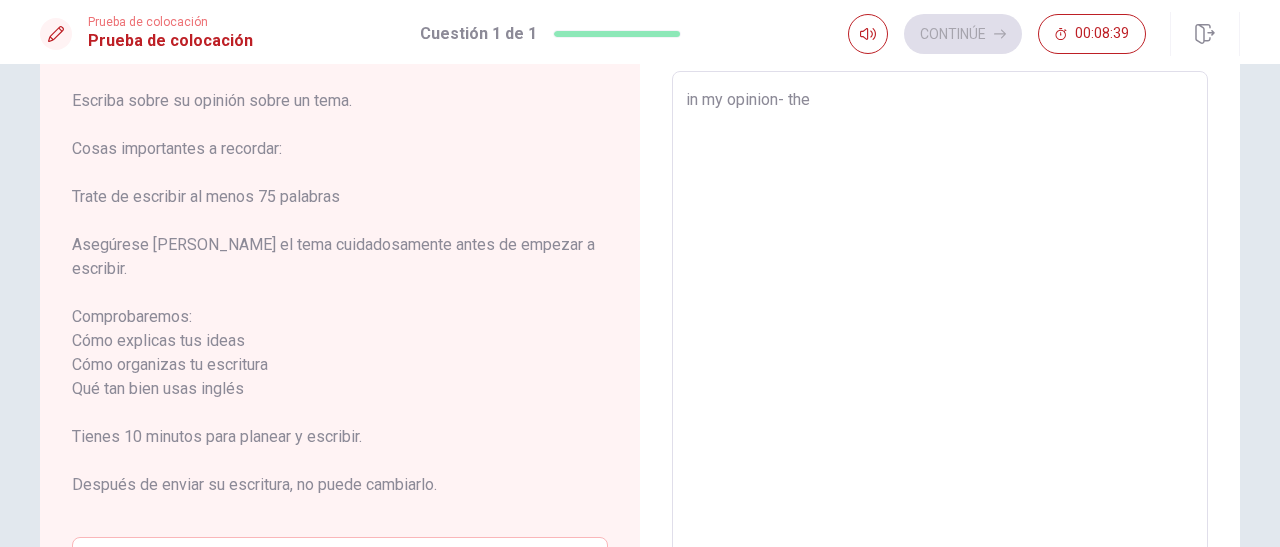 type on "x" 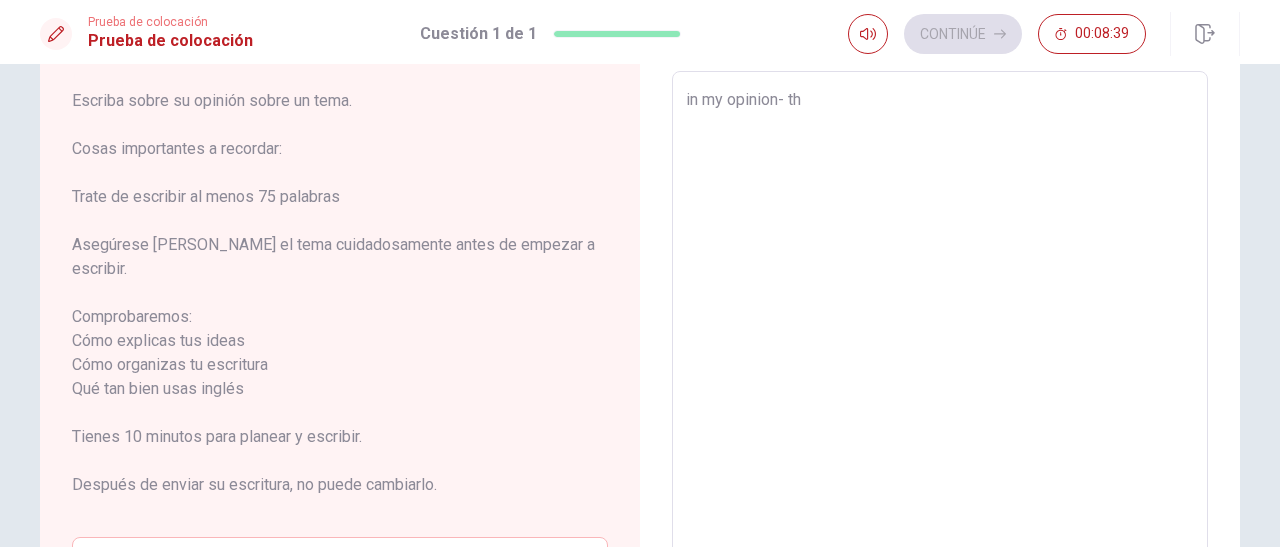 type on "x" 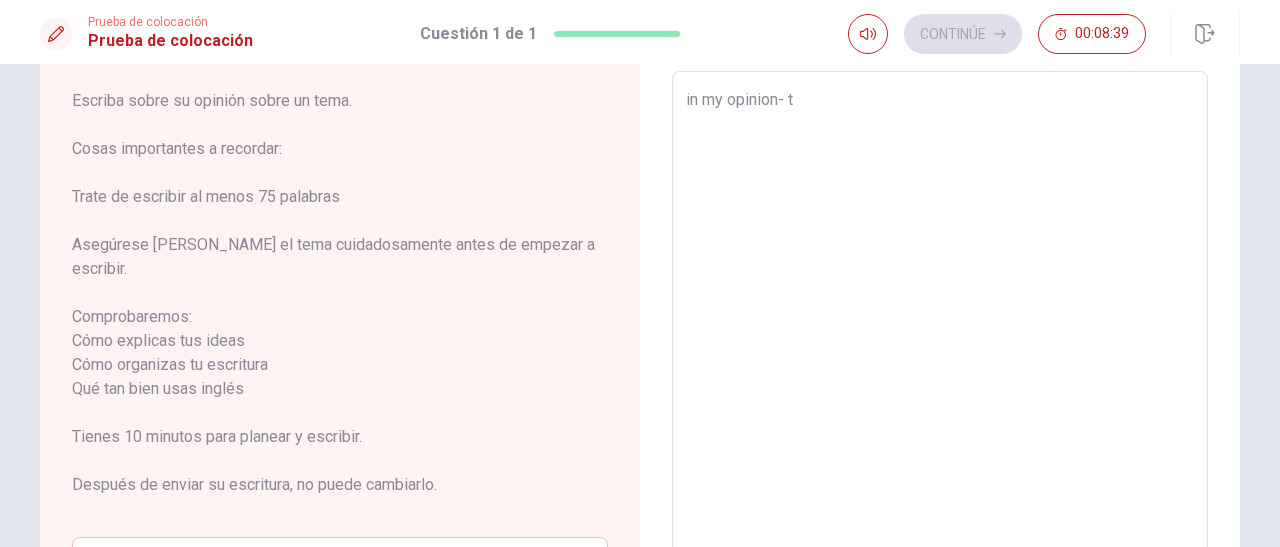 type on "x" 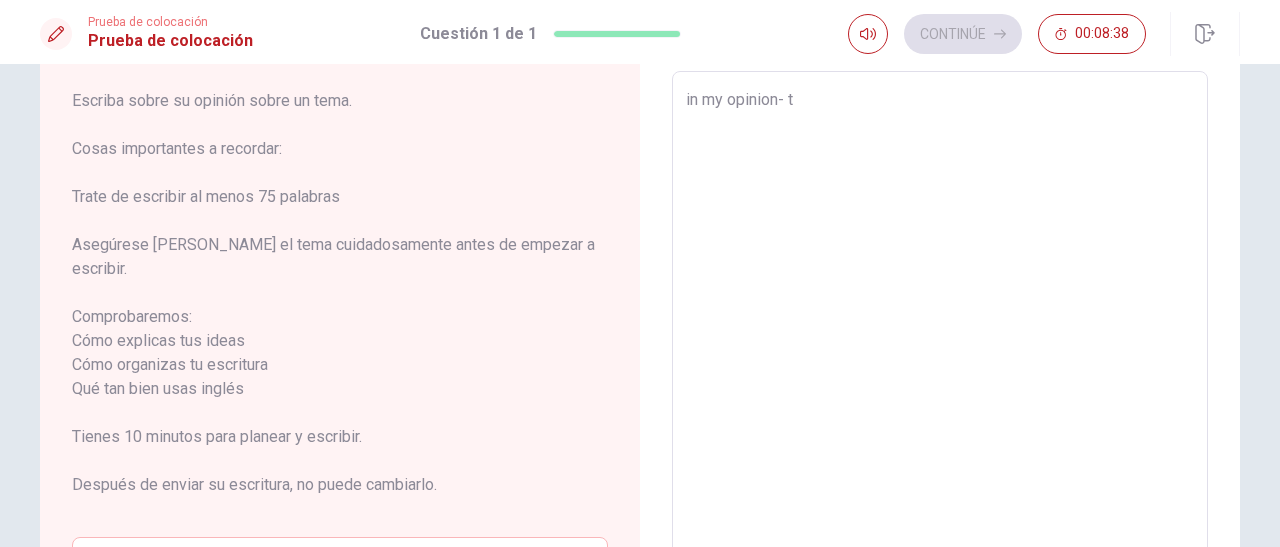 type on "in my opinion-" 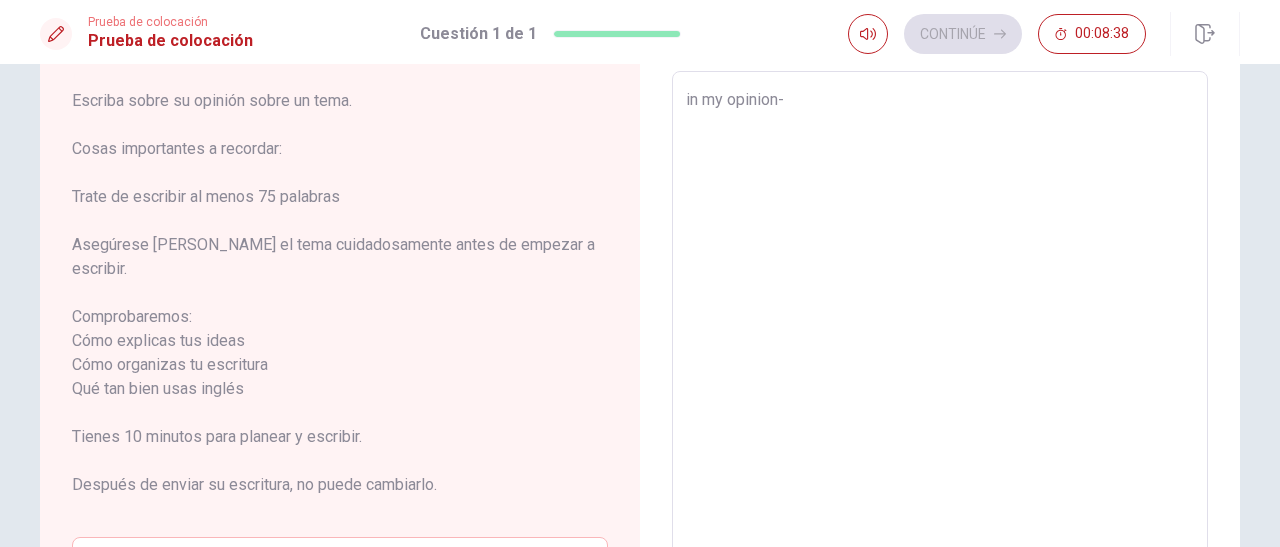 type on "x" 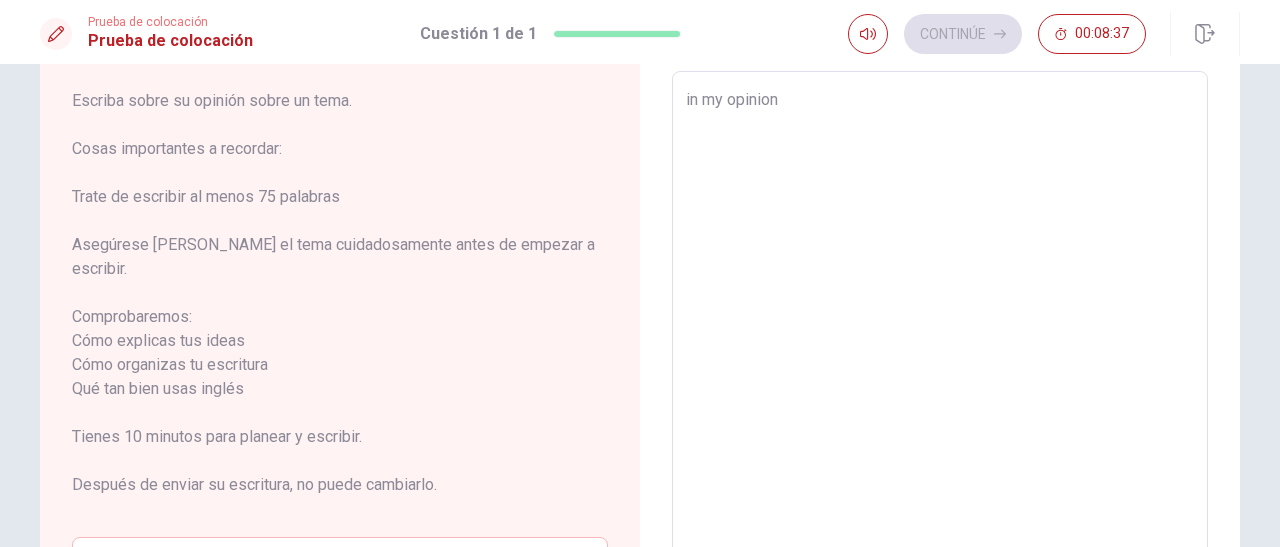 type on "x" 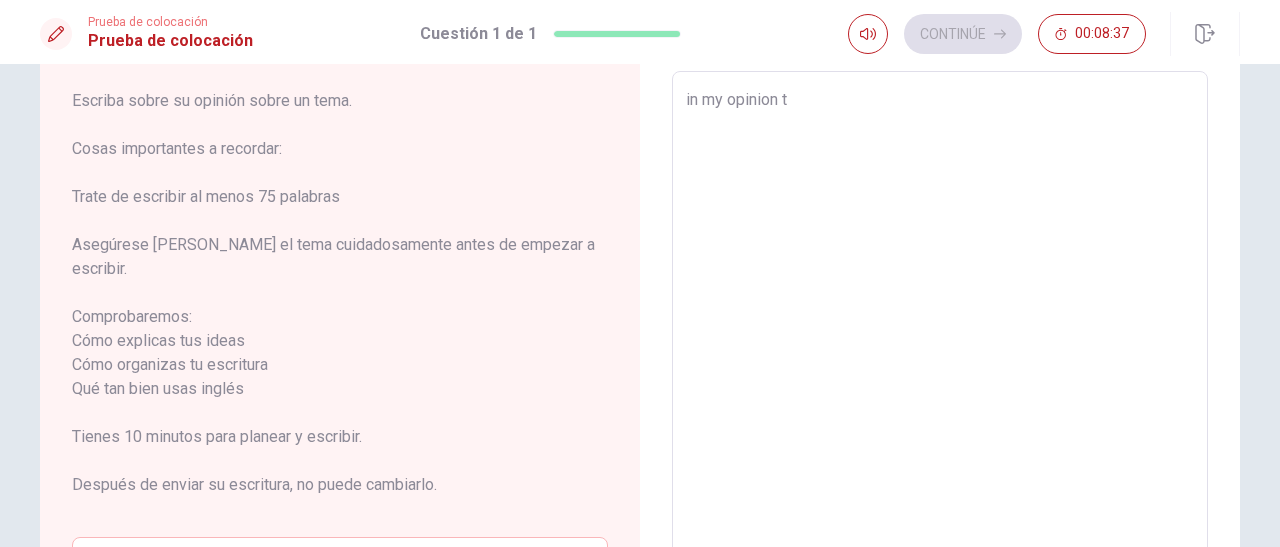 type on "x" 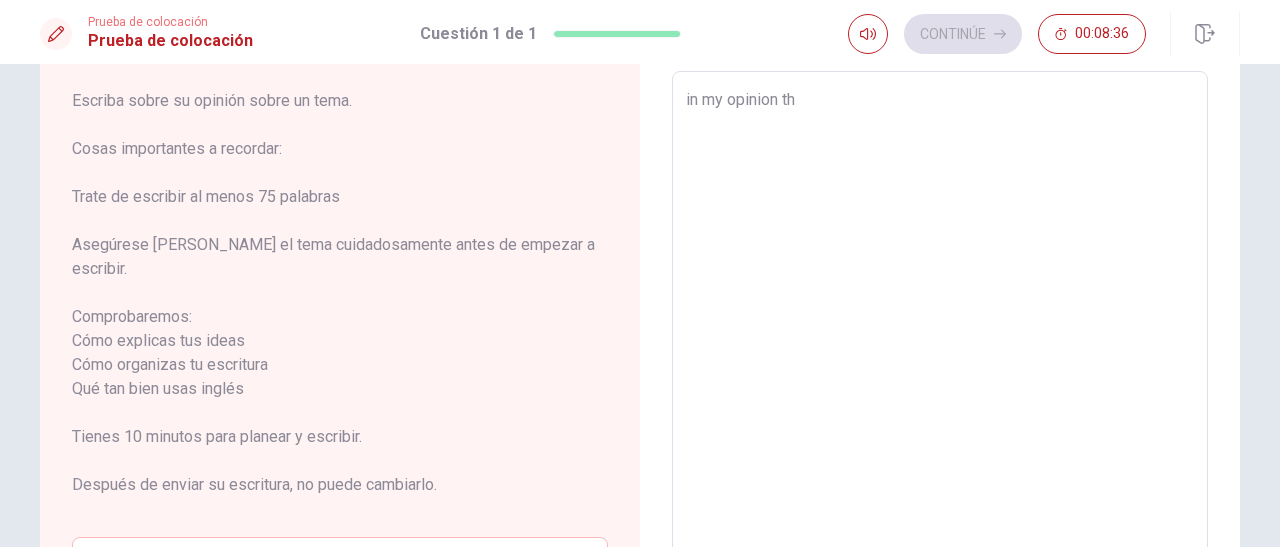 type on "x" 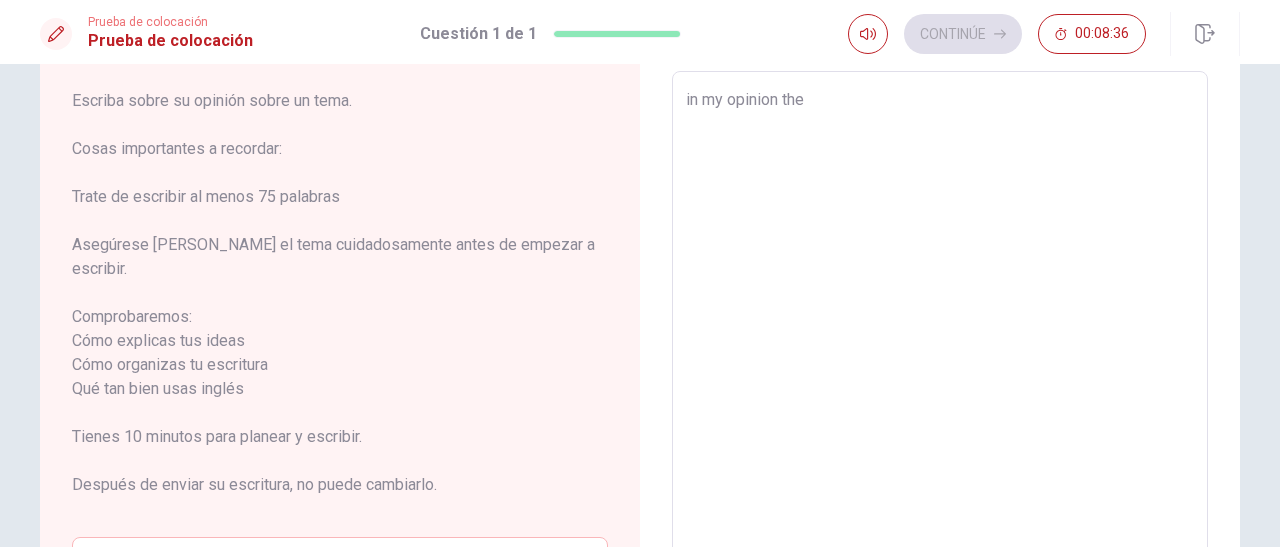 type on "x" 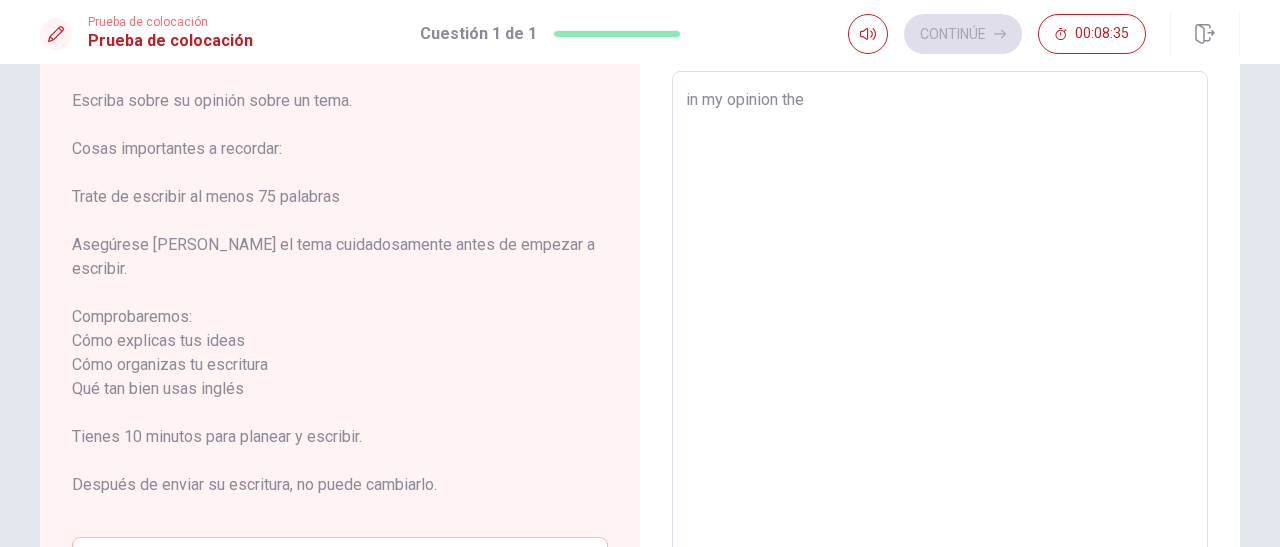 type on "x" 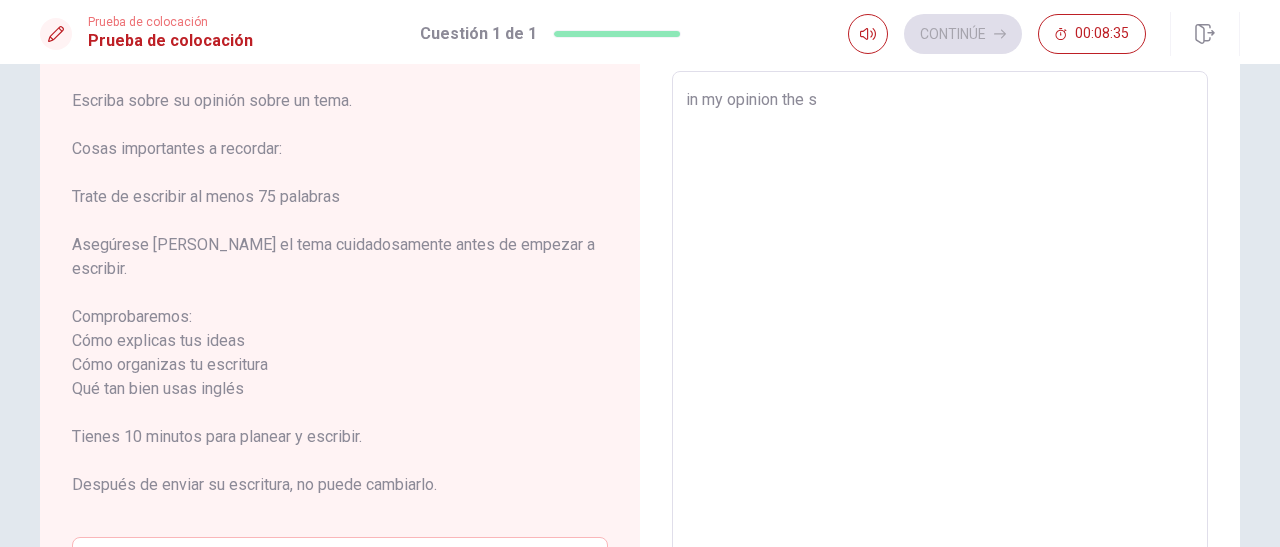 type on "x" 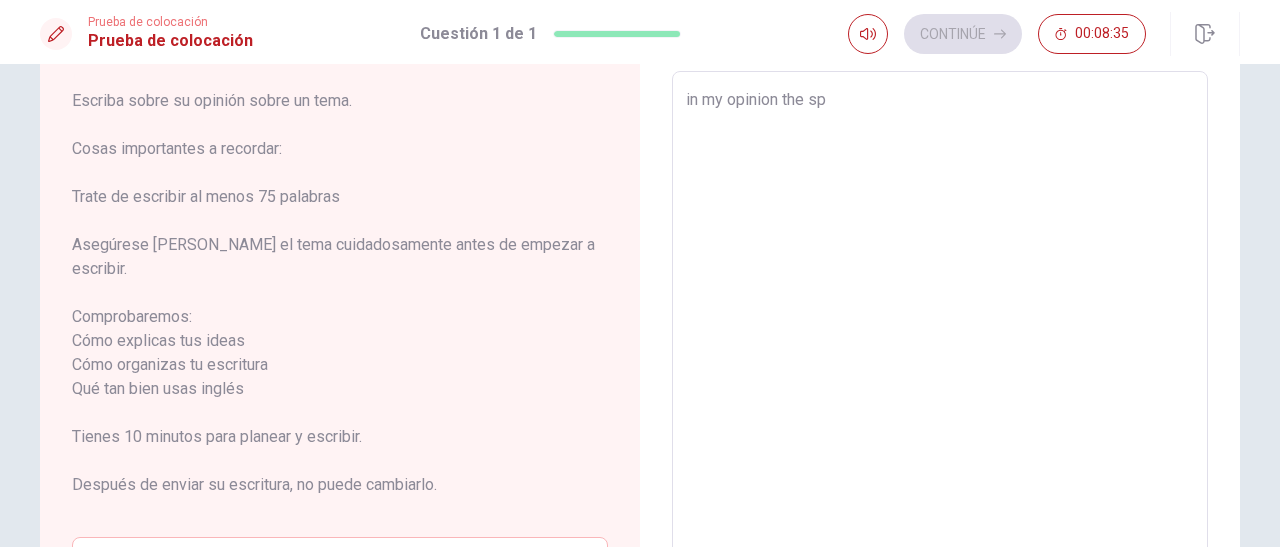 type on "x" 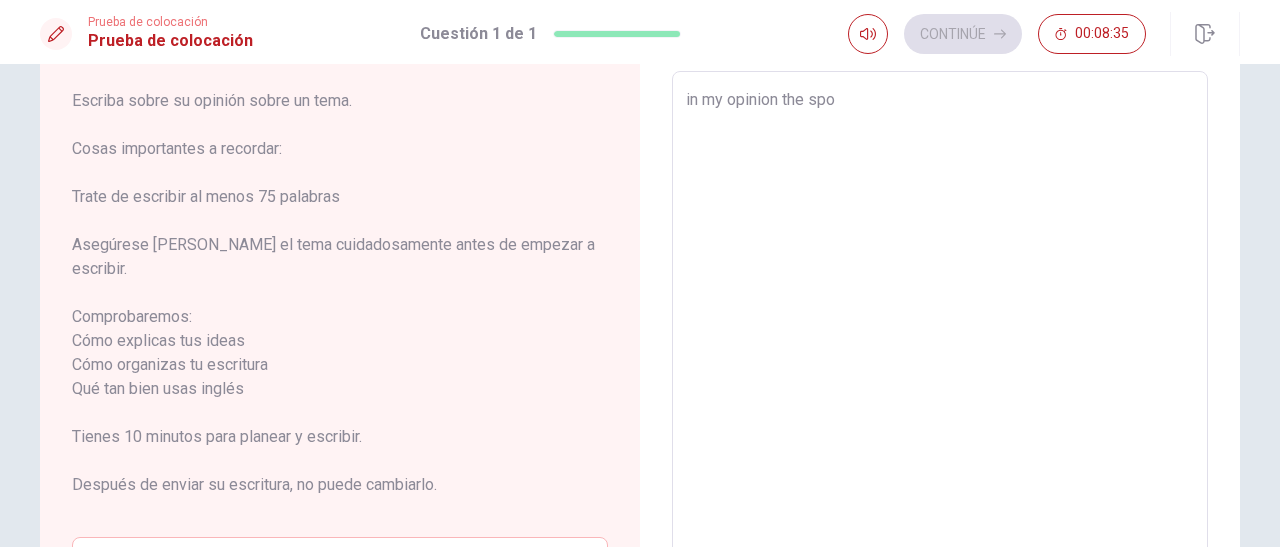 type on "x" 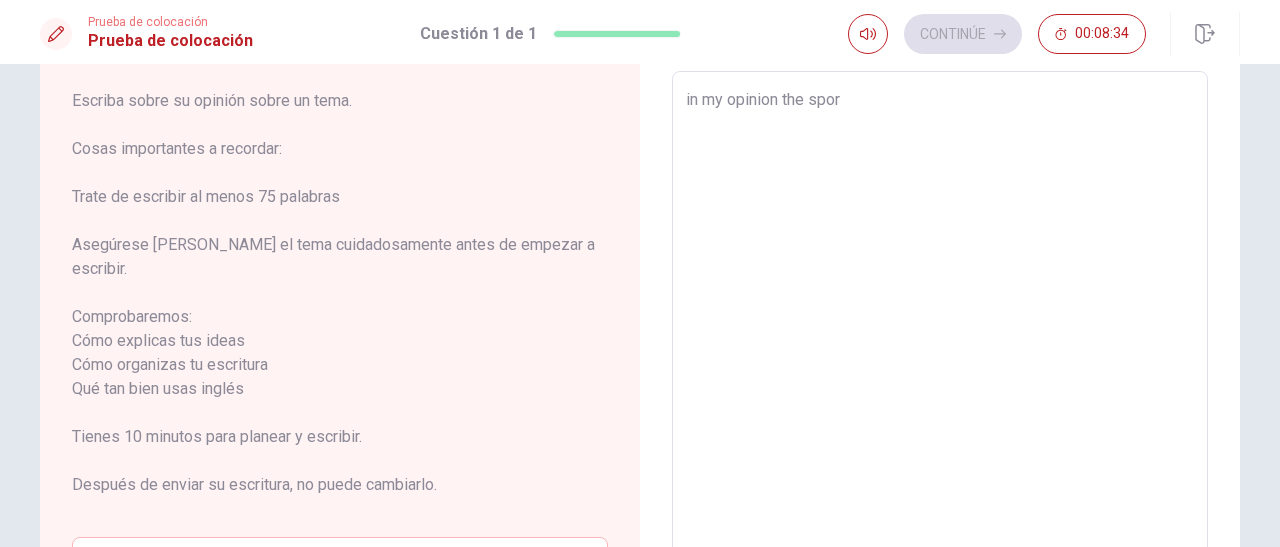 type on "x" 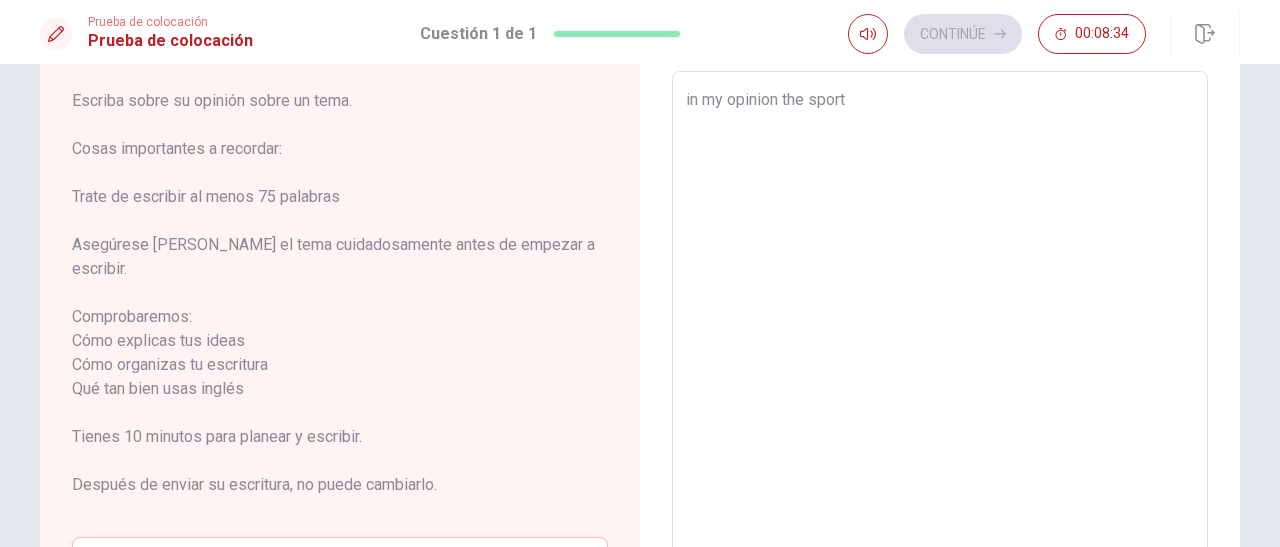 type on "in my opinion the sports" 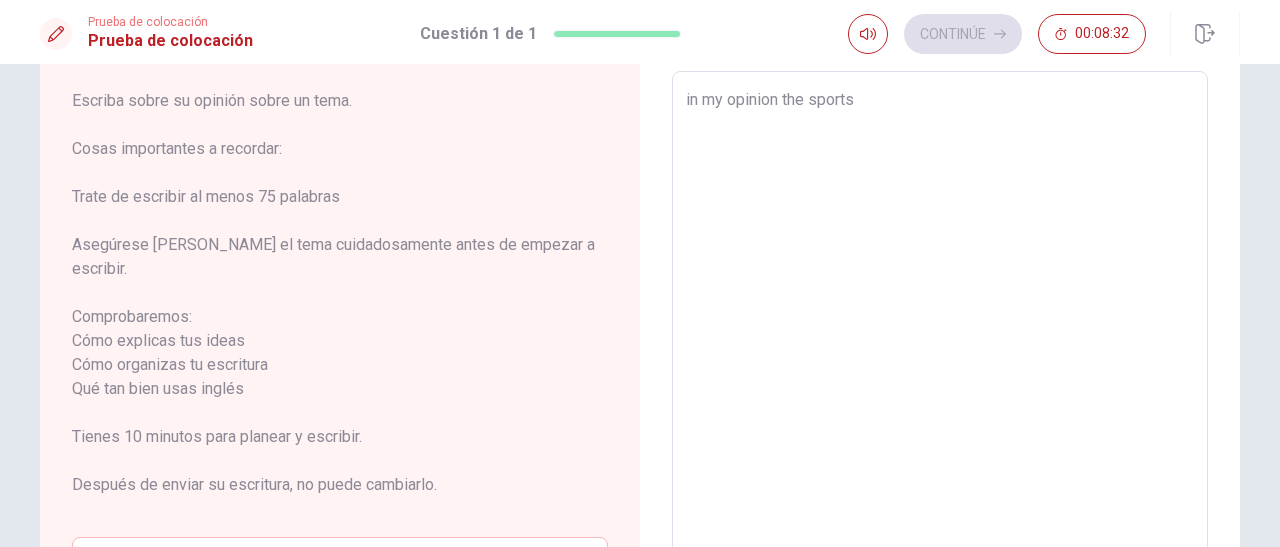 click on "in my opinion the sports" at bounding box center (940, 377) 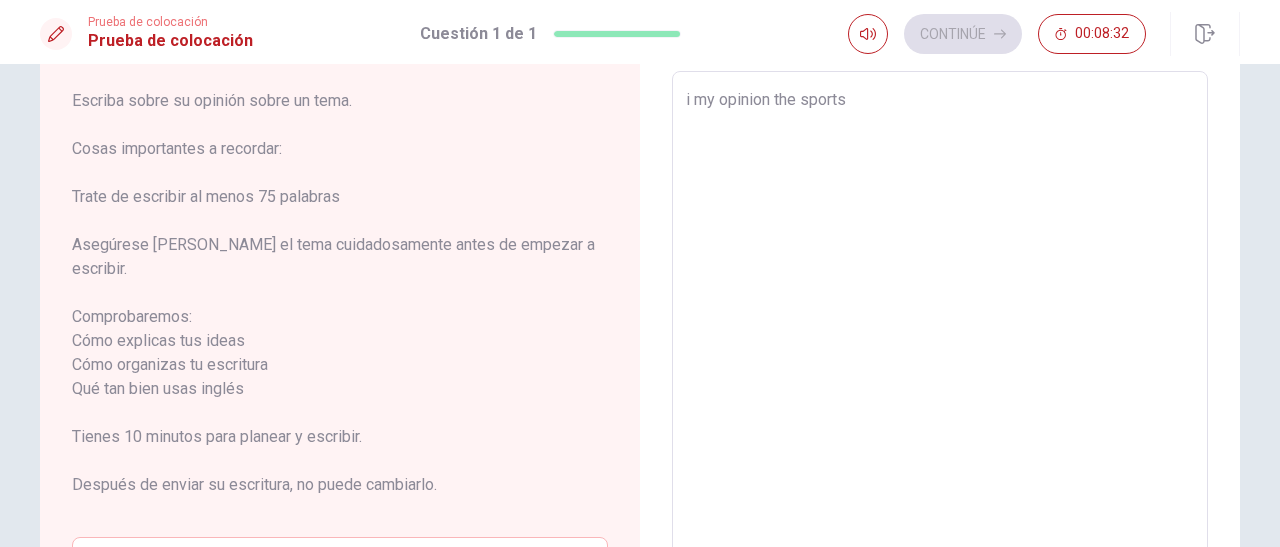 type on "x" 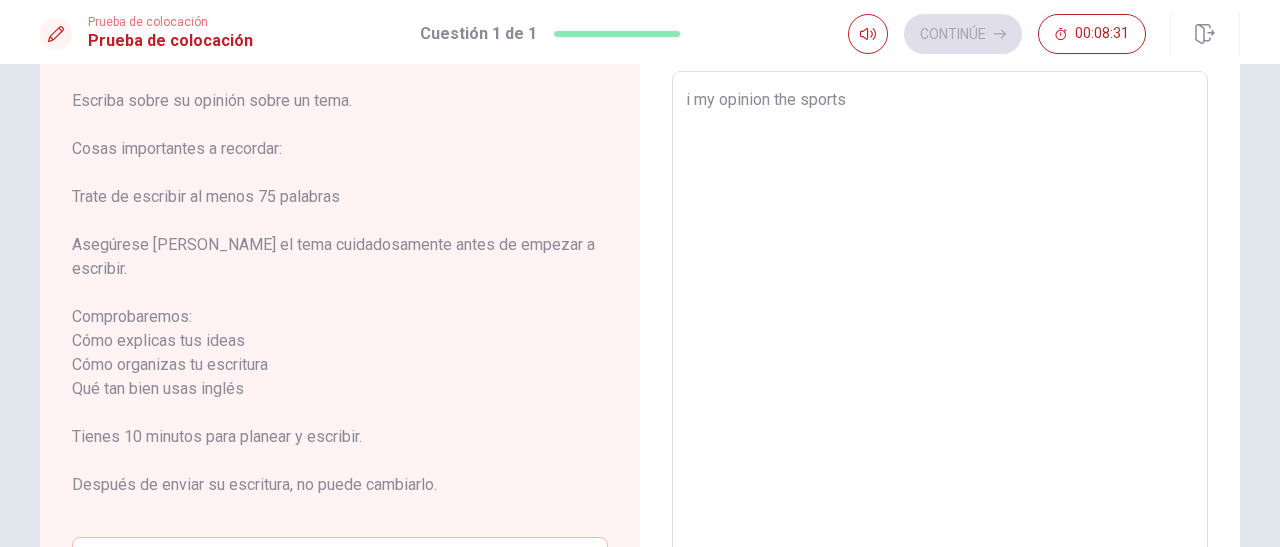 type on "my opinion the sports" 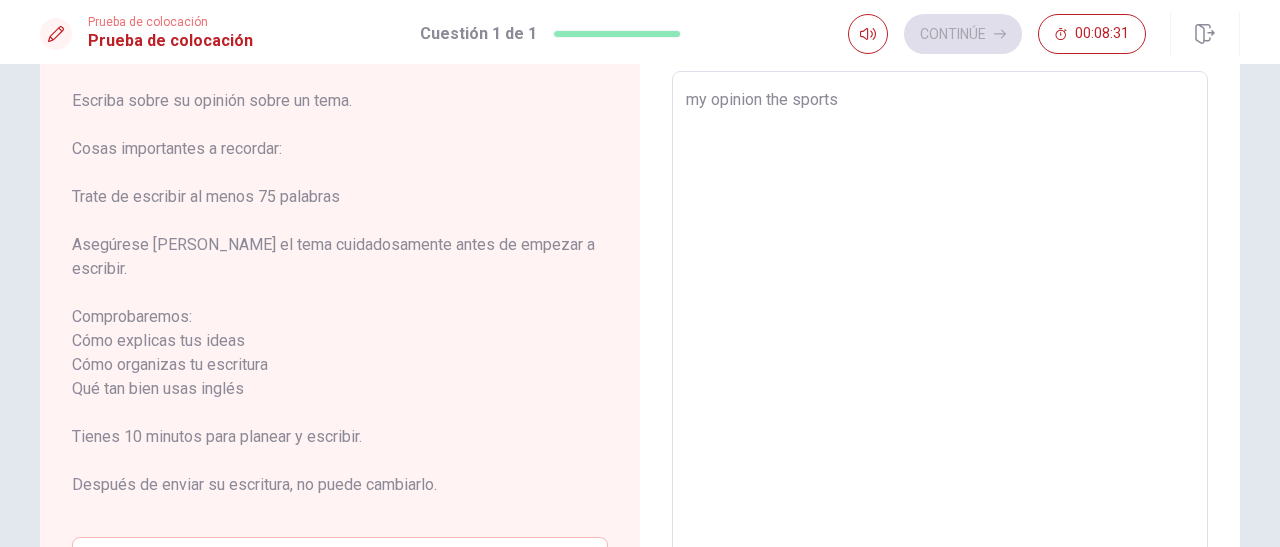 type on "x" 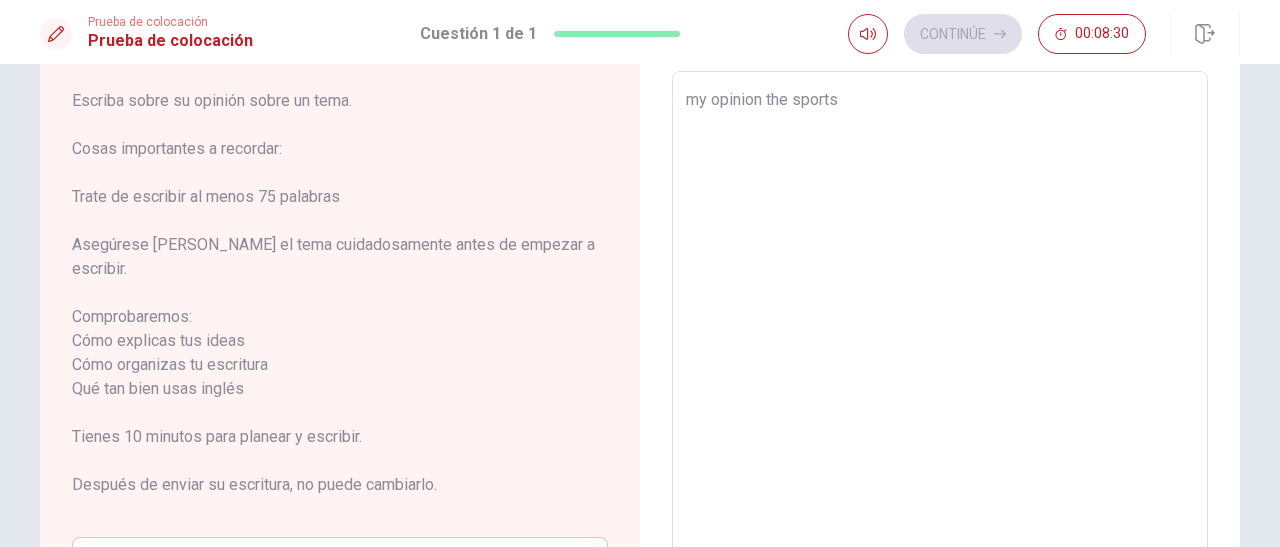 type on "I my opinion the sports" 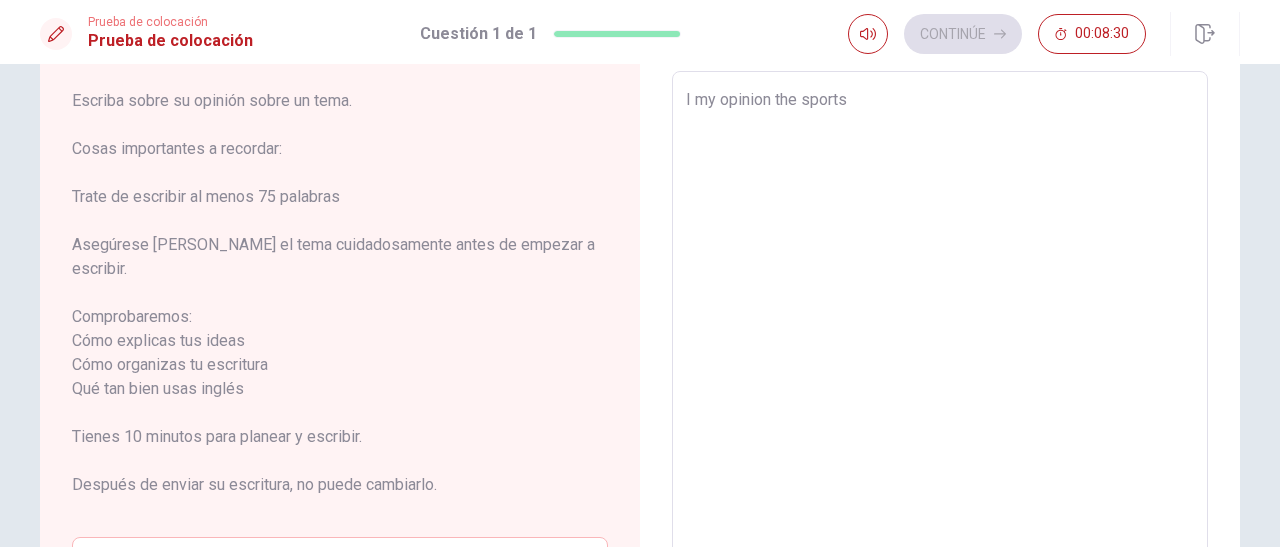 type on "x" 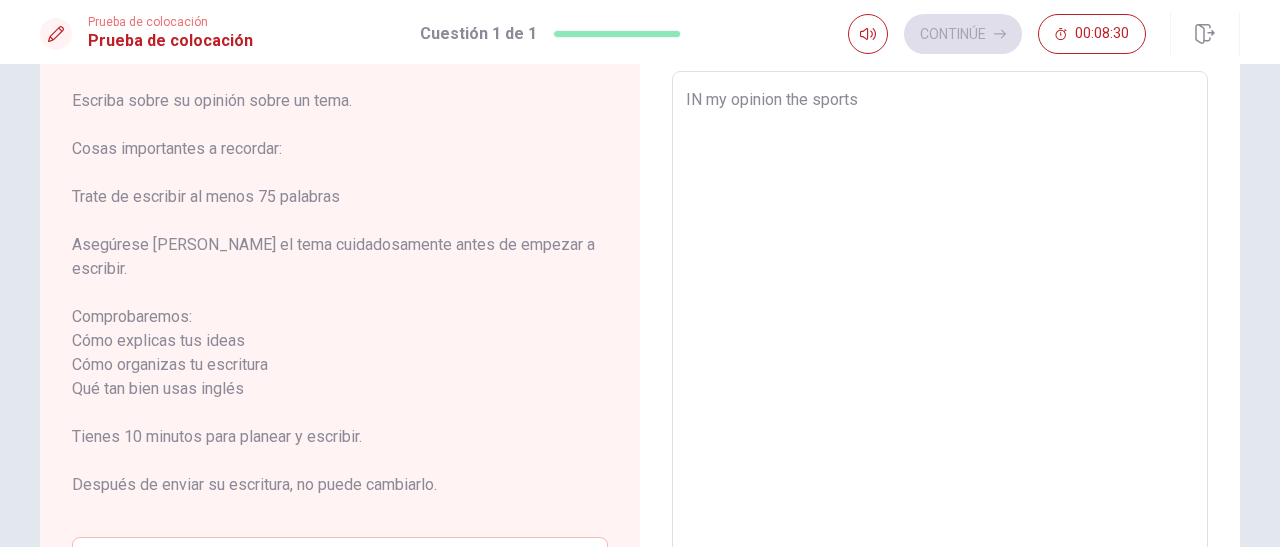 type on "x" 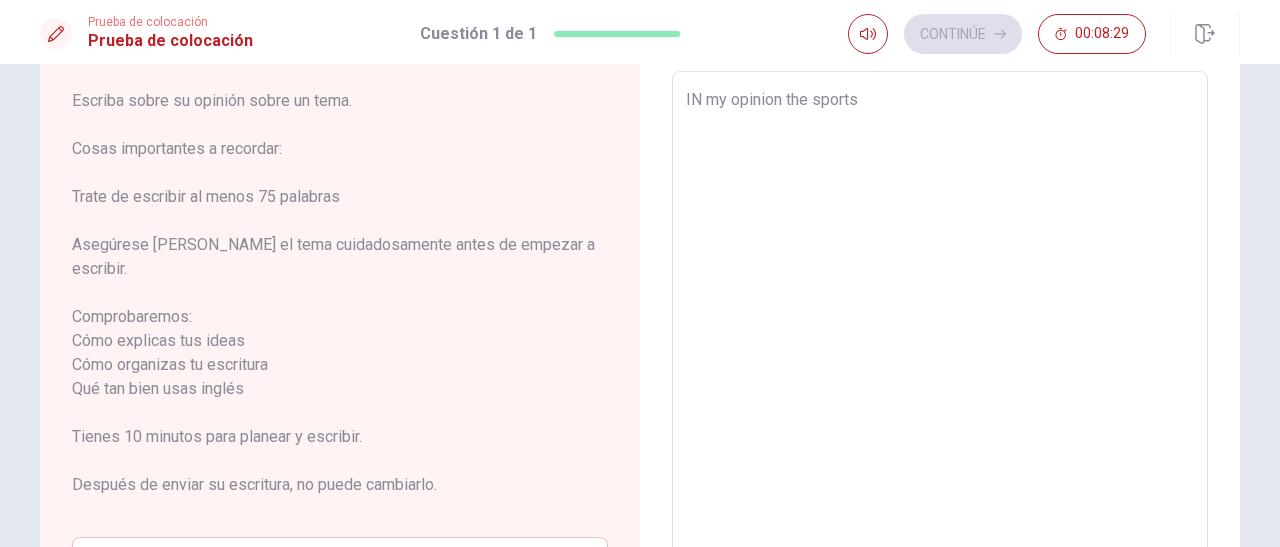 type on "I my opinion the sports" 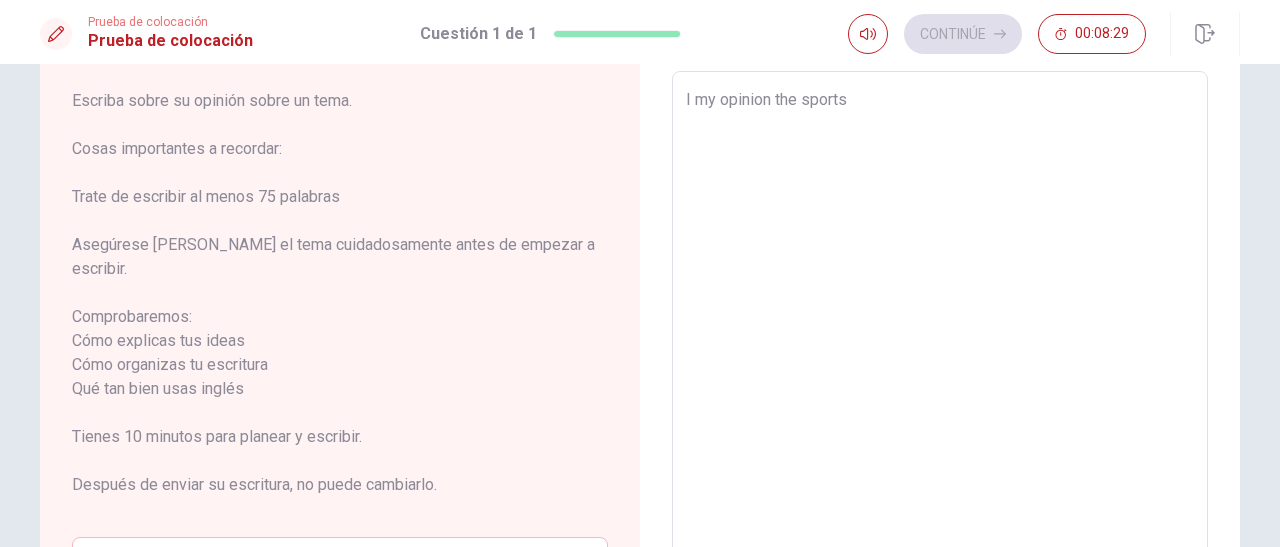 type on "x" 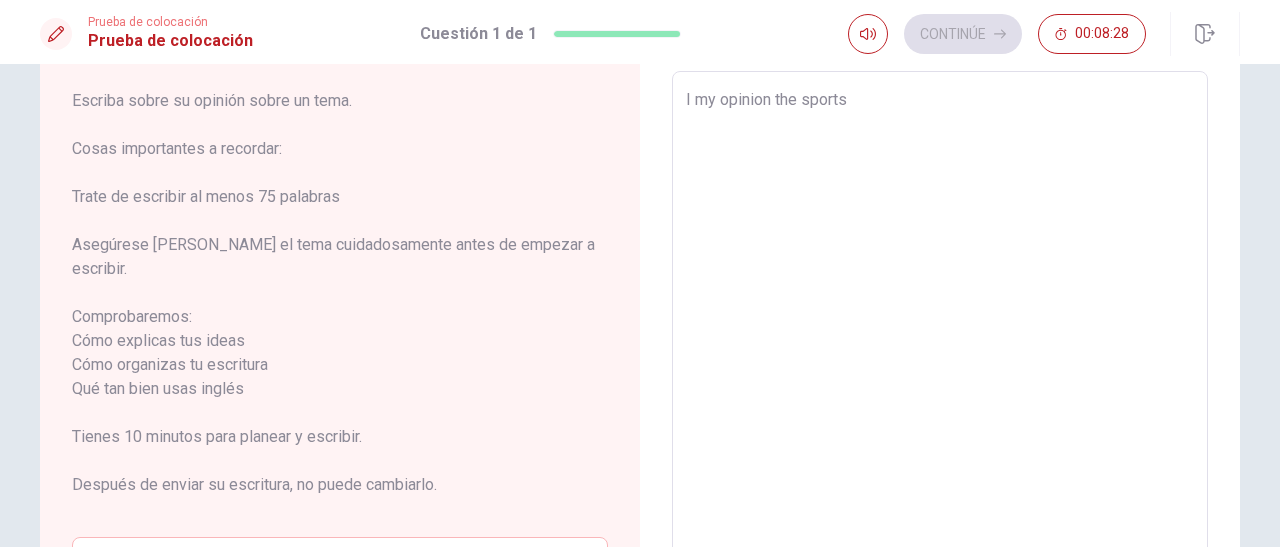 type on "In my opinion the sports" 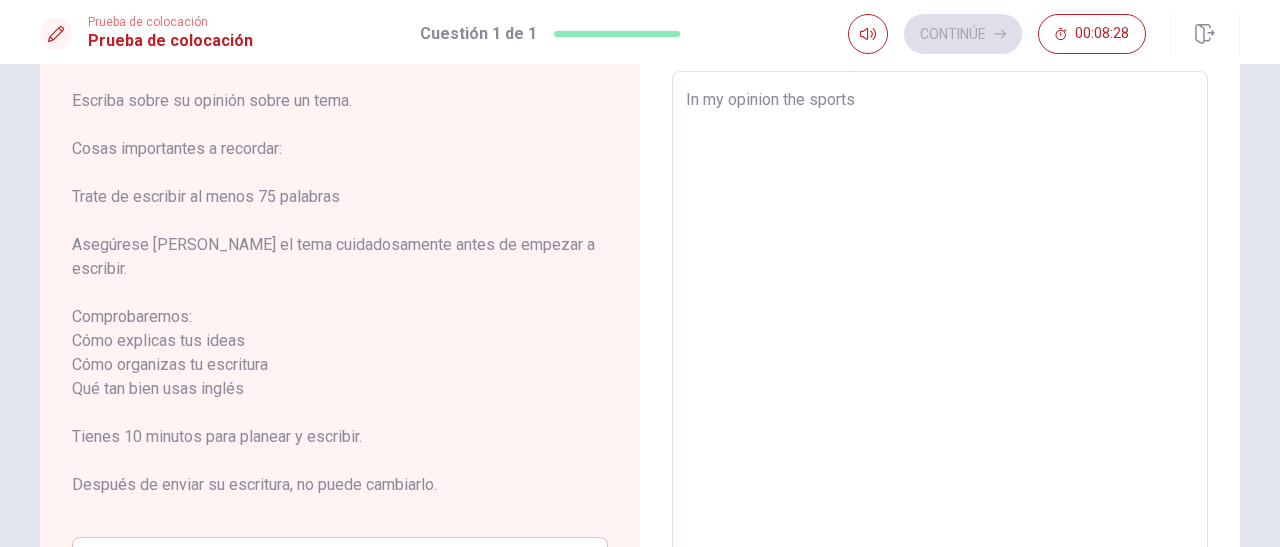 type on "x" 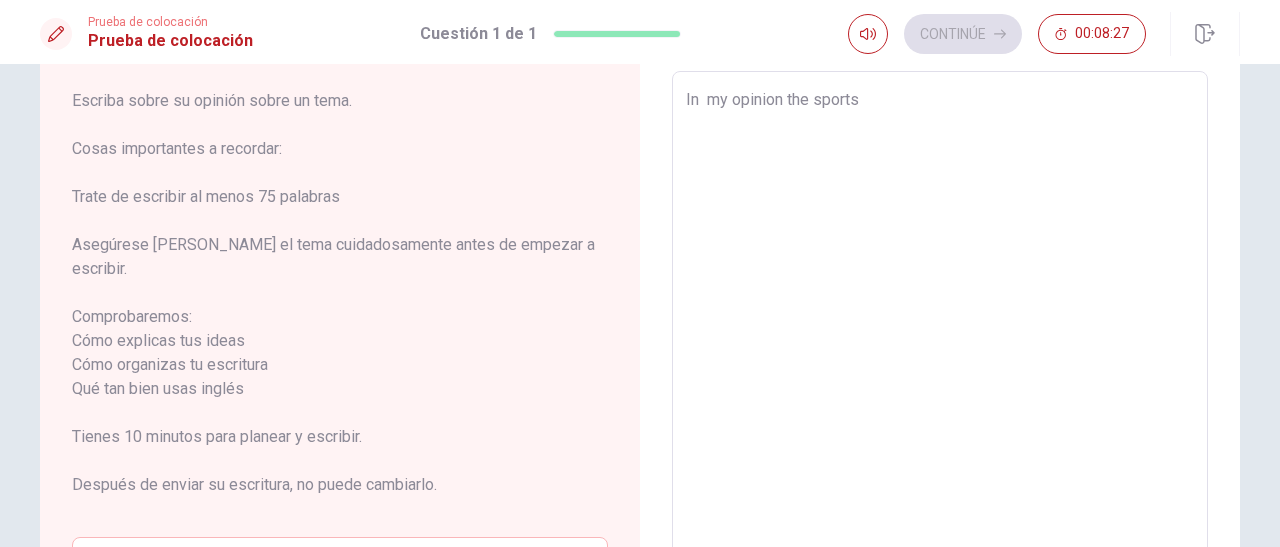 type on "x" 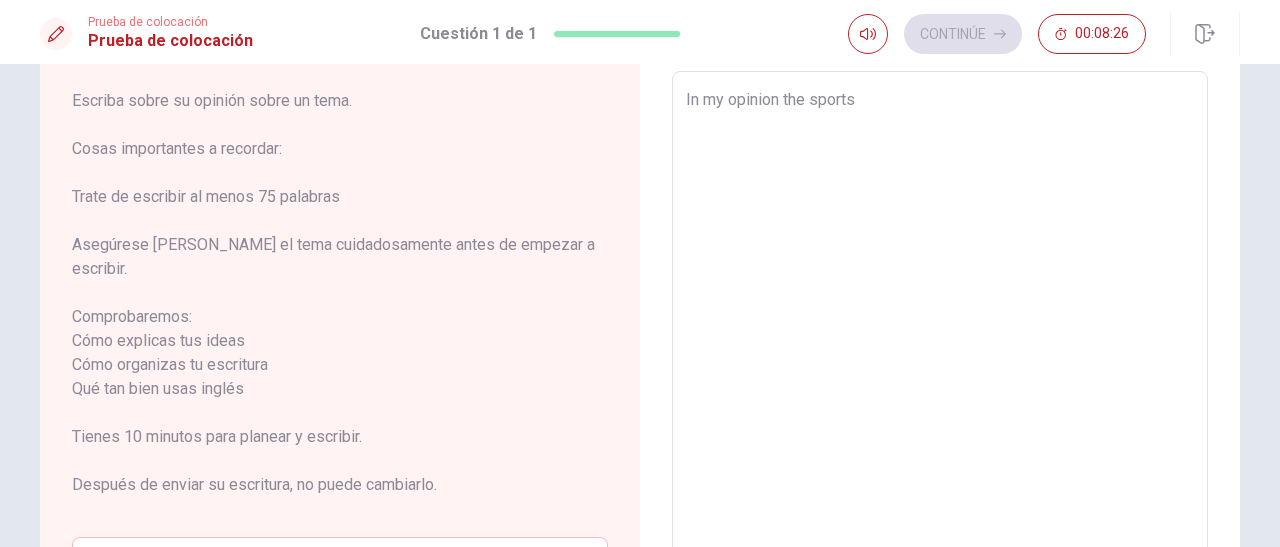 click on "In my opinion the sports" at bounding box center (940, 377) 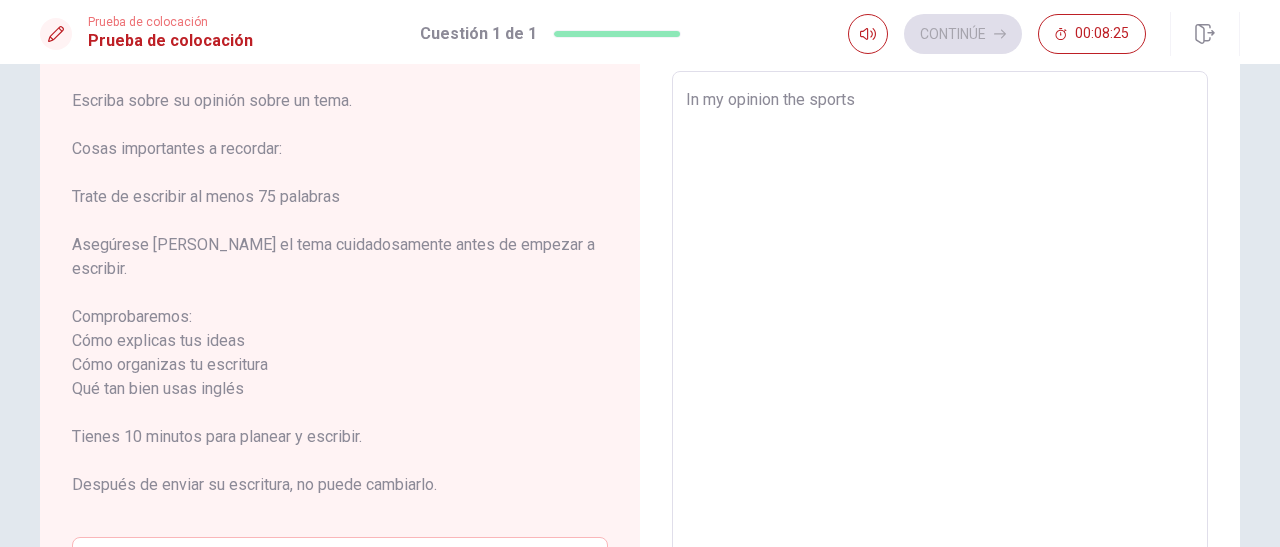 type on "x" 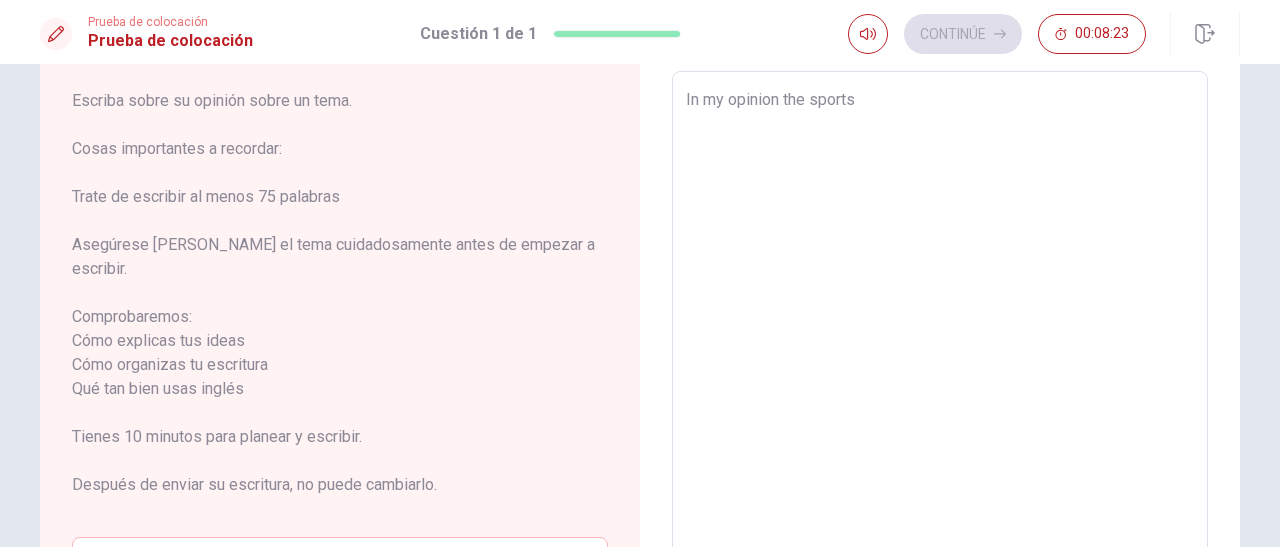 type on "x" 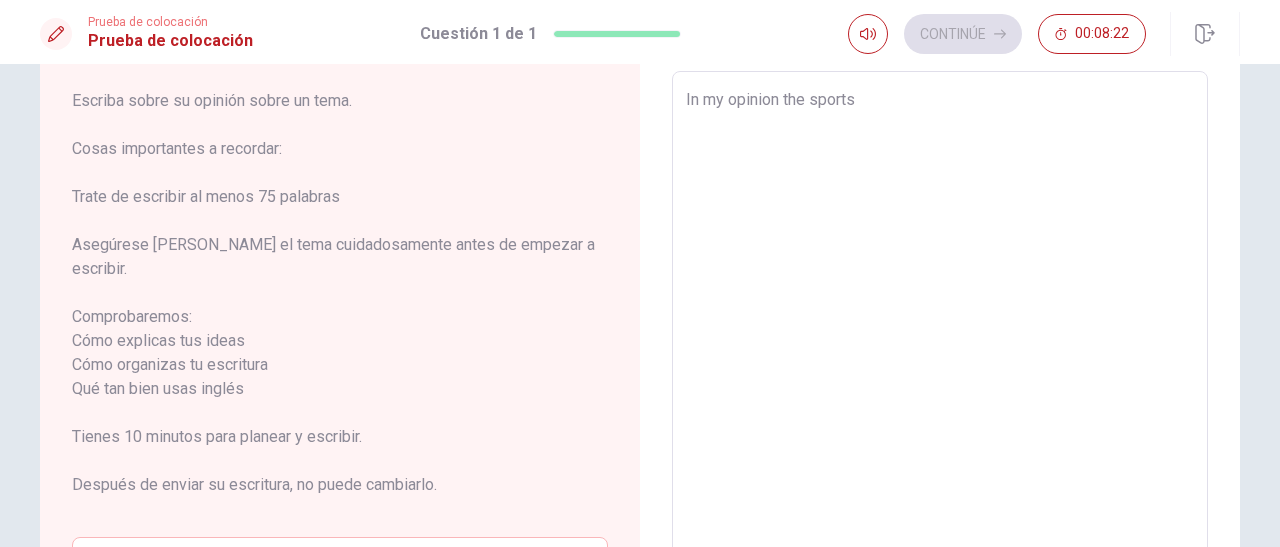 type on "In my opinion the sports p" 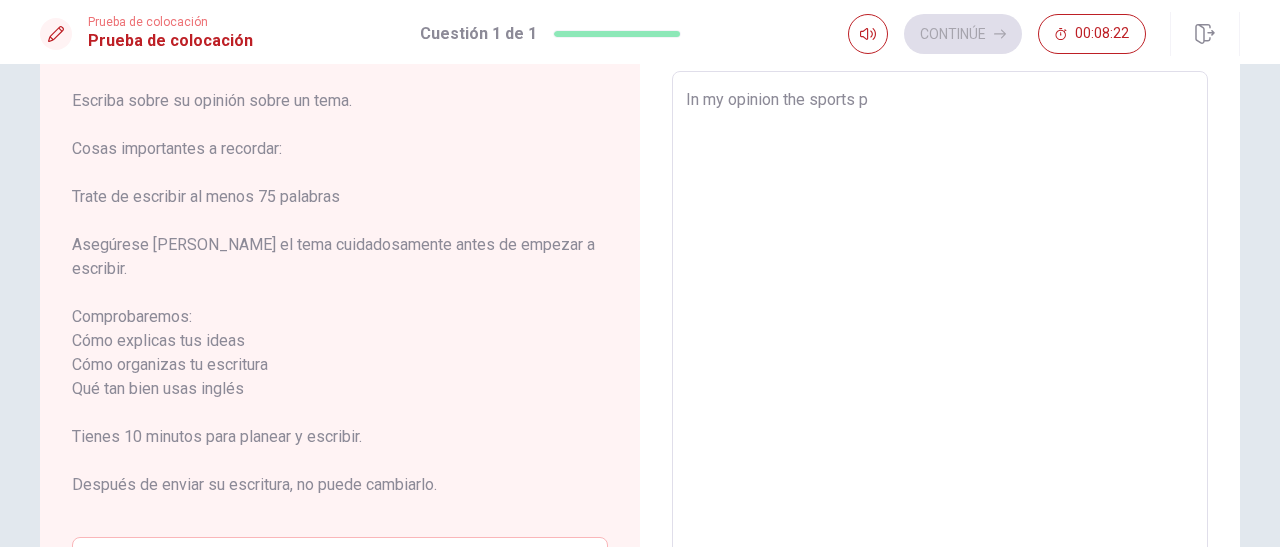 type on "x" 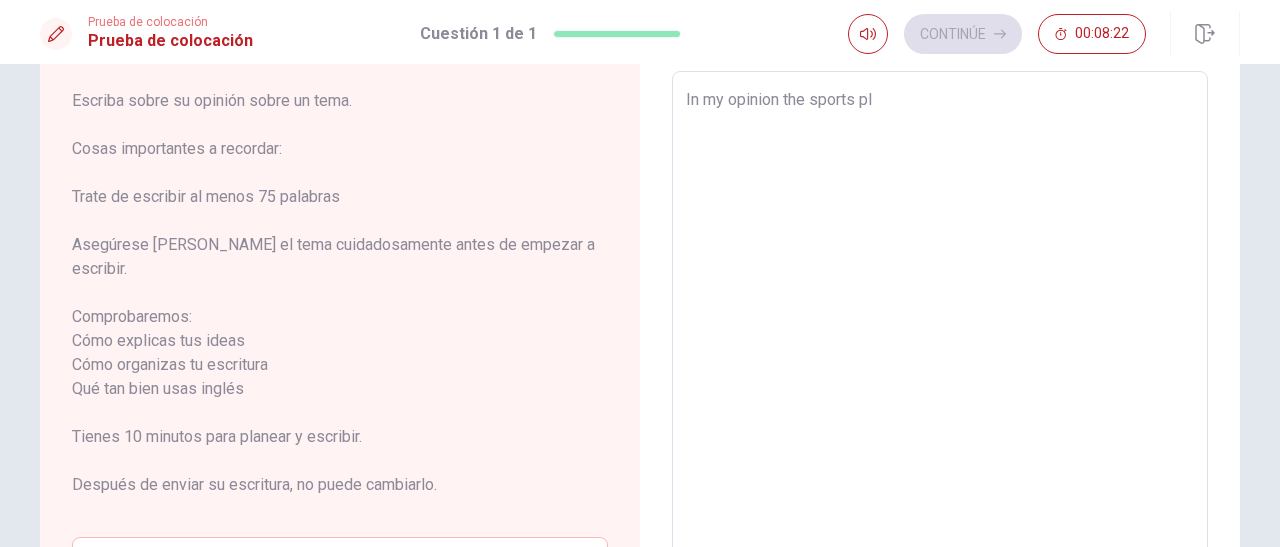 type on "x" 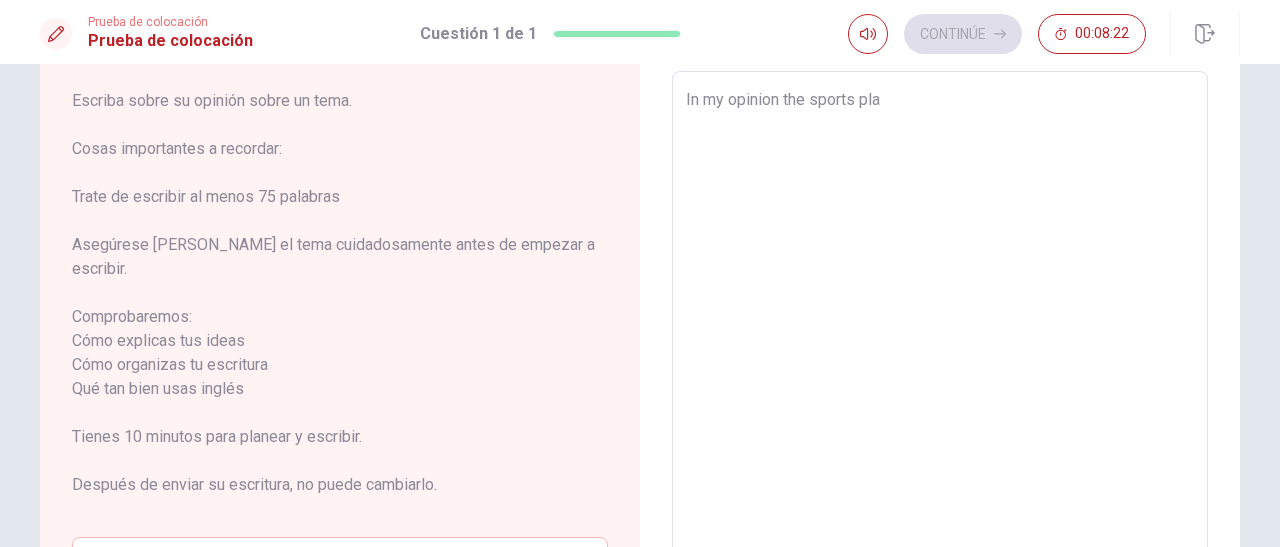 type on "x" 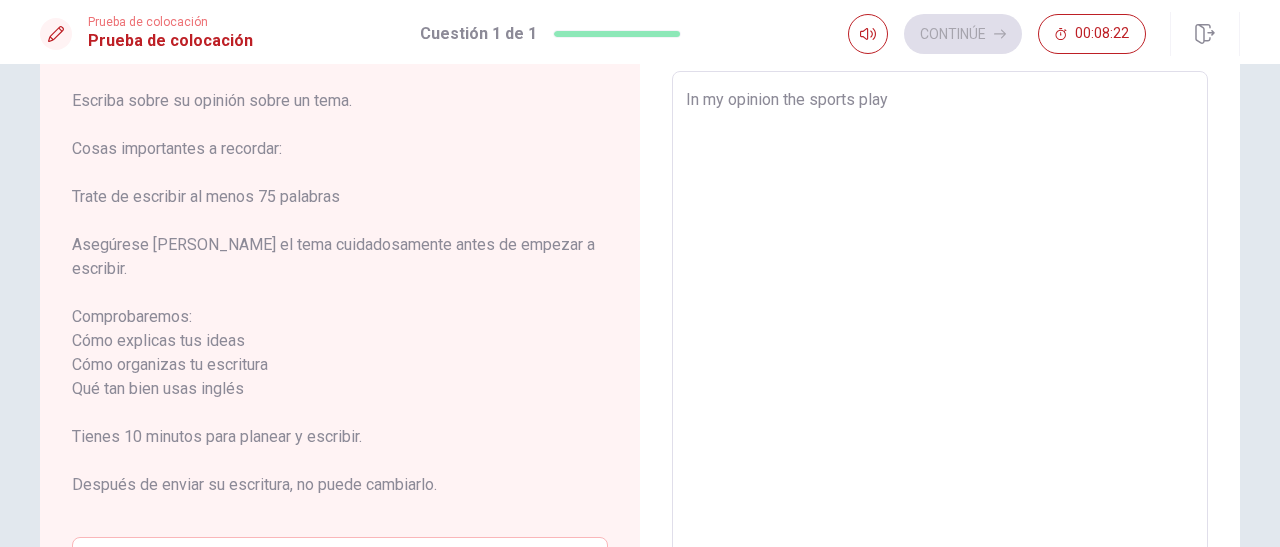 type on "x" 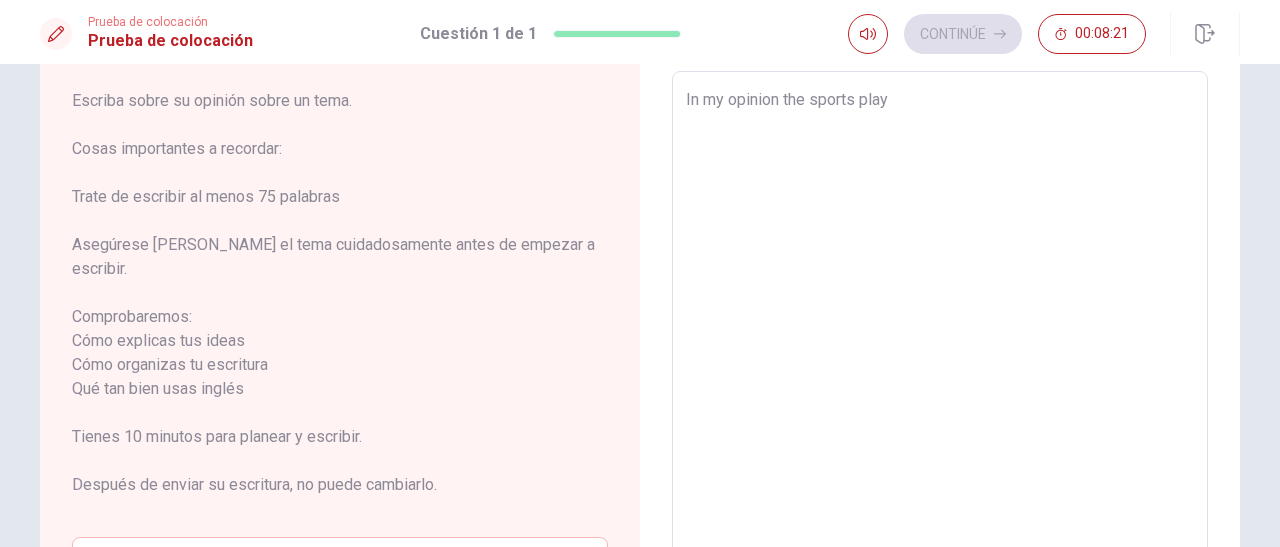 type on "In my opinion the sports play" 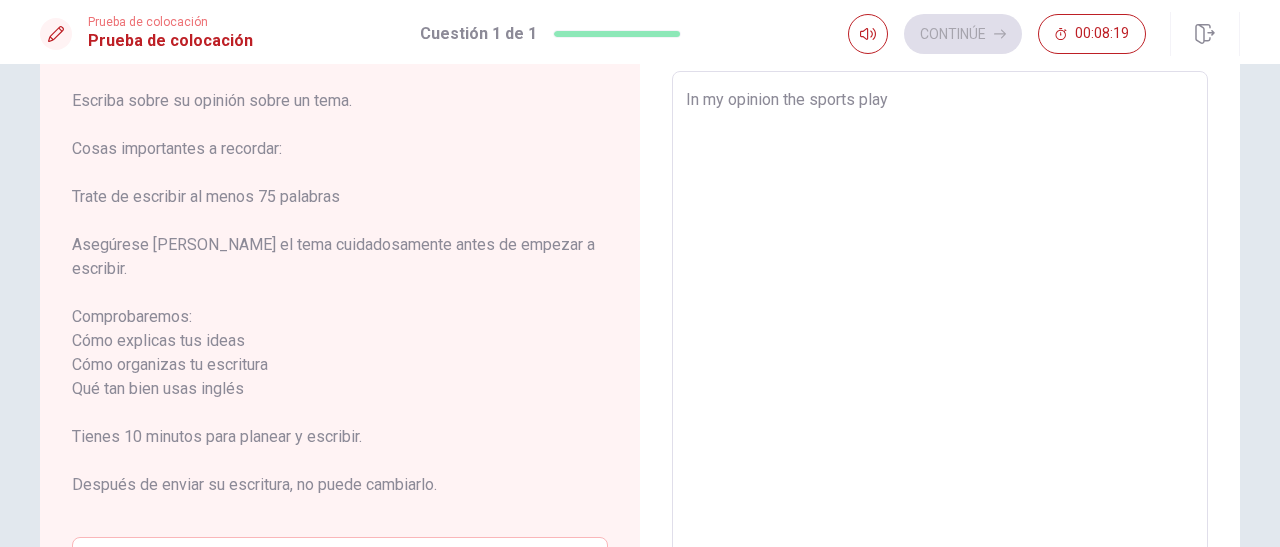 type on "x" 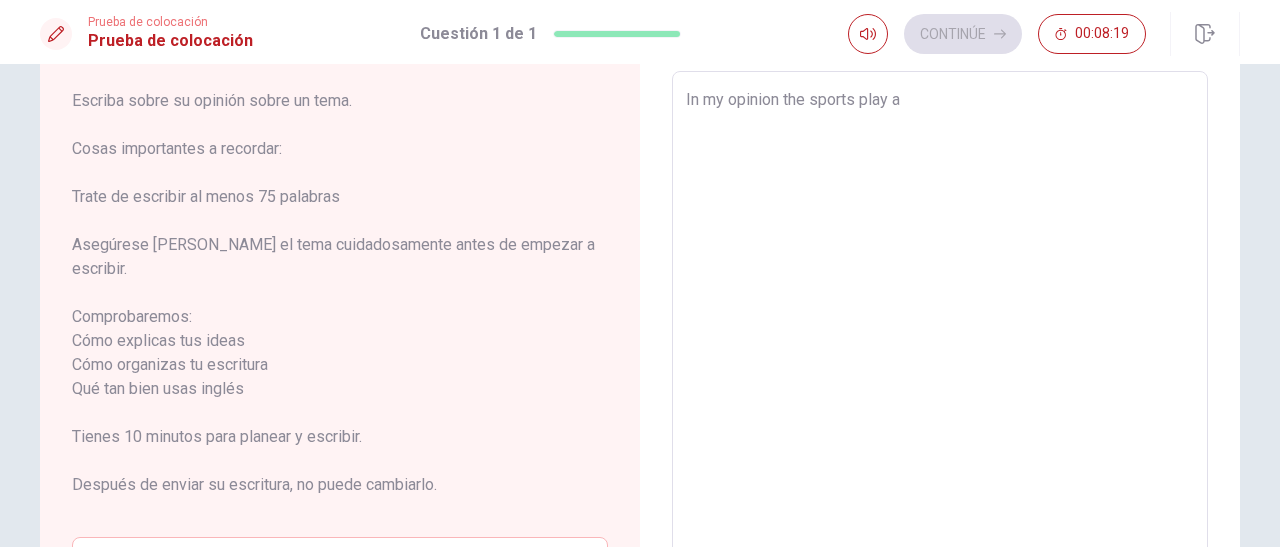 type on "In my opinion the sports play a" 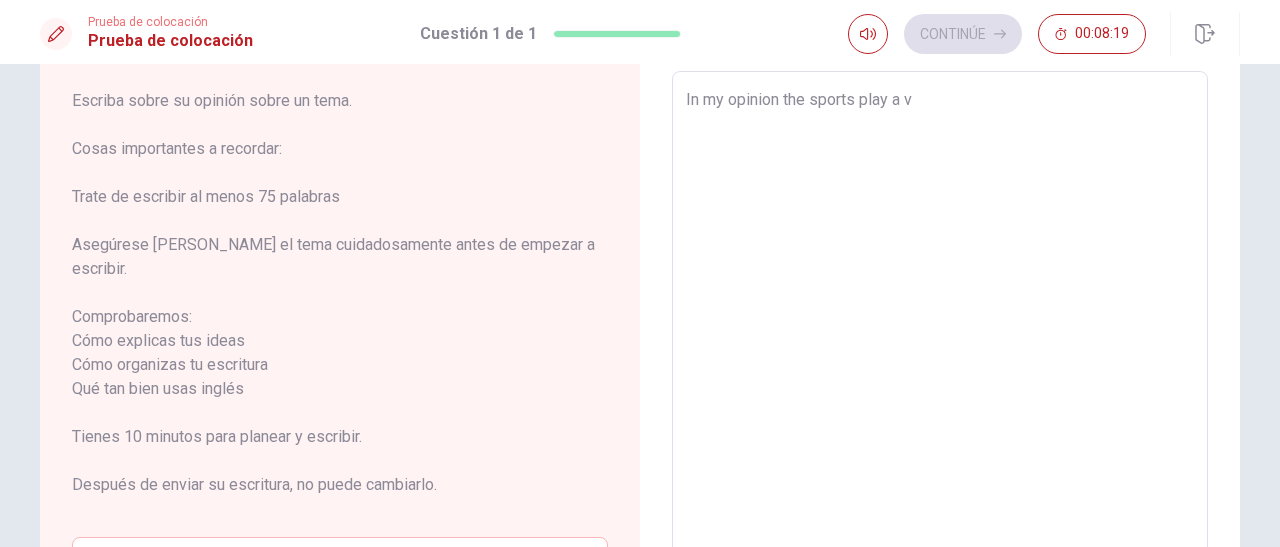 type on "x" 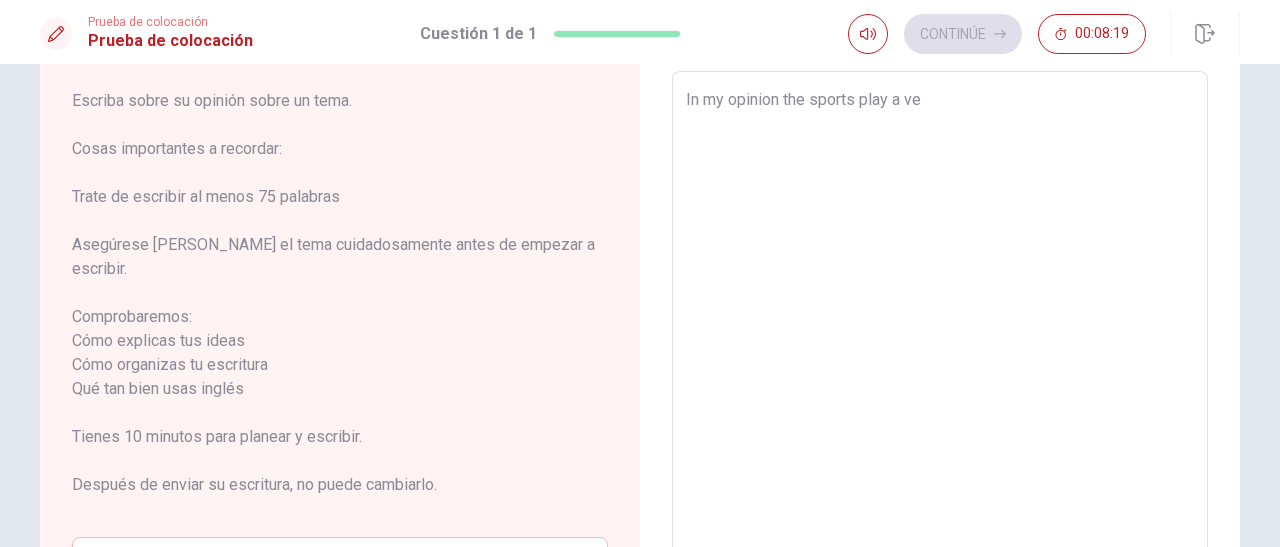 type on "x" 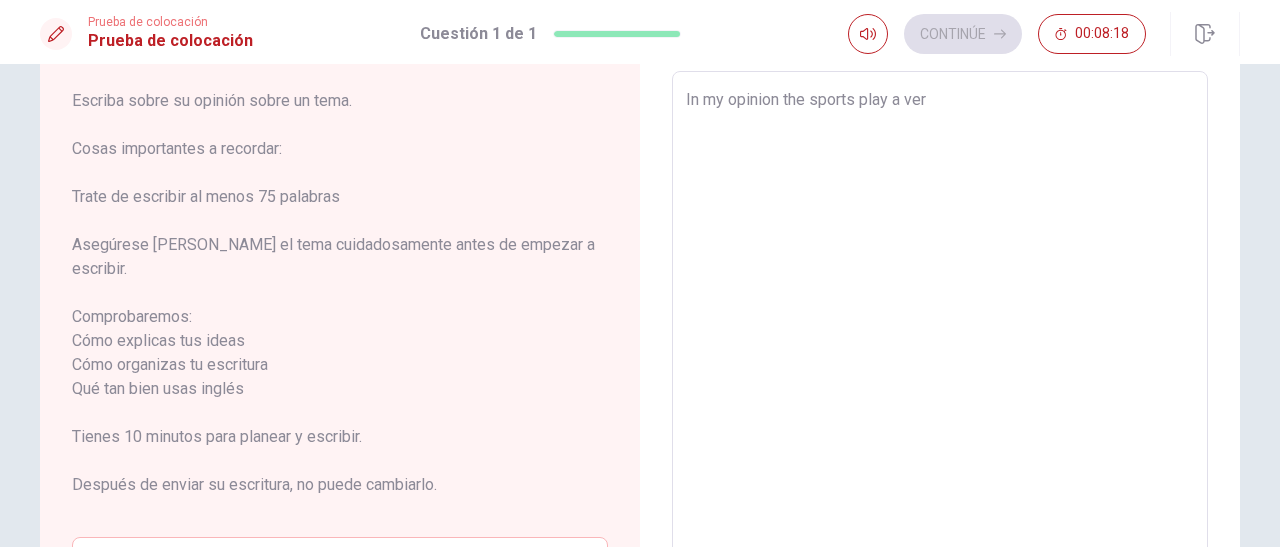 type on "x" 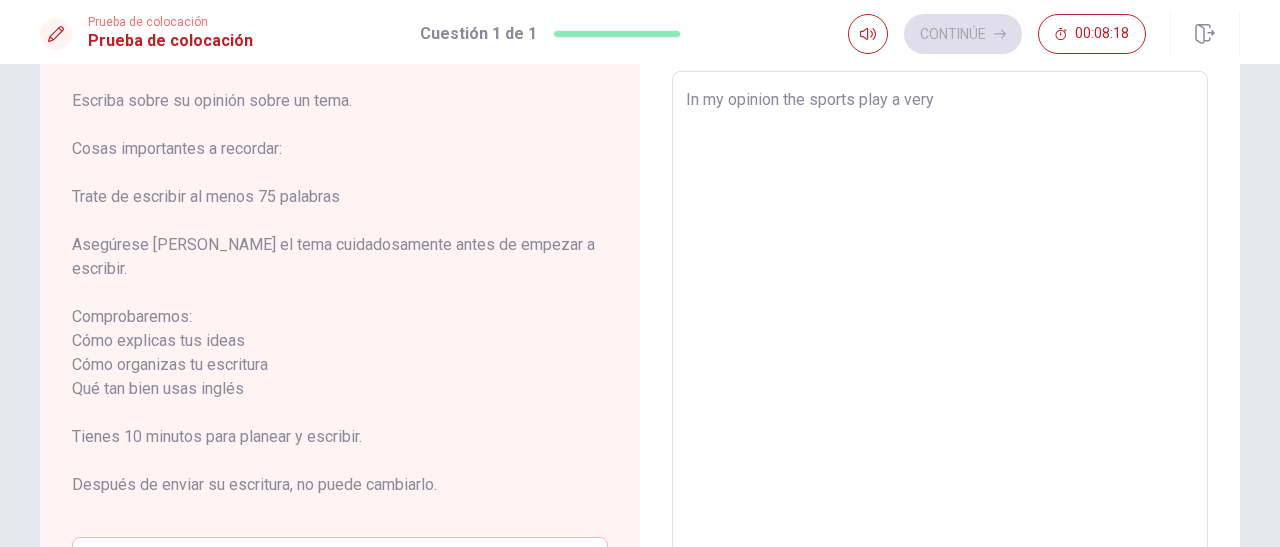 type on "x" 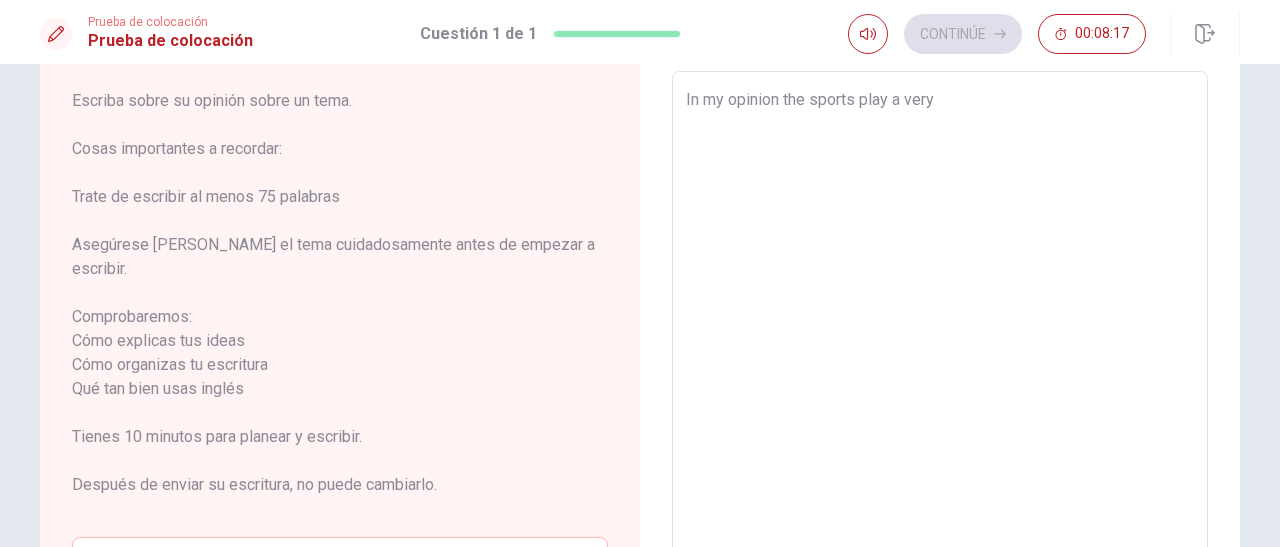 type on "x" 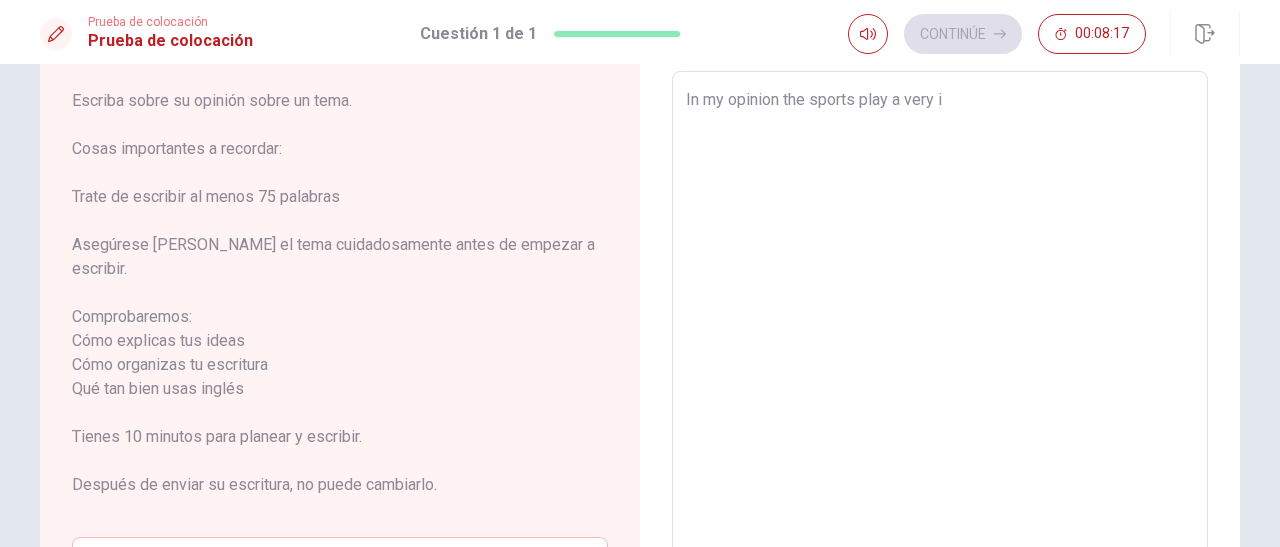 type on "x" 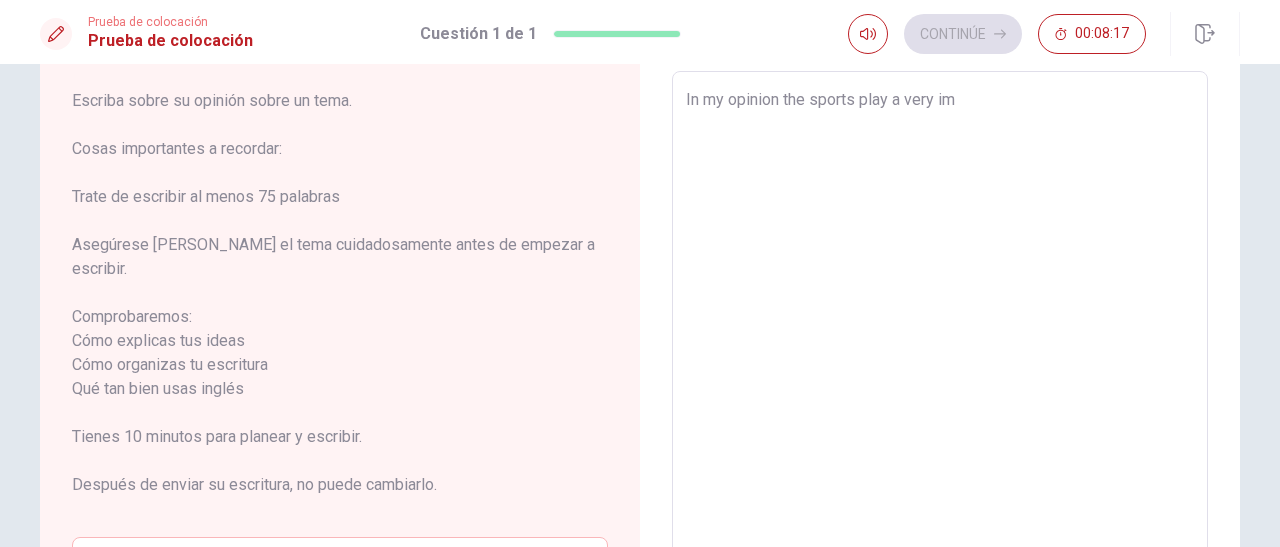 type on "x" 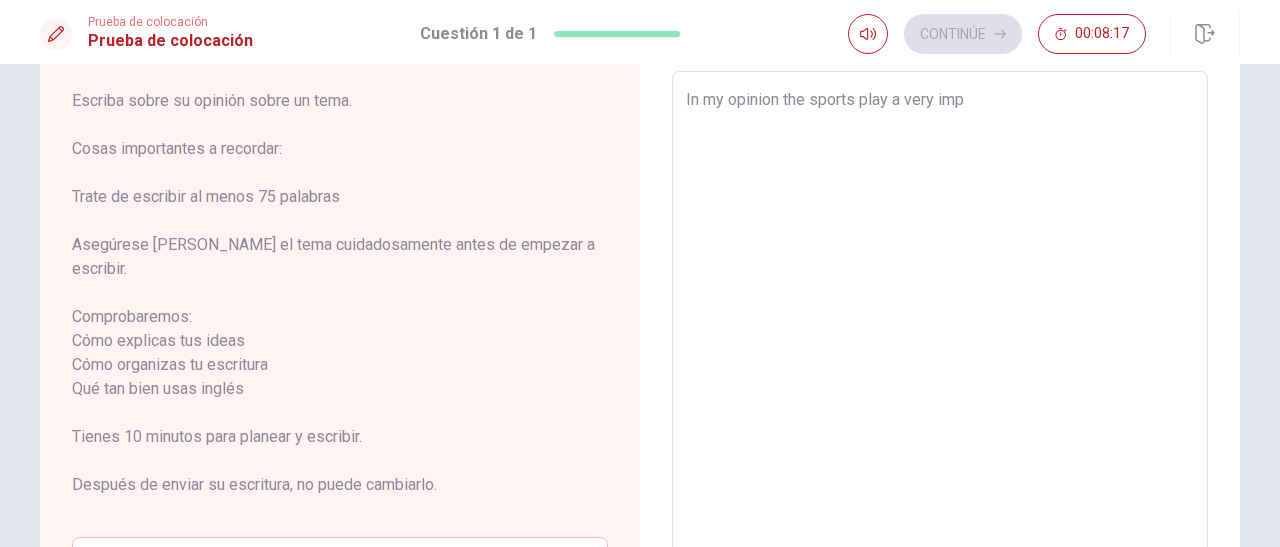 type on "x" 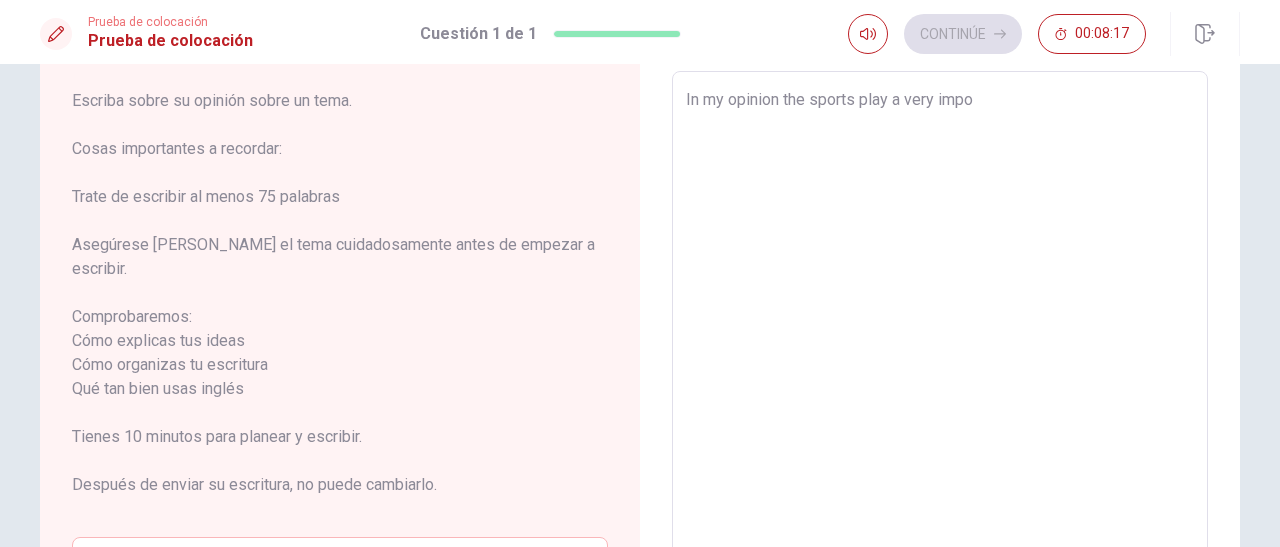 type on "x" 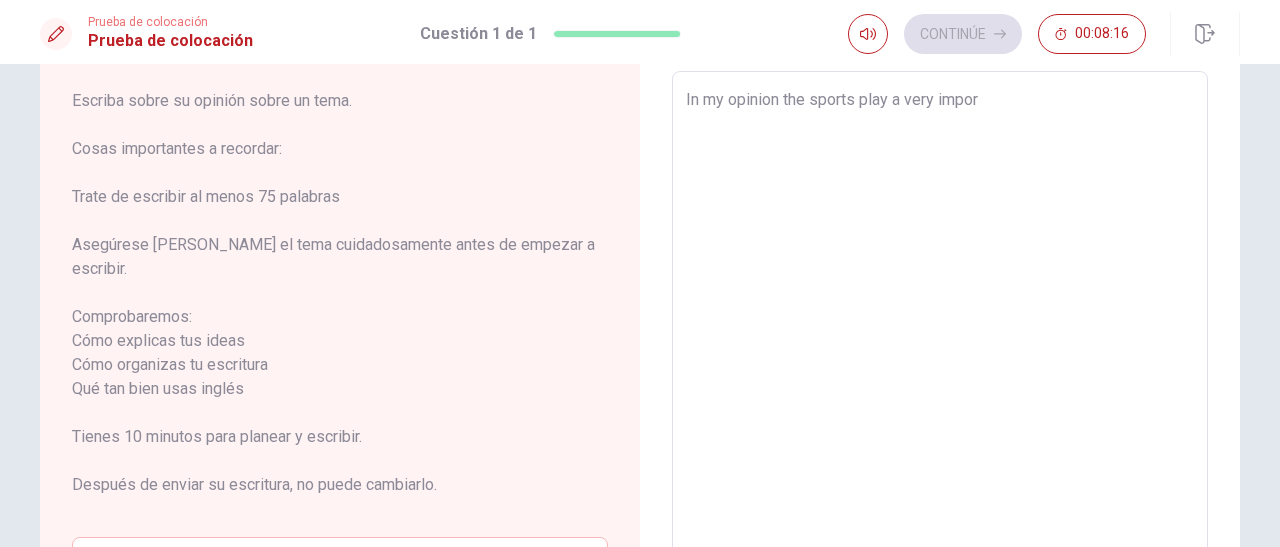 type on "x" 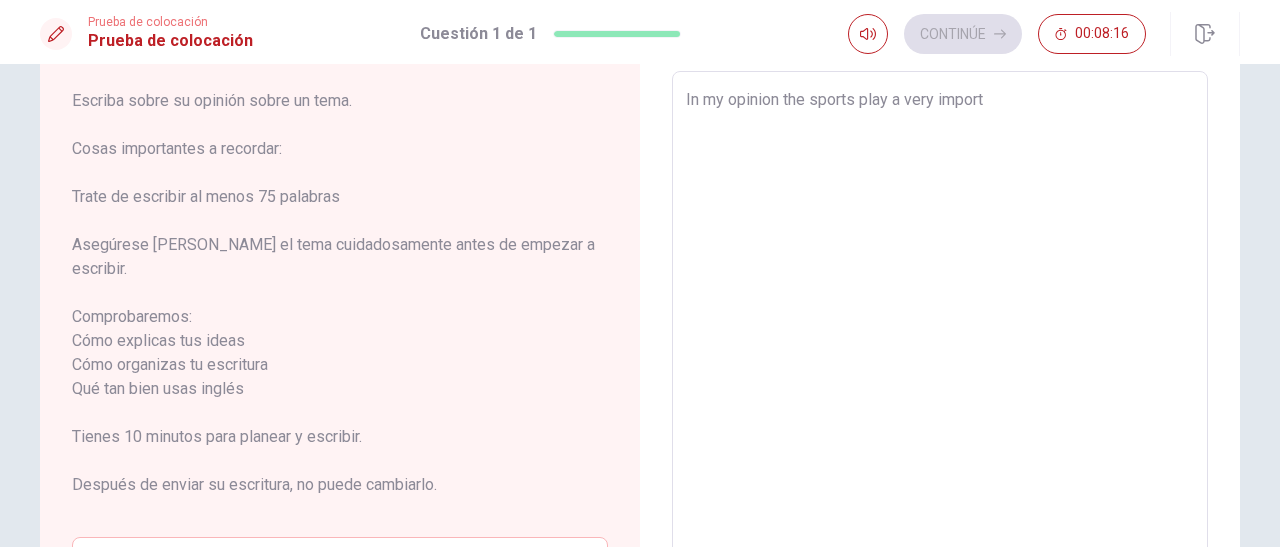 type on "x" 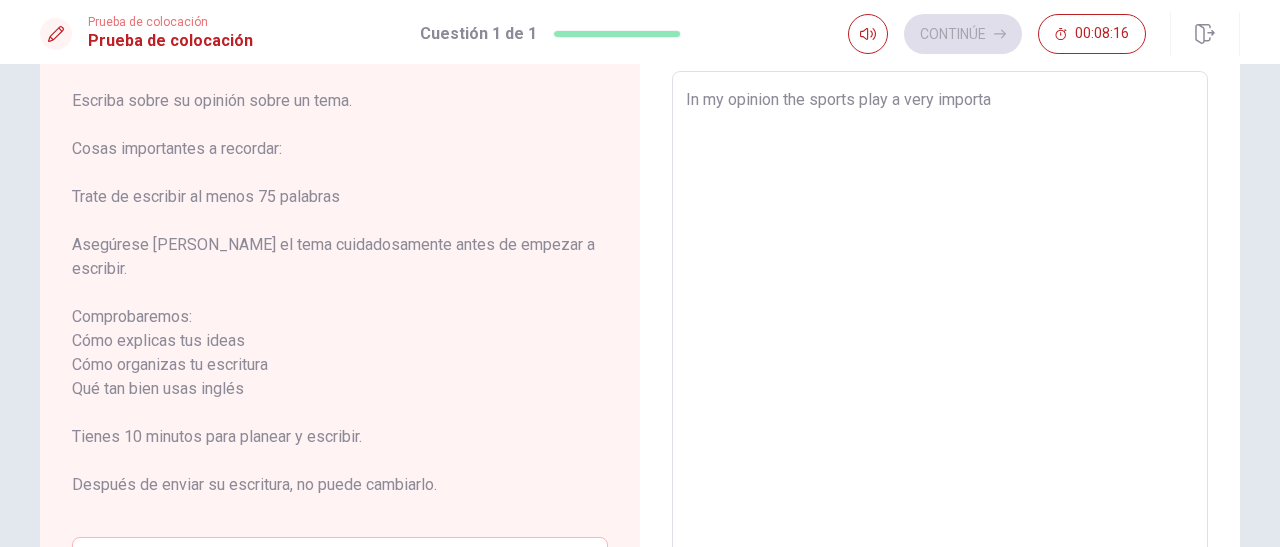 type on "x" 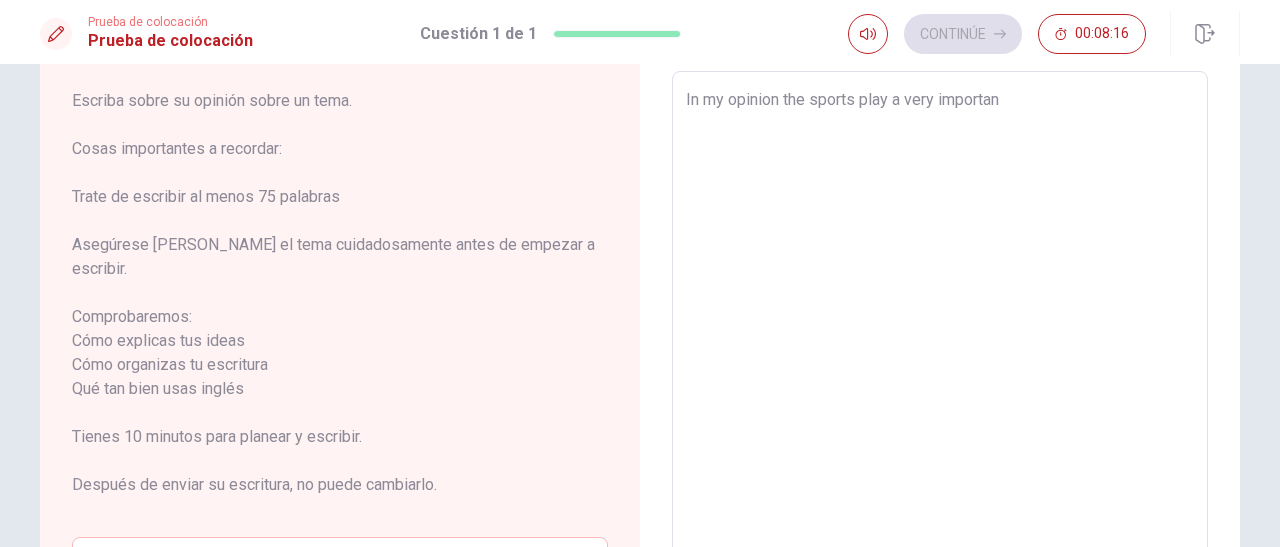 type on "x" 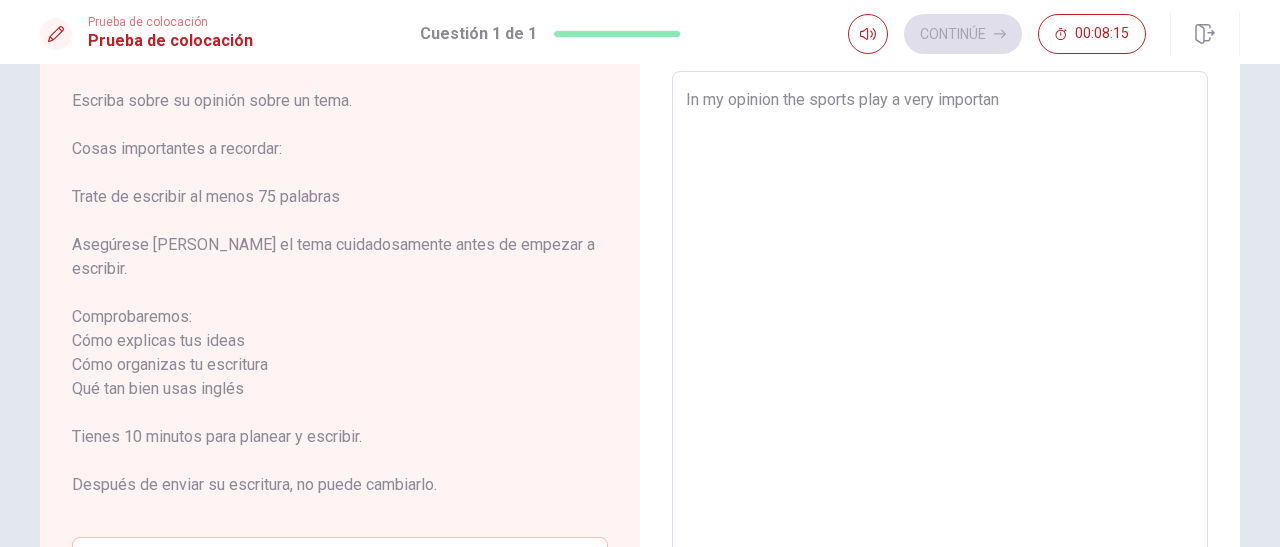 type on "In my opinion the sports play a very important" 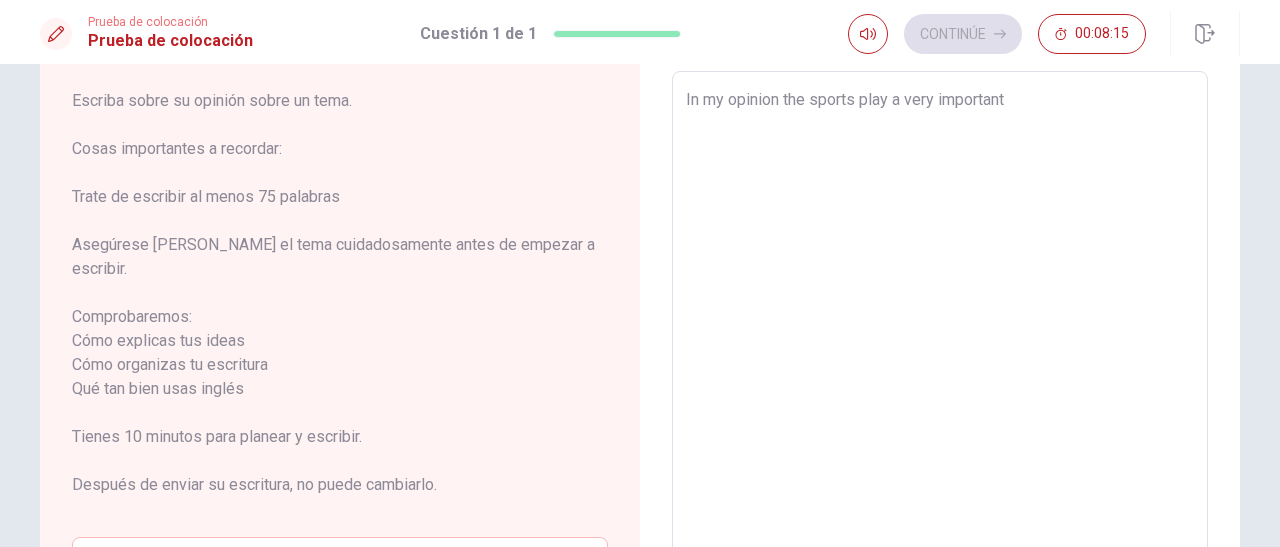 type on "x" 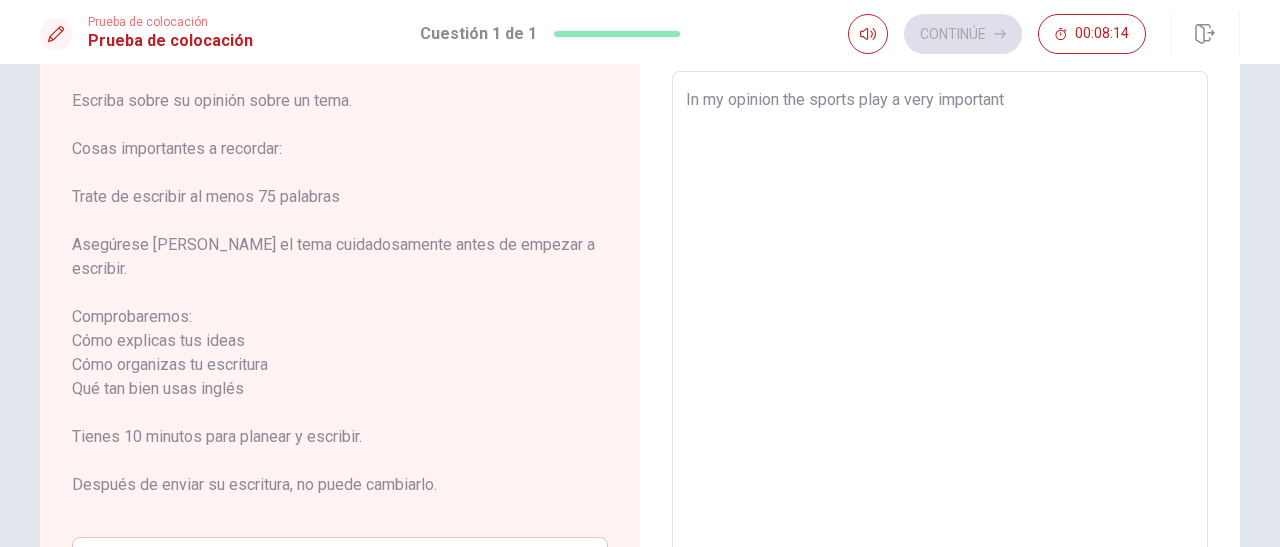 type on "x" 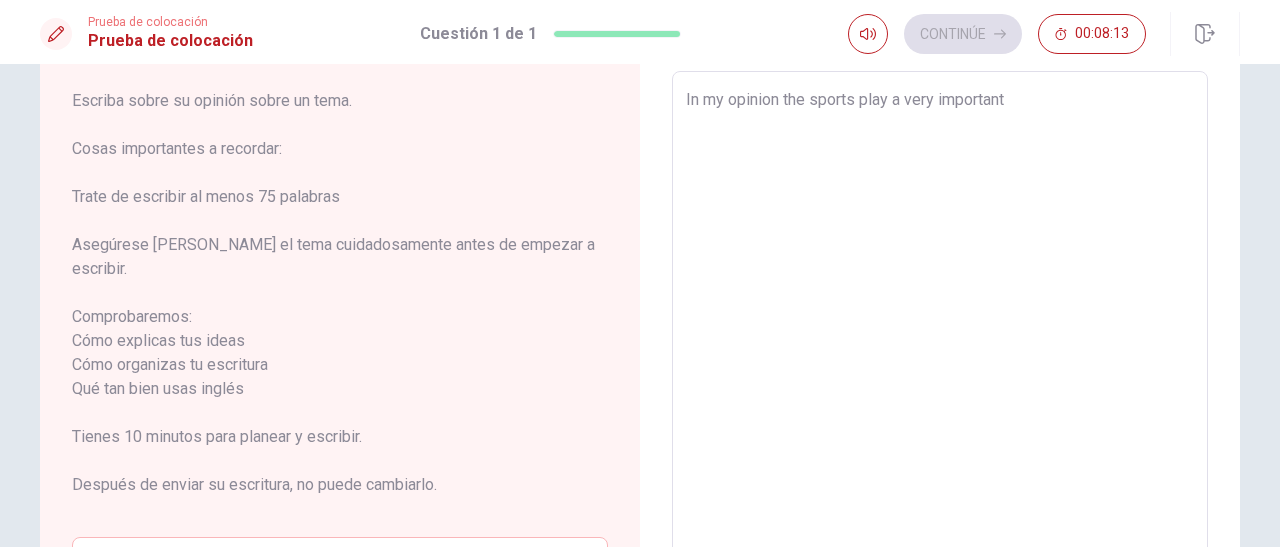 type on "In my opinion the sports play a very important r" 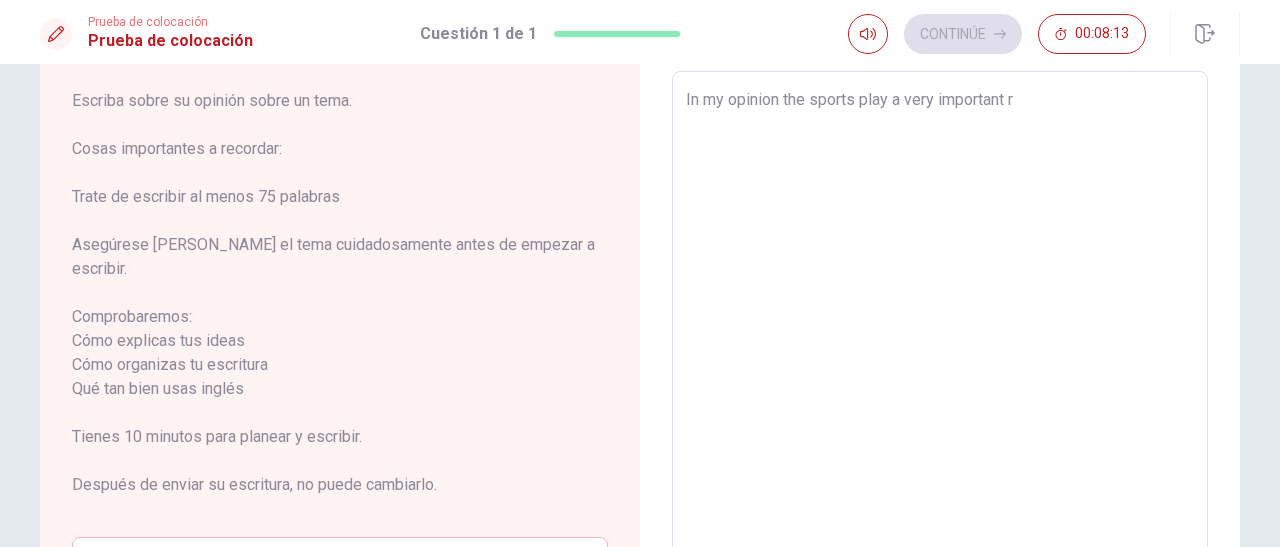 type on "x" 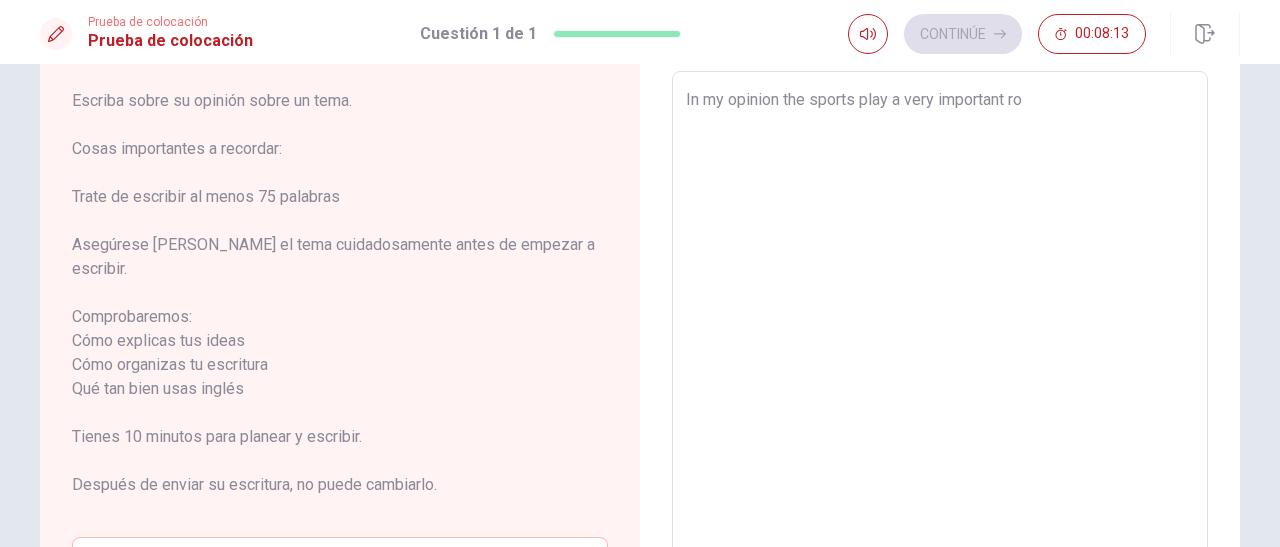 type on "x" 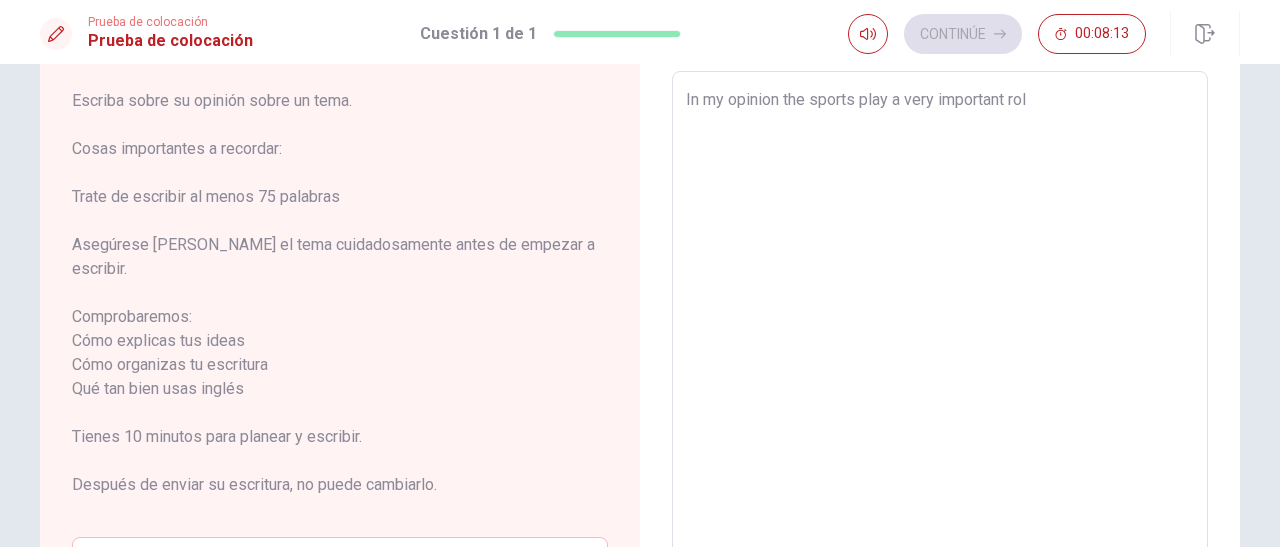 type on "x" 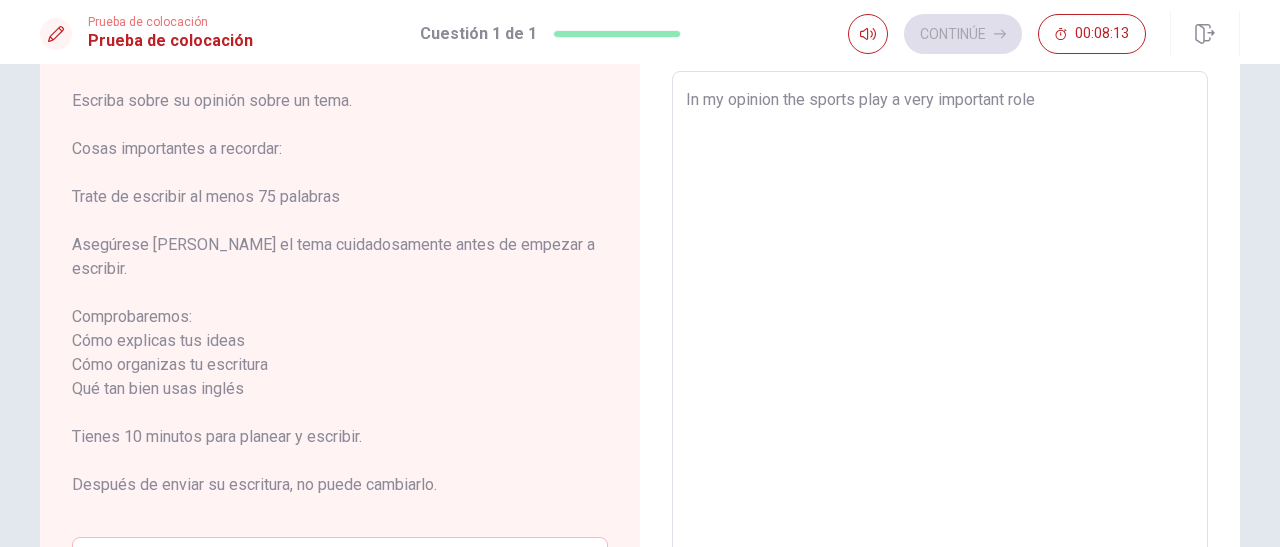 type on "x" 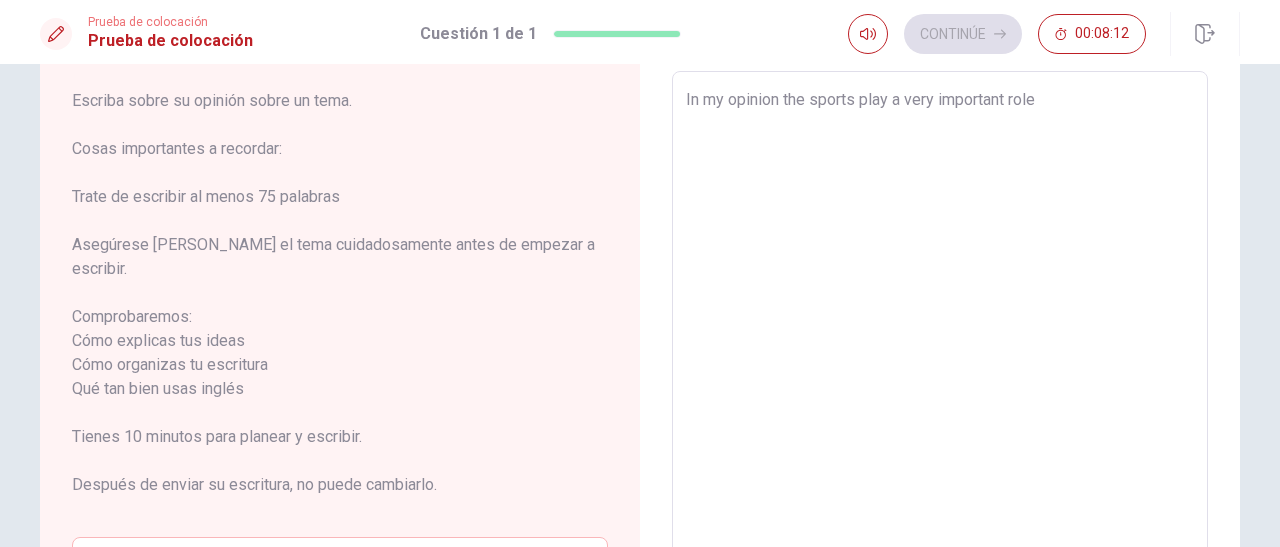 type on "In my opinion the sports play a very important role i" 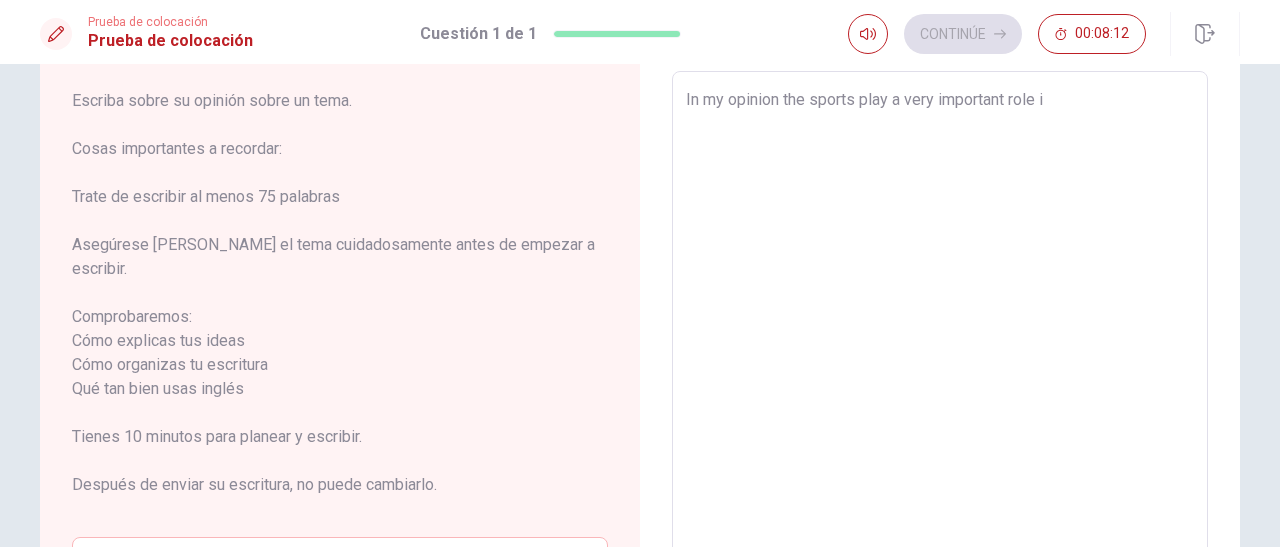 type on "In my opinion the sports play a very important role in" 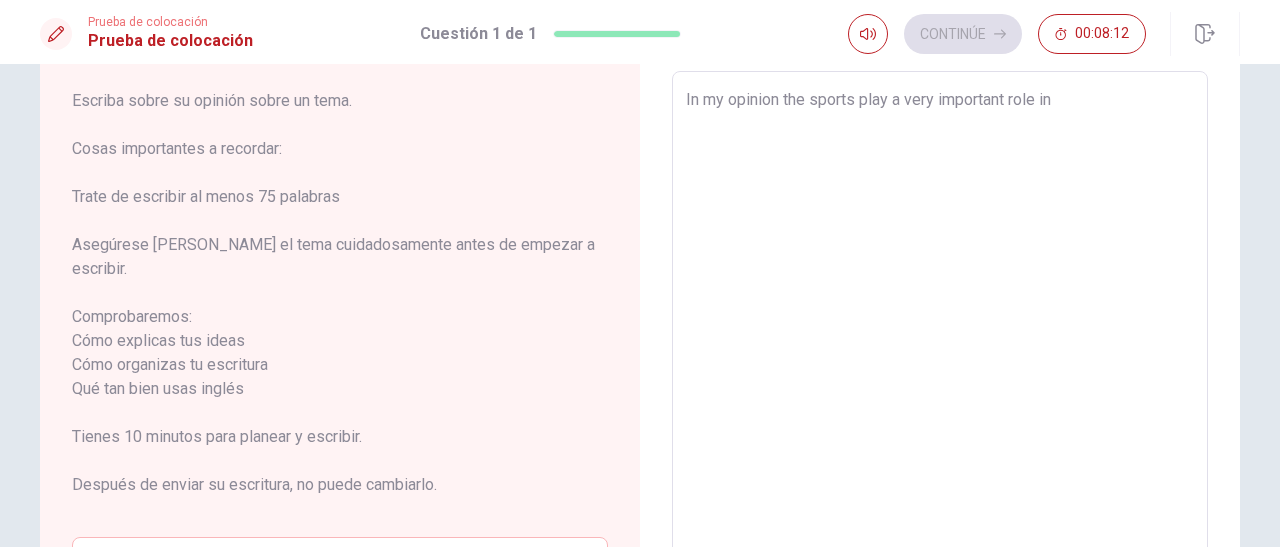 type on "x" 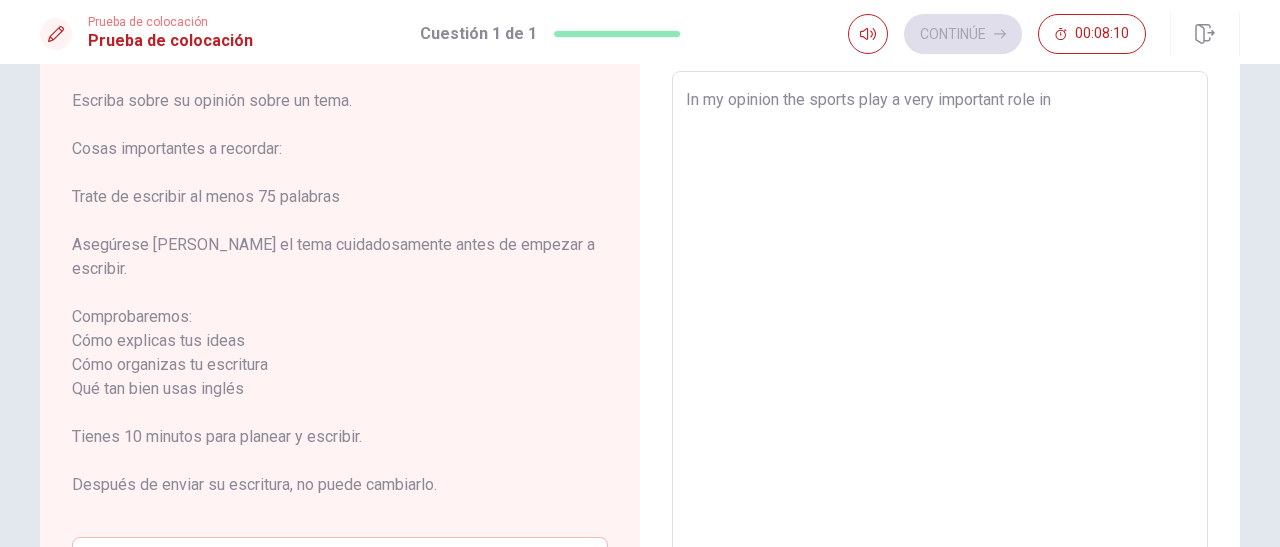 type on "x" 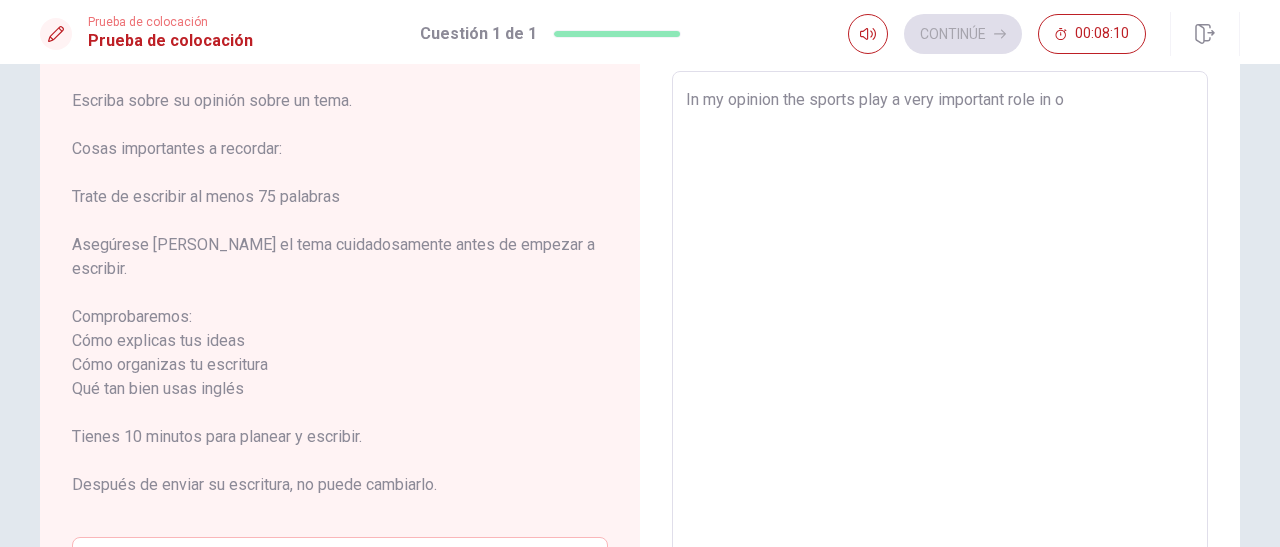 type on "x" 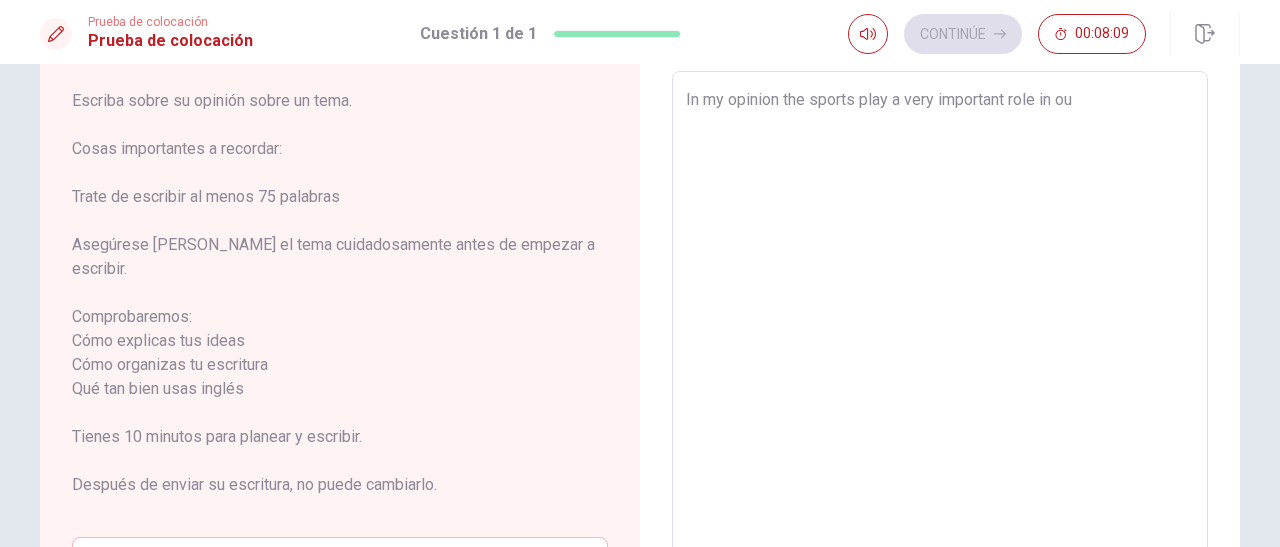 type on "x" 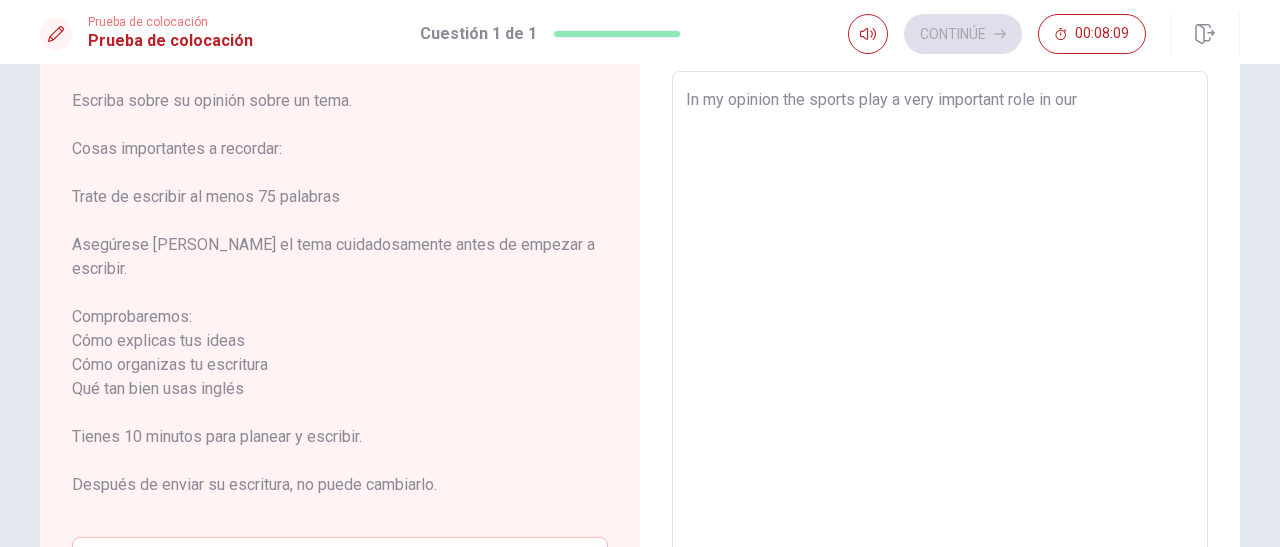type on "x" 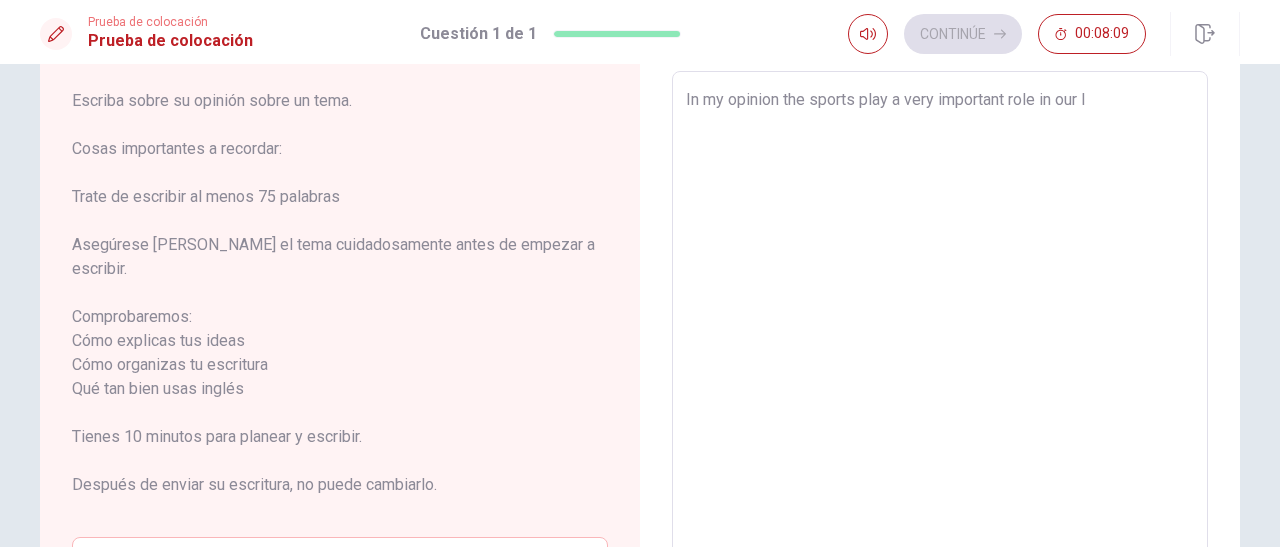 type on "x" 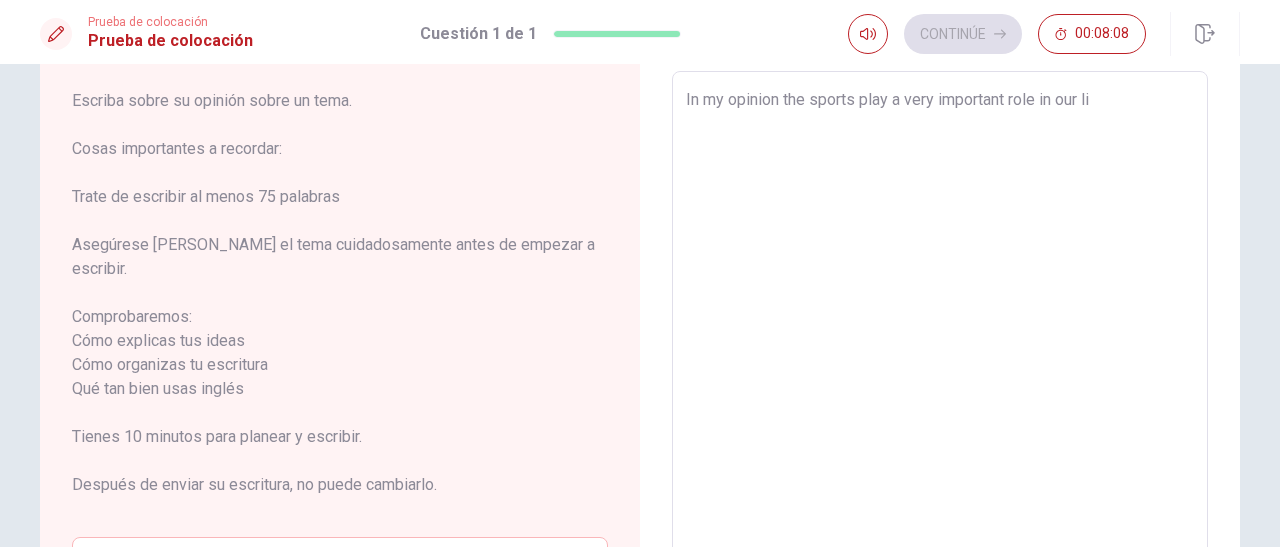 type on "x" 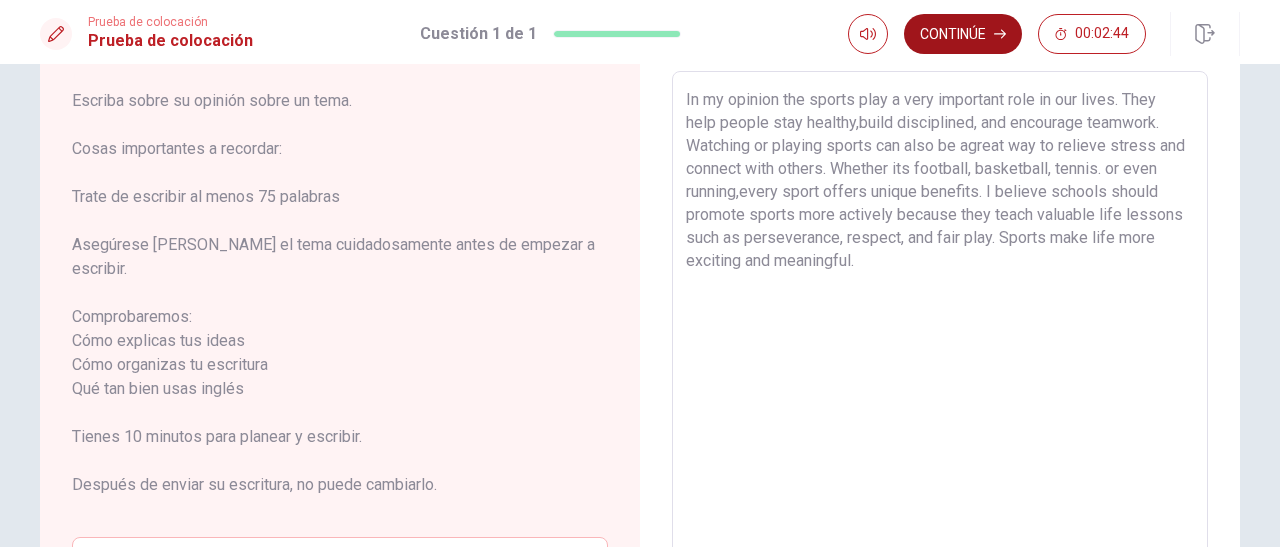 click on "Continúe" at bounding box center (963, 34) 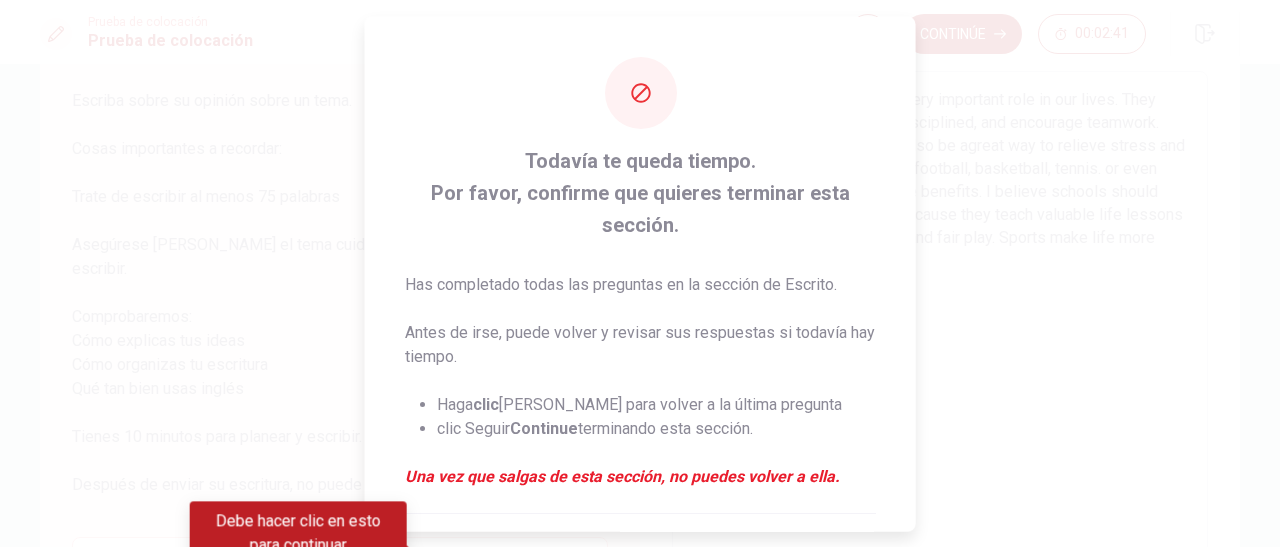 scroll, scrollTop: 232, scrollLeft: 0, axis: vertical 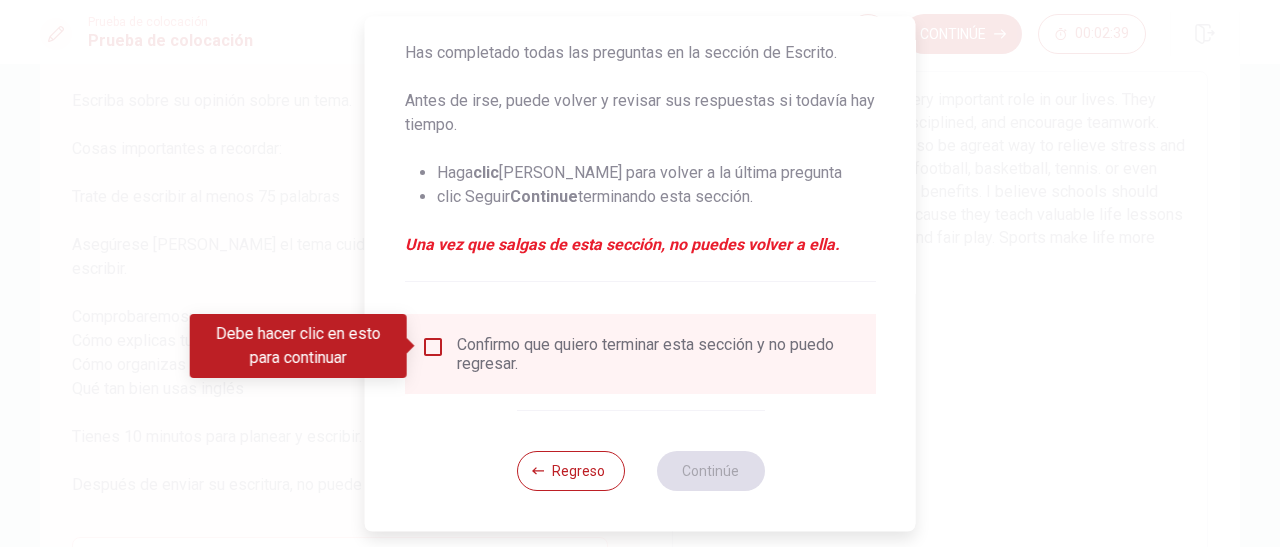 click on "Confirmo que quiero terminar esta sección y no puedo regresar." at bounding box center (640, 354) 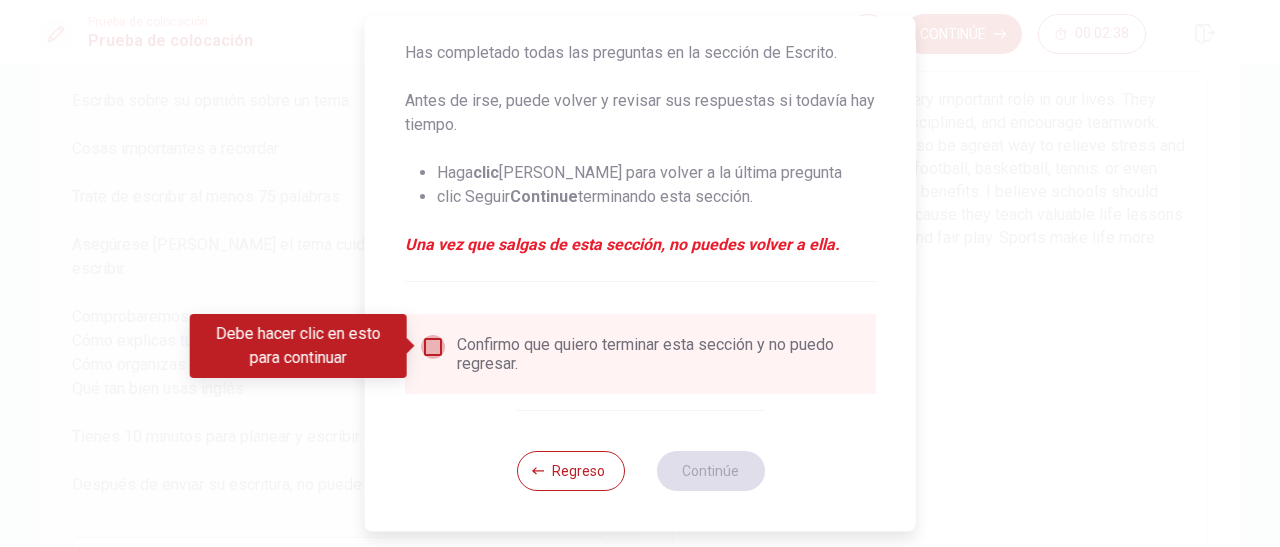 click at bounding box center [433, 347] 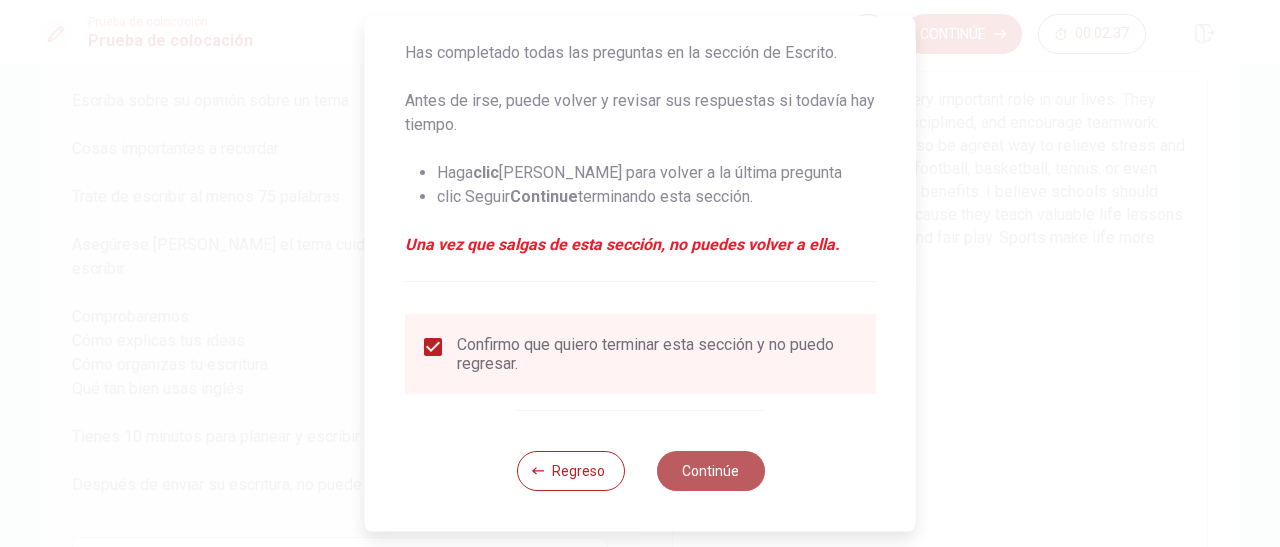 click on "Continúe" at bounding box center (710, 471) 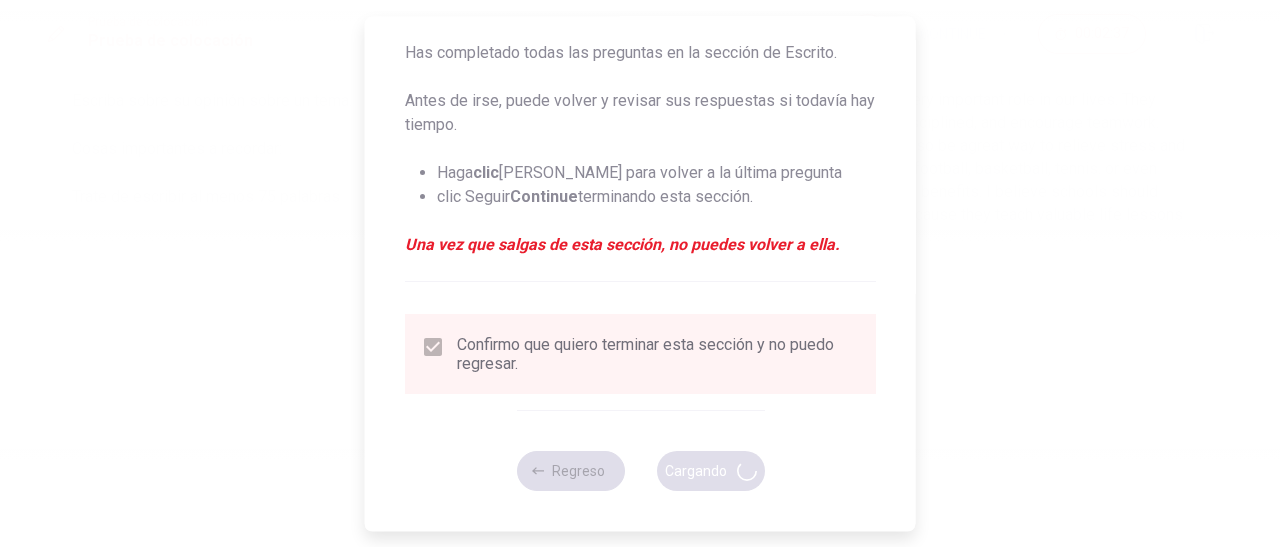 scroll, scrollTop: 0, scrollLeft: 0, axis: both 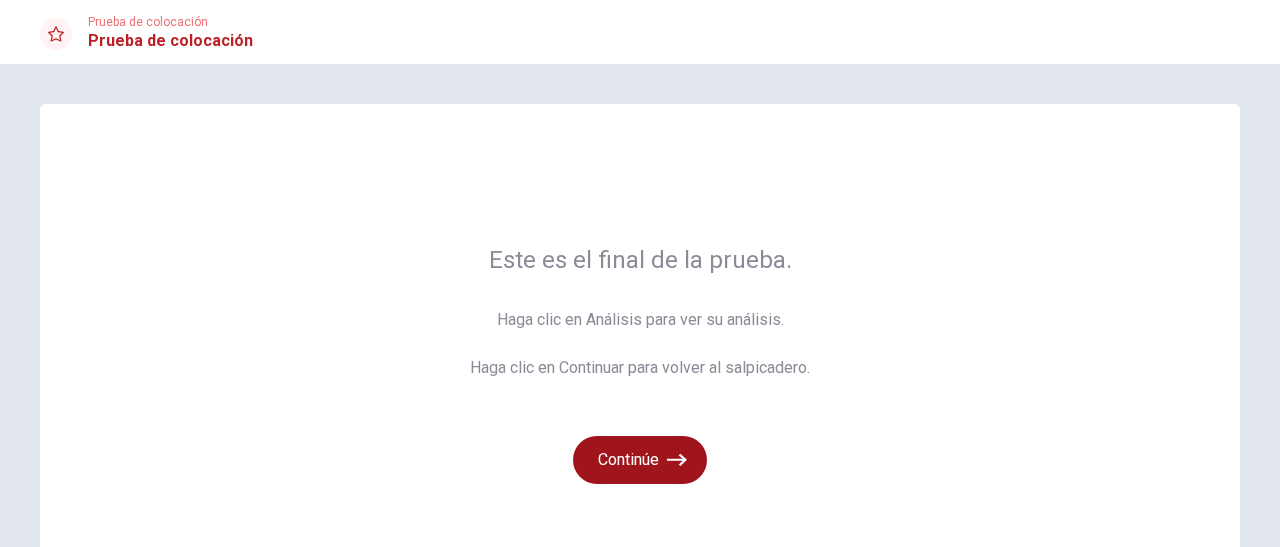 click on "Continúe" at bounding box center [640, 460] 